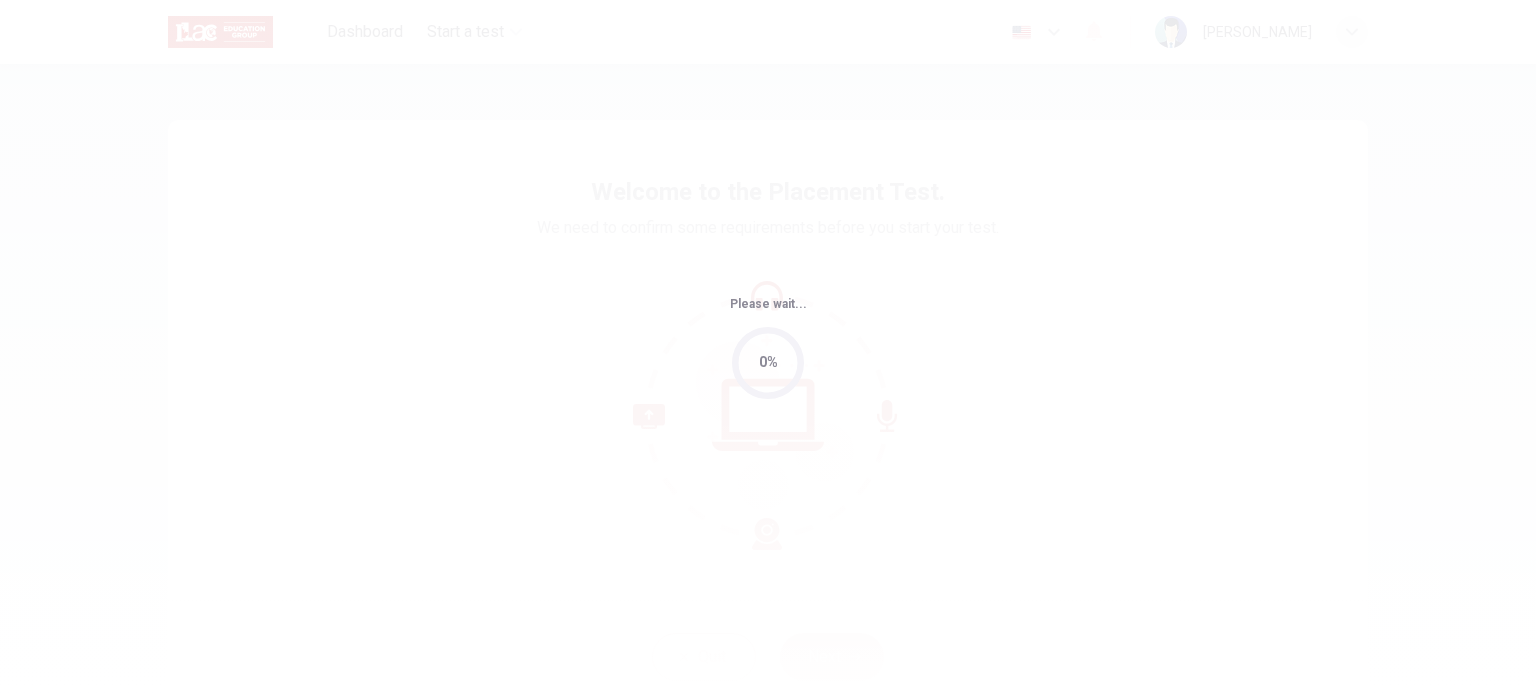 scroll, scrollTop: 0, scrollLeft: 0, axis: both 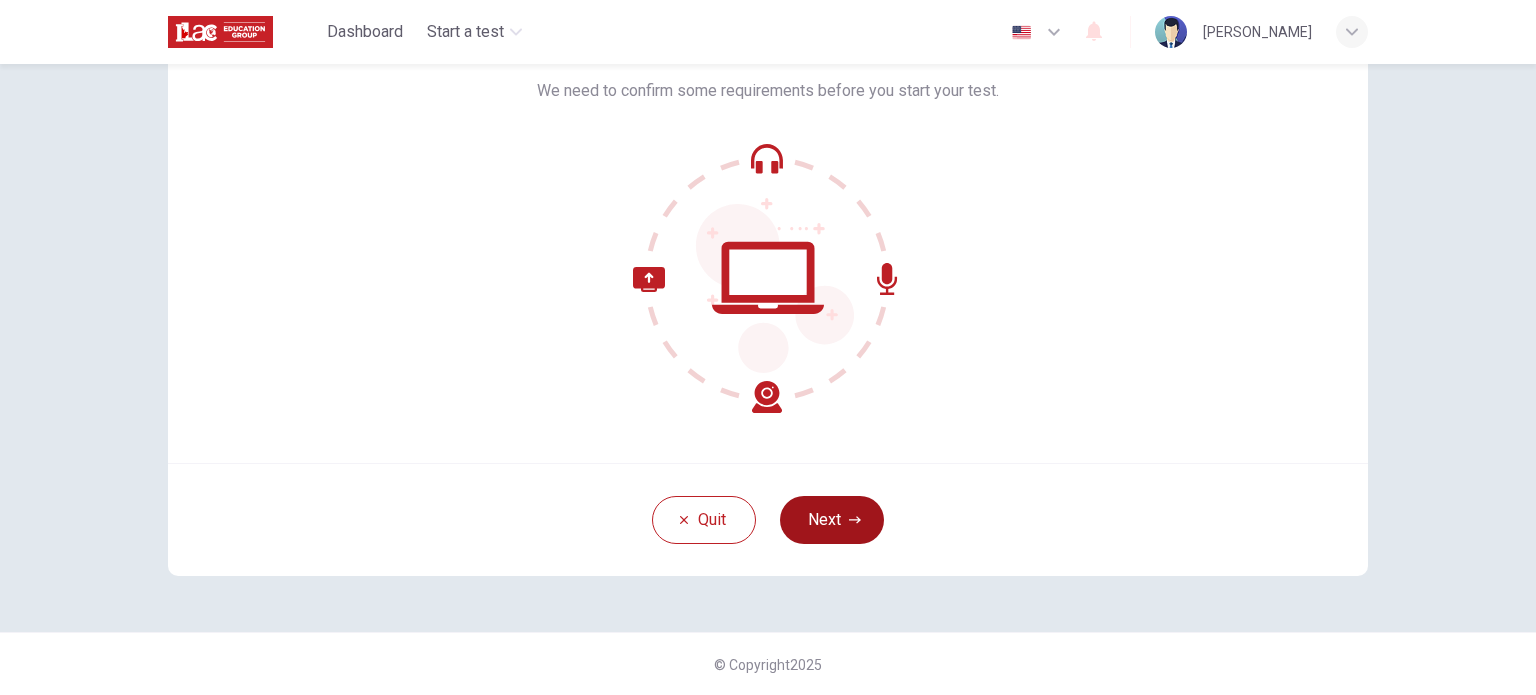click on "Next" at bounding box center [832, 520] 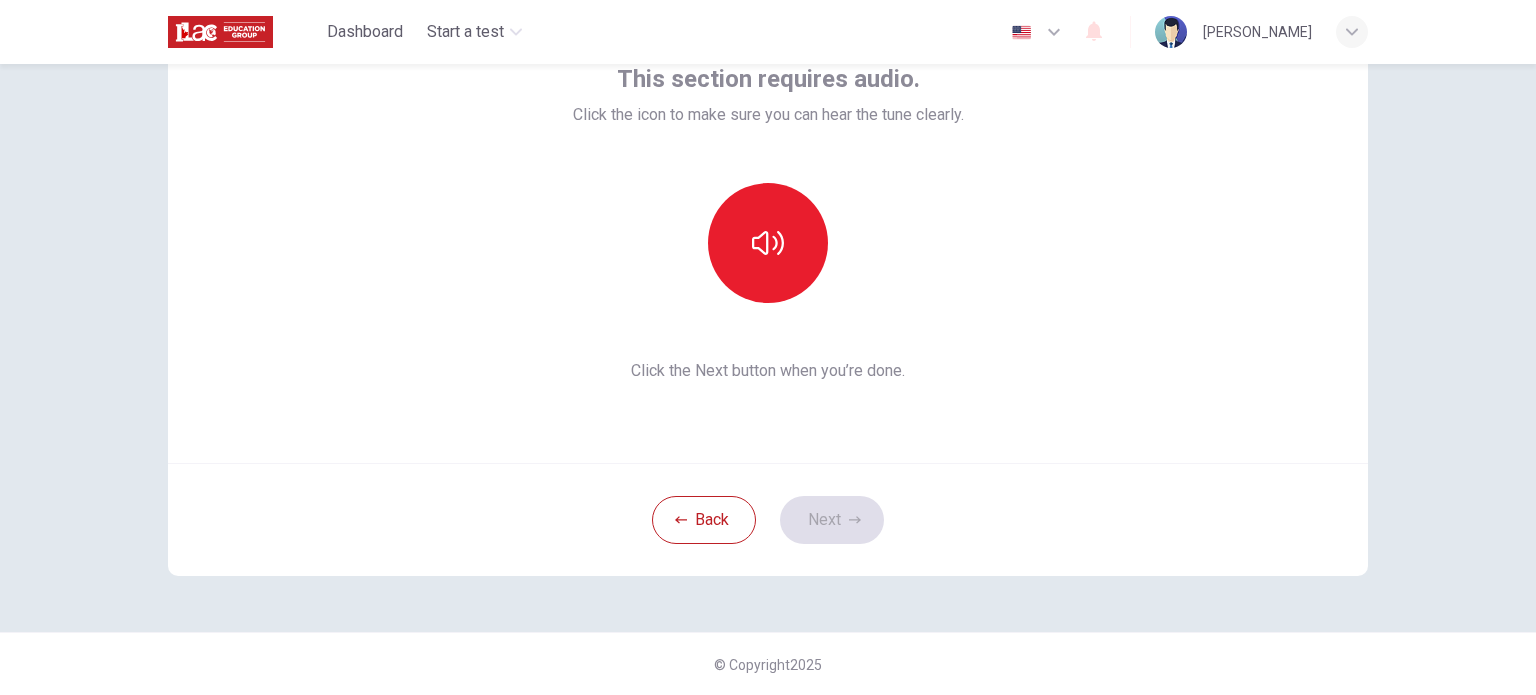 scroll, scrollTop: 37, scrollLeft: 0, axis: vertical 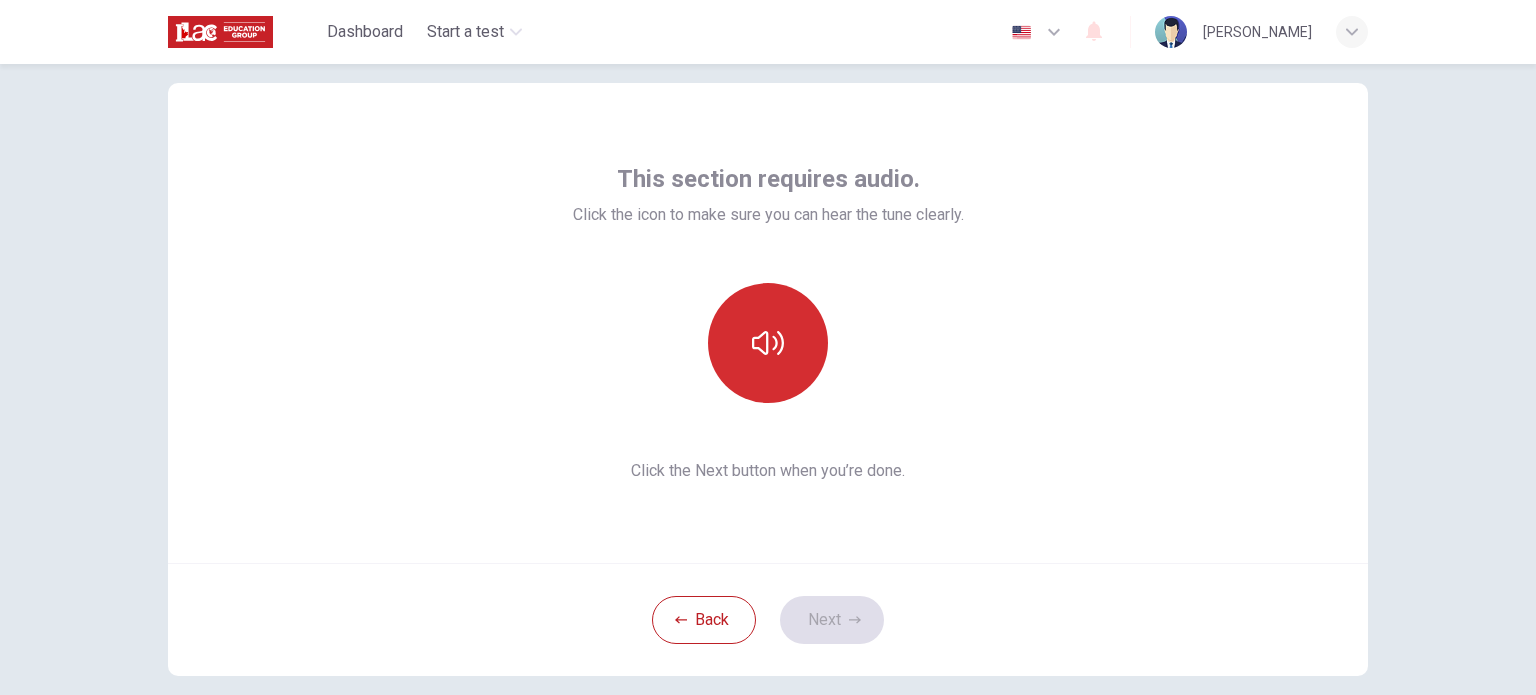 click at bounding box center [768, 343] 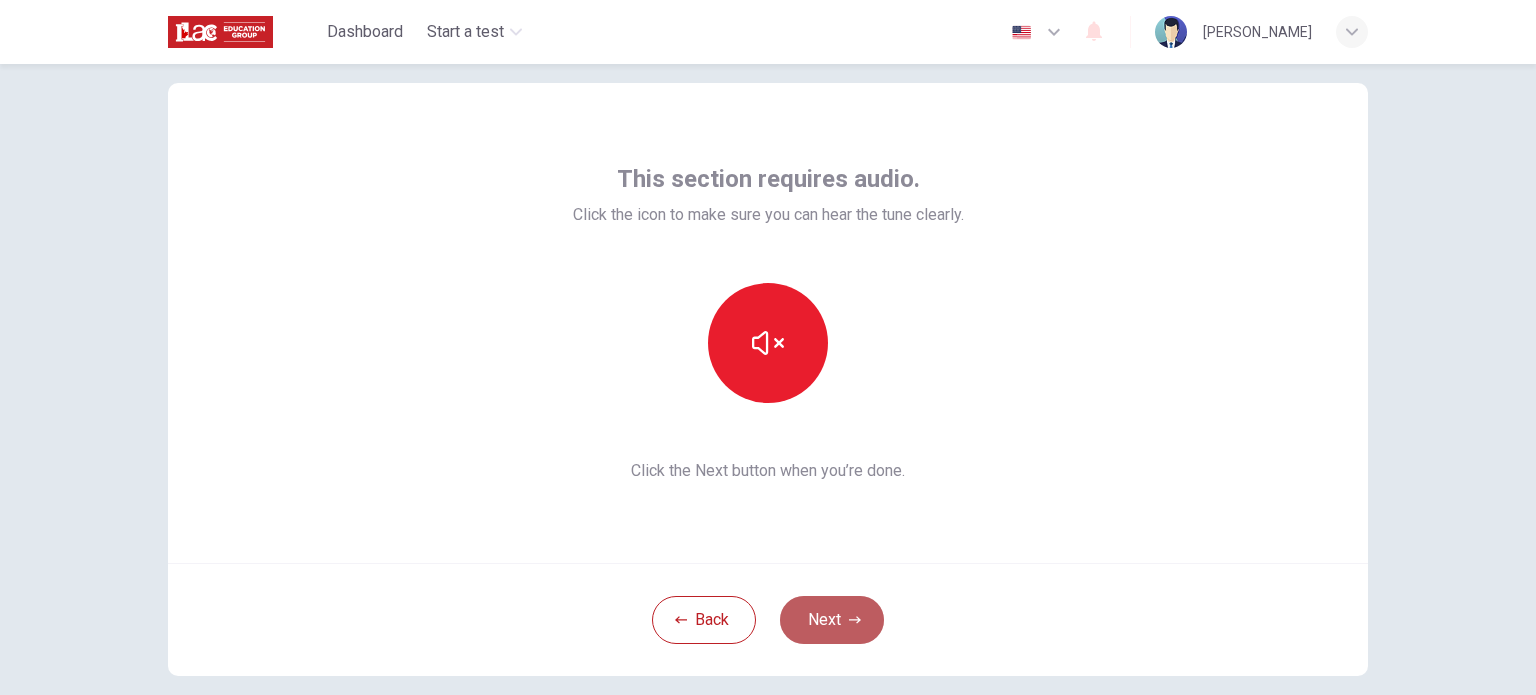 click on "Next" at bounding box center (832, 620) 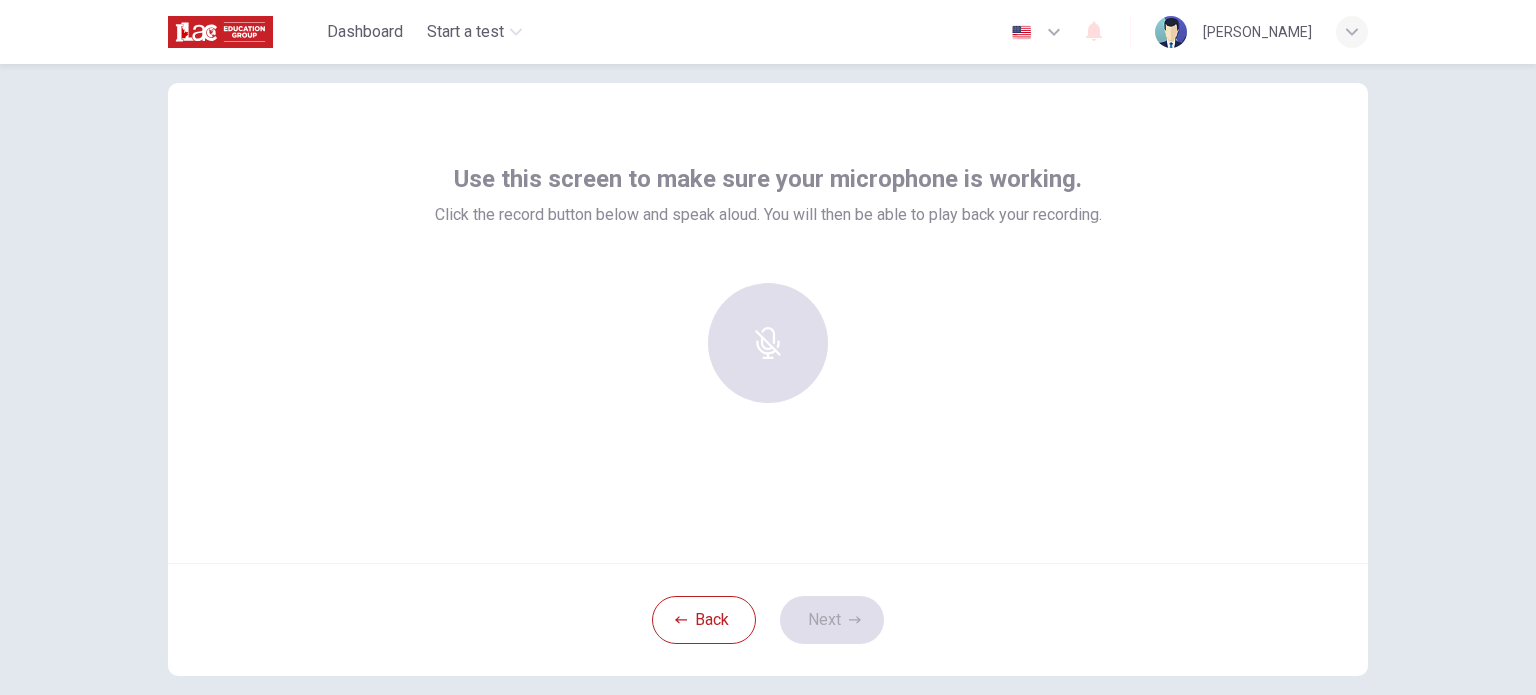 click at bounding box center (768, 343) 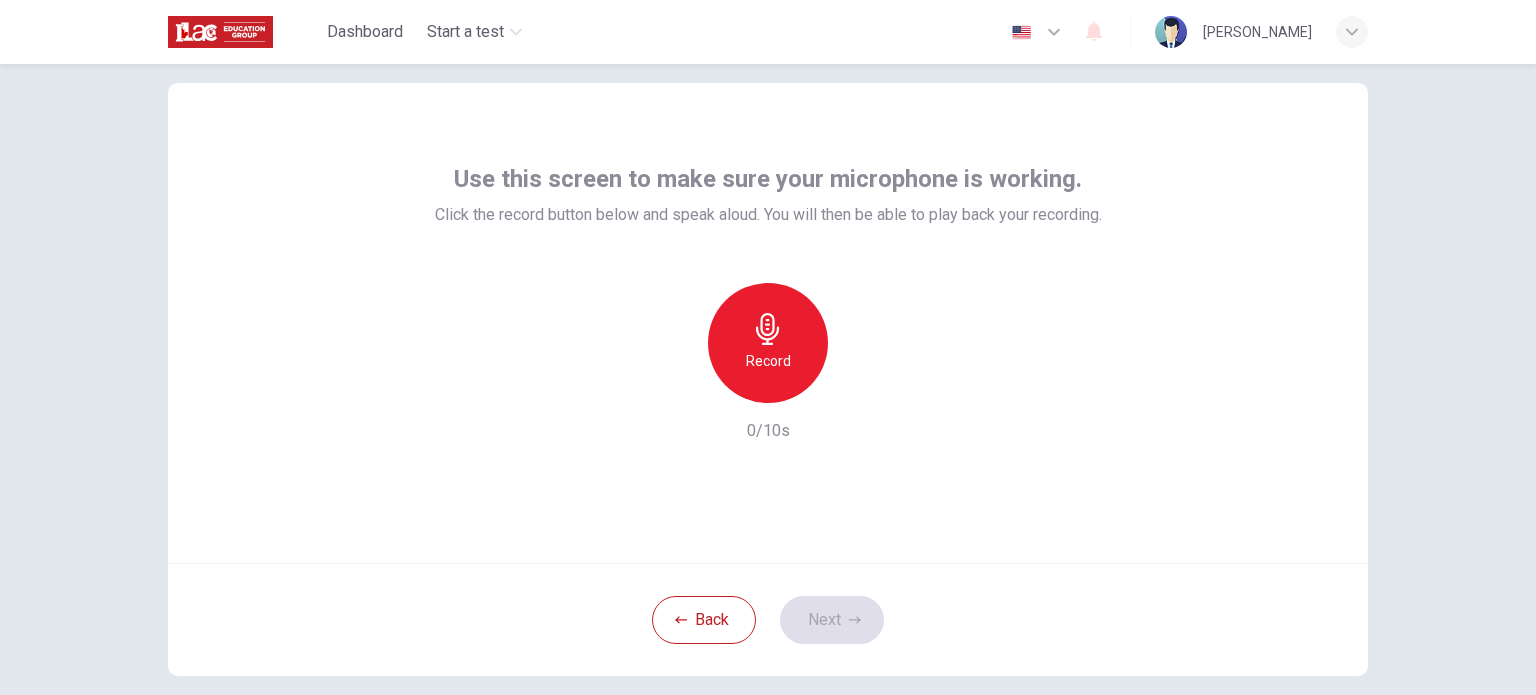click on "Record" at bounding box center (768, 343) 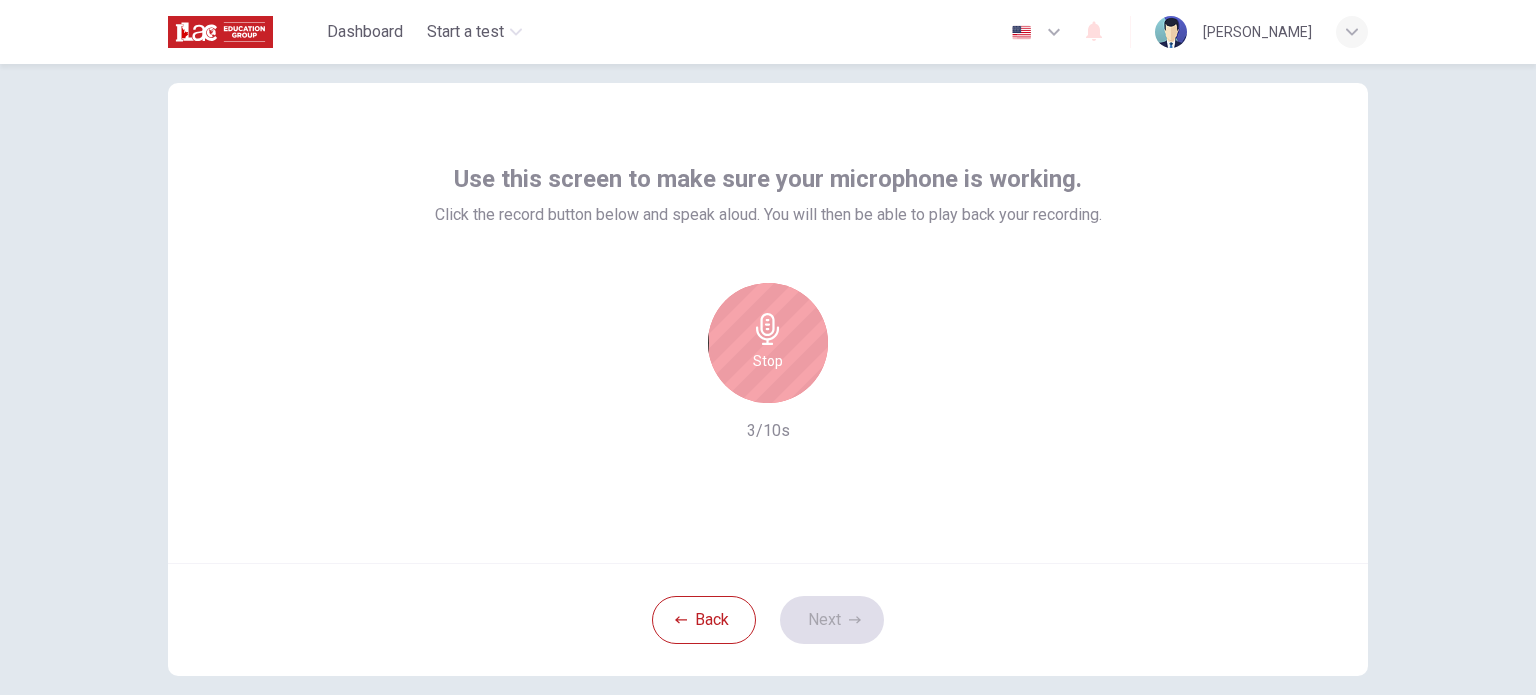 click on "Stop" at bounding box center [768, 343] 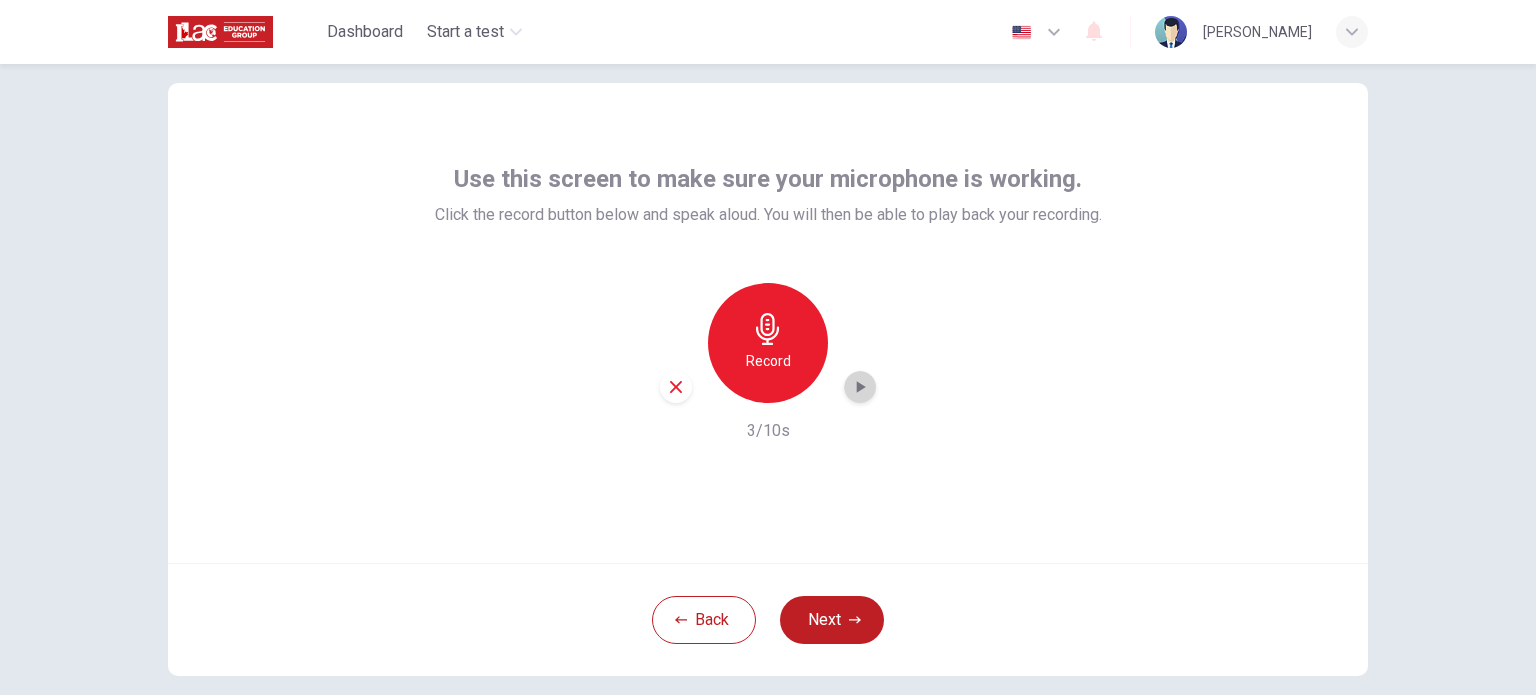 click 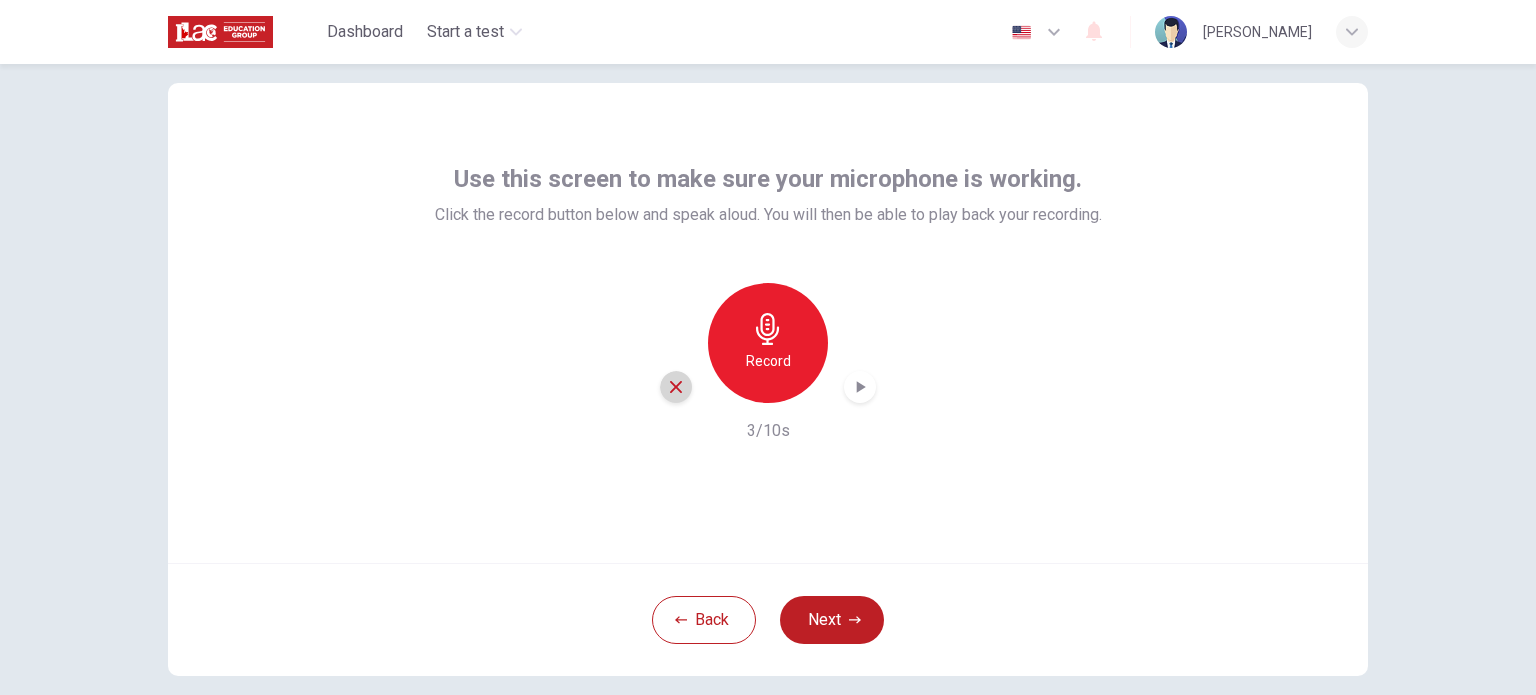 click 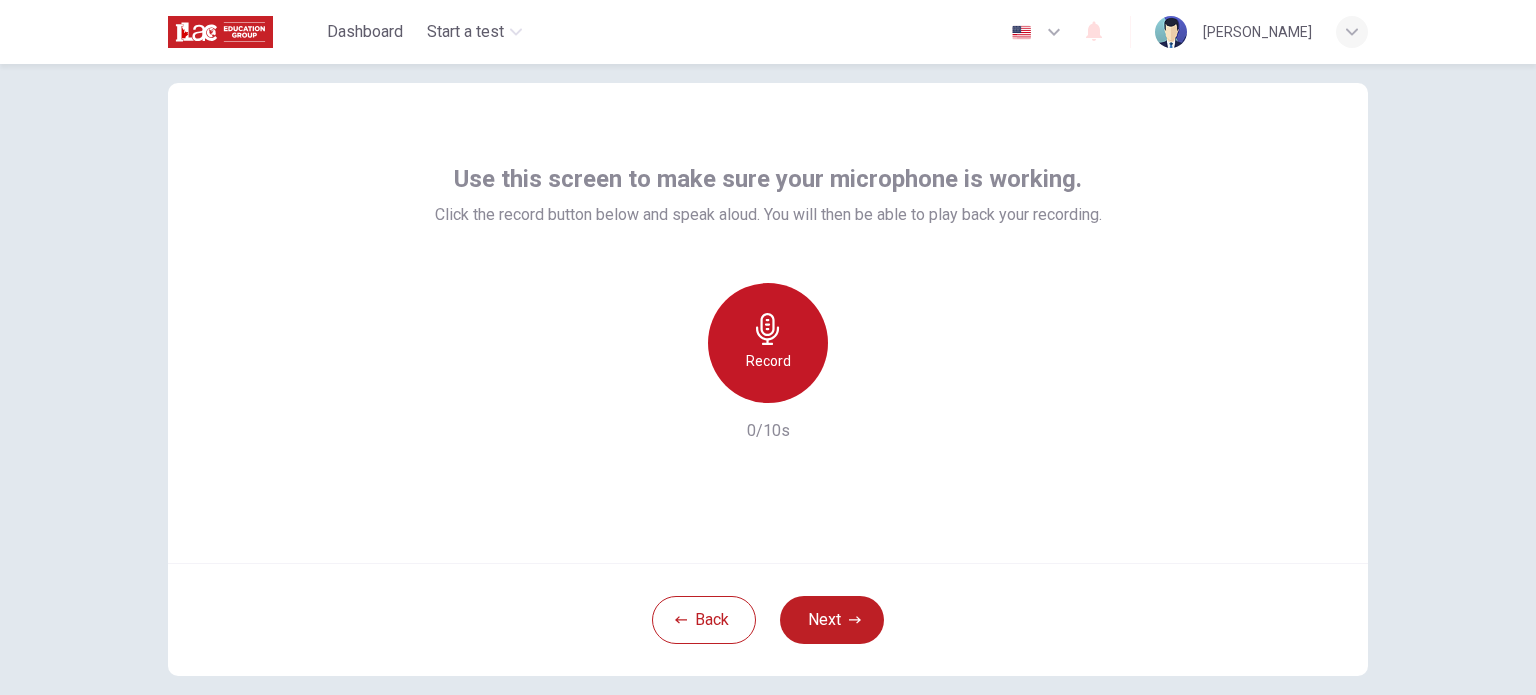 click on "Record" at bounding box center [768, 343] 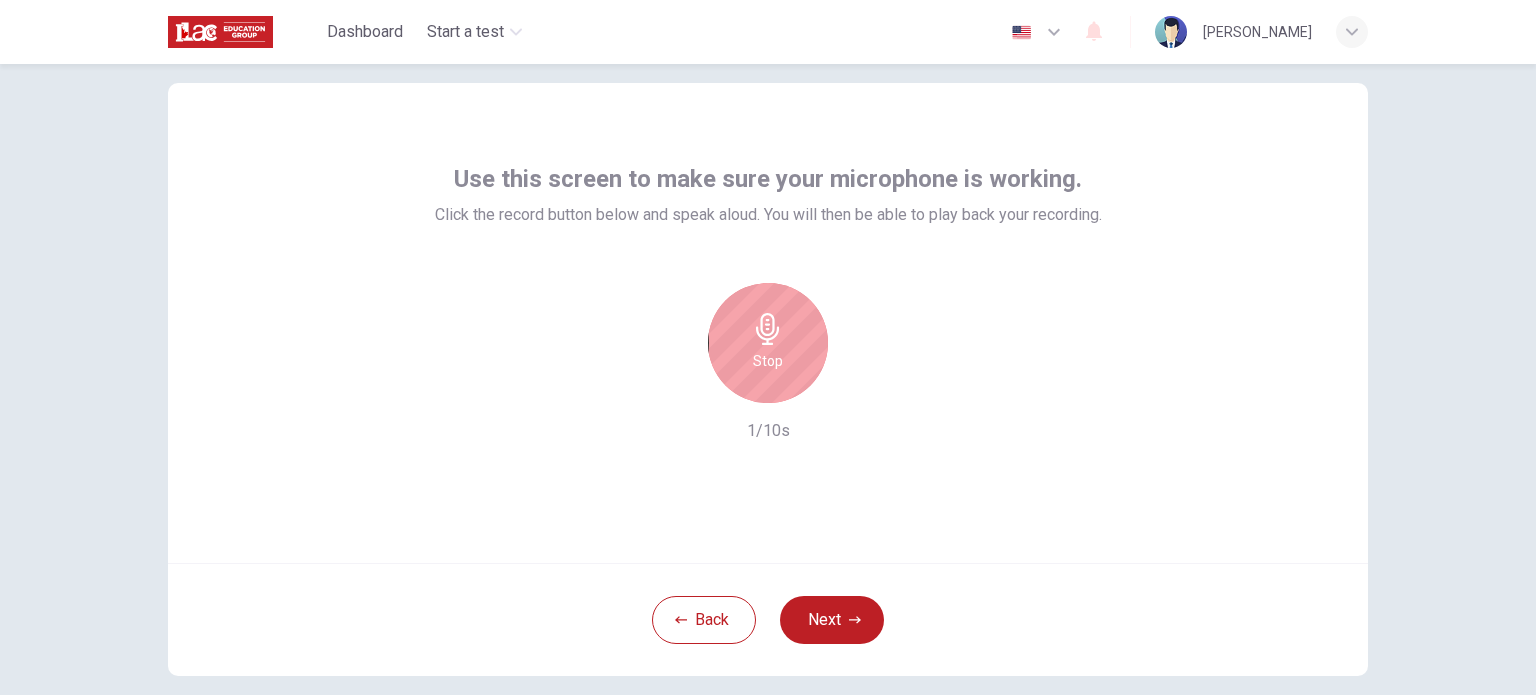 click on "Stop" at bounding box center (768, 361) 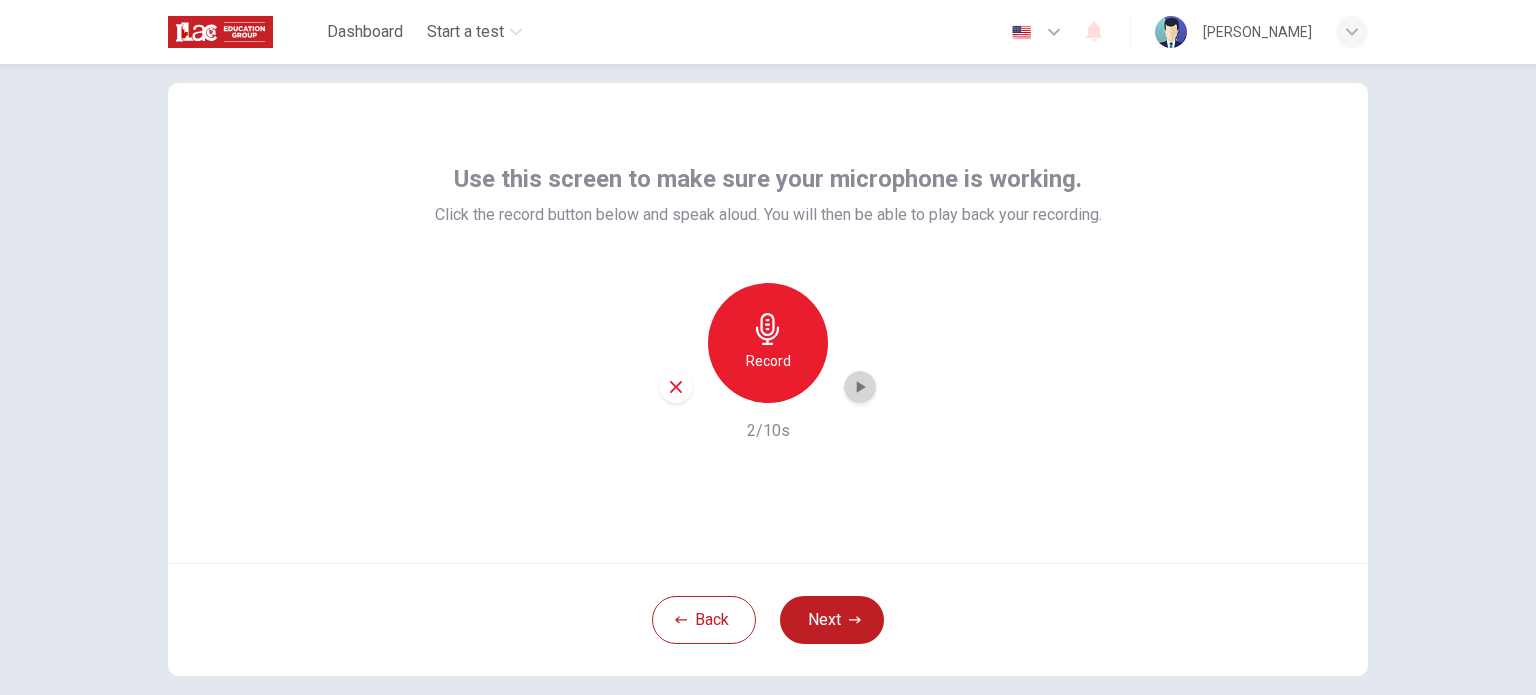 click 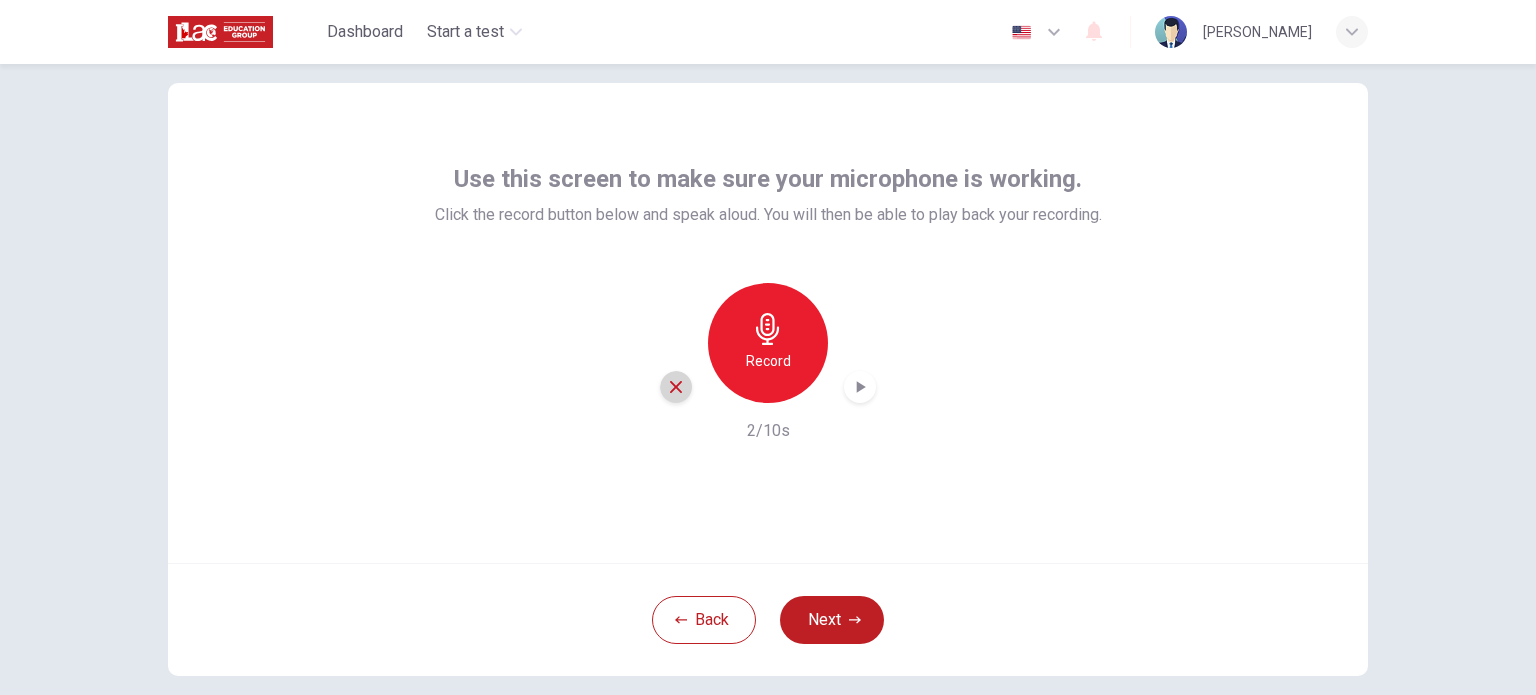 click at bounding box center [676, 387] 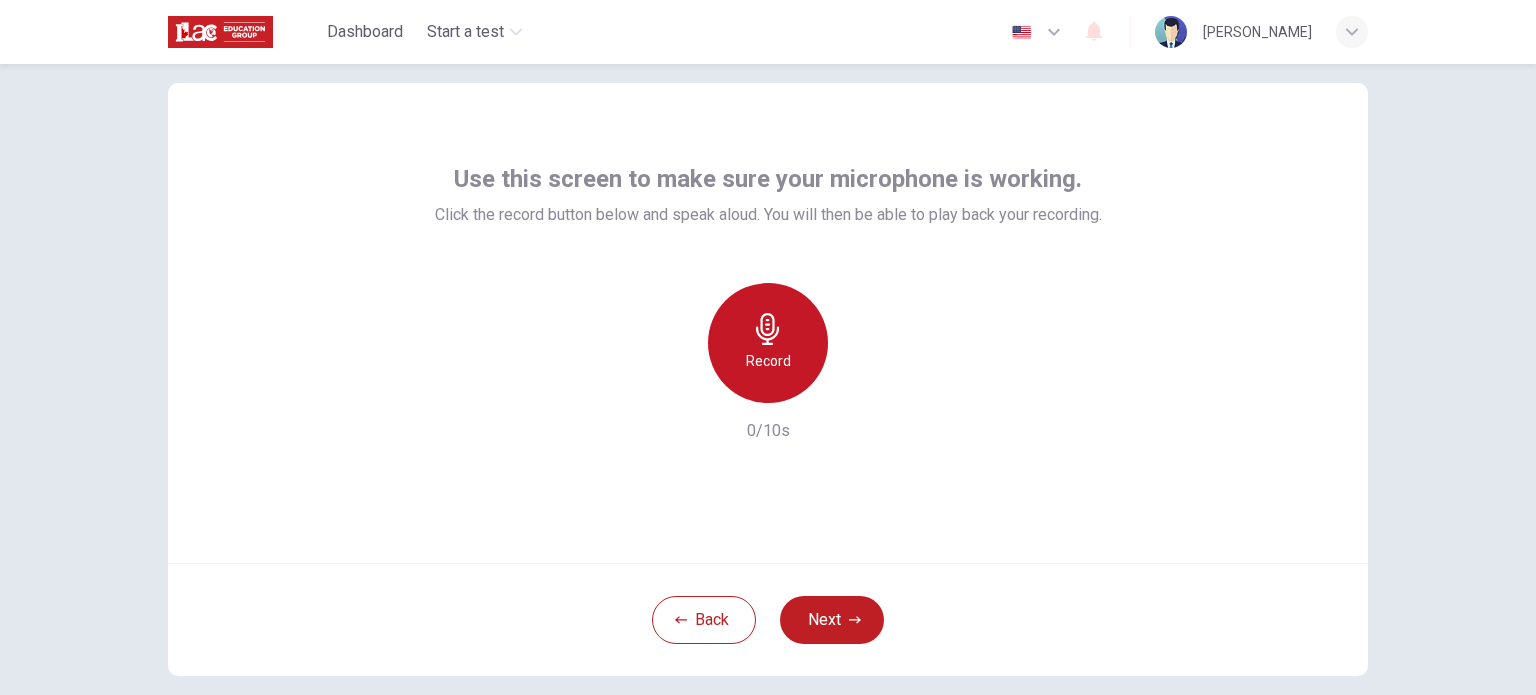 click 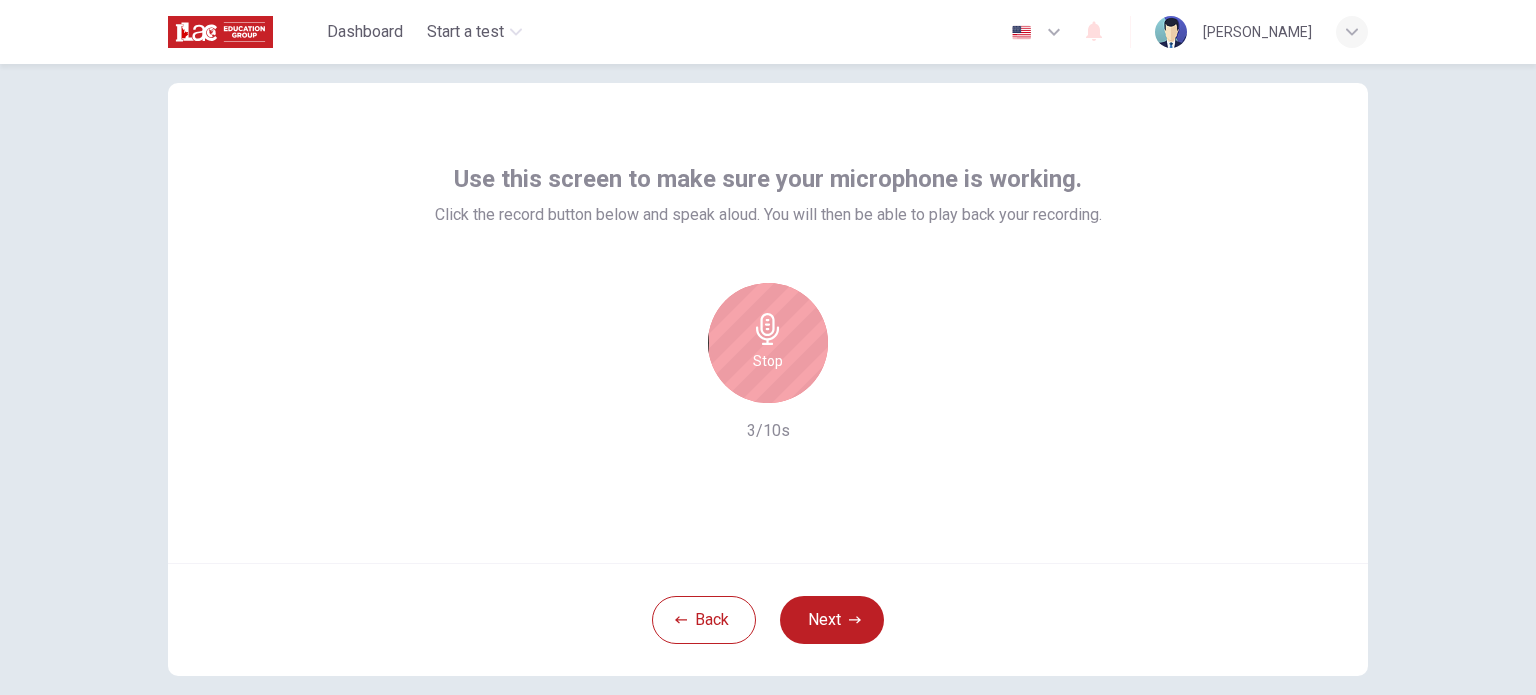 click 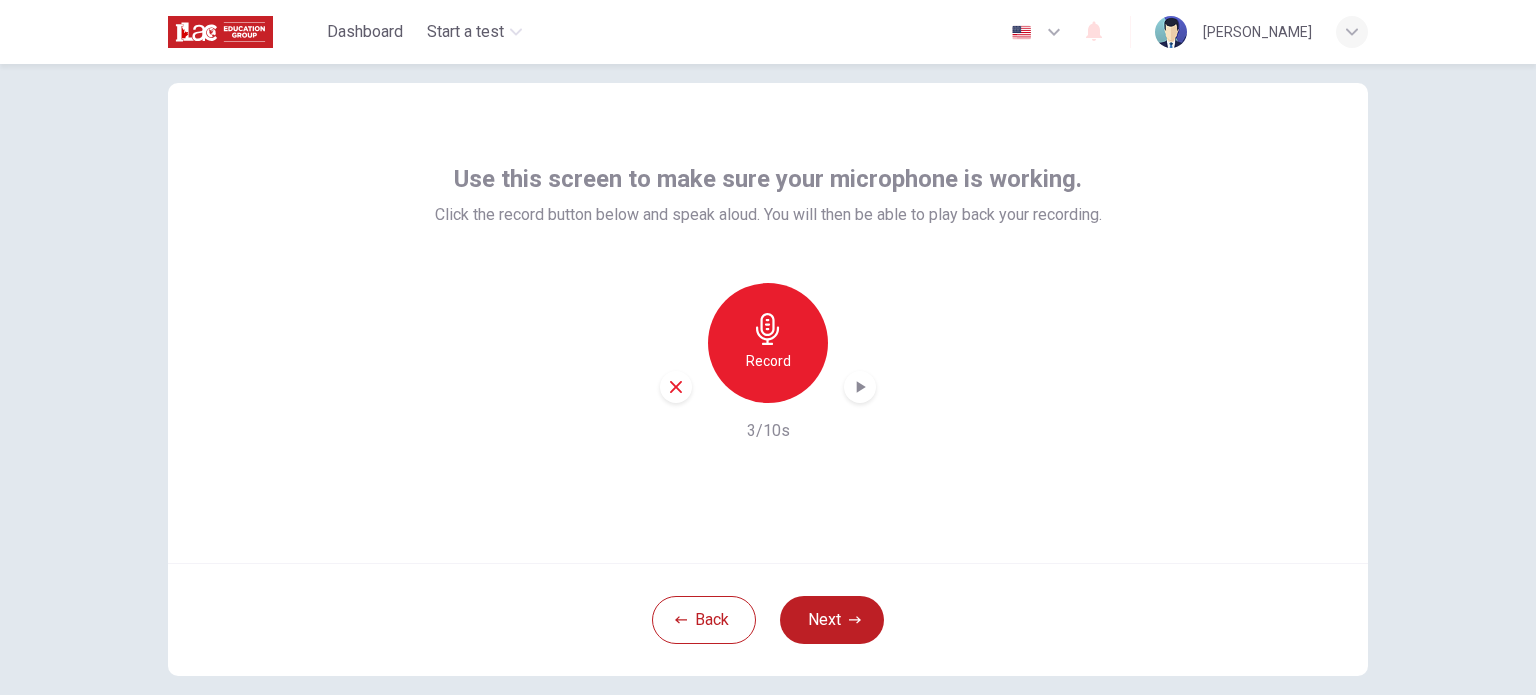 click at bounding box center (860, 387) 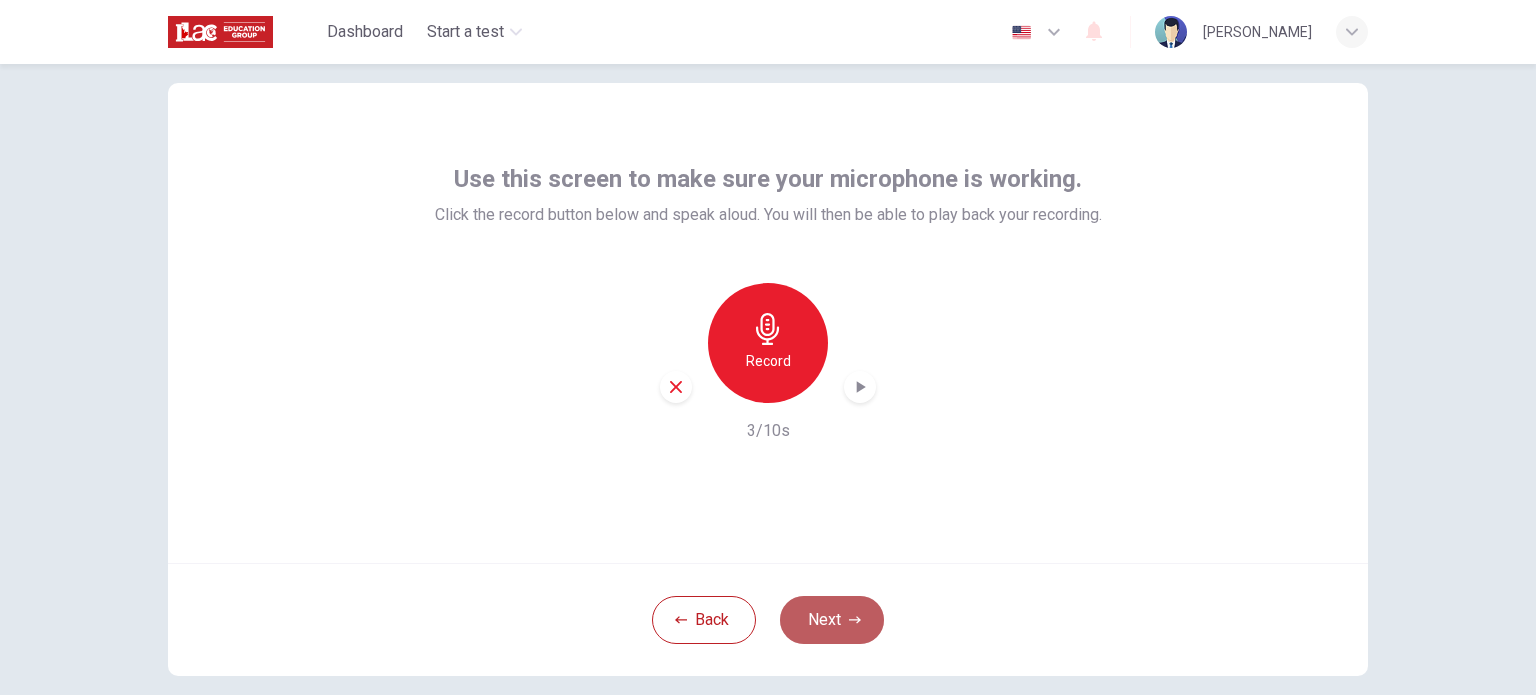 click 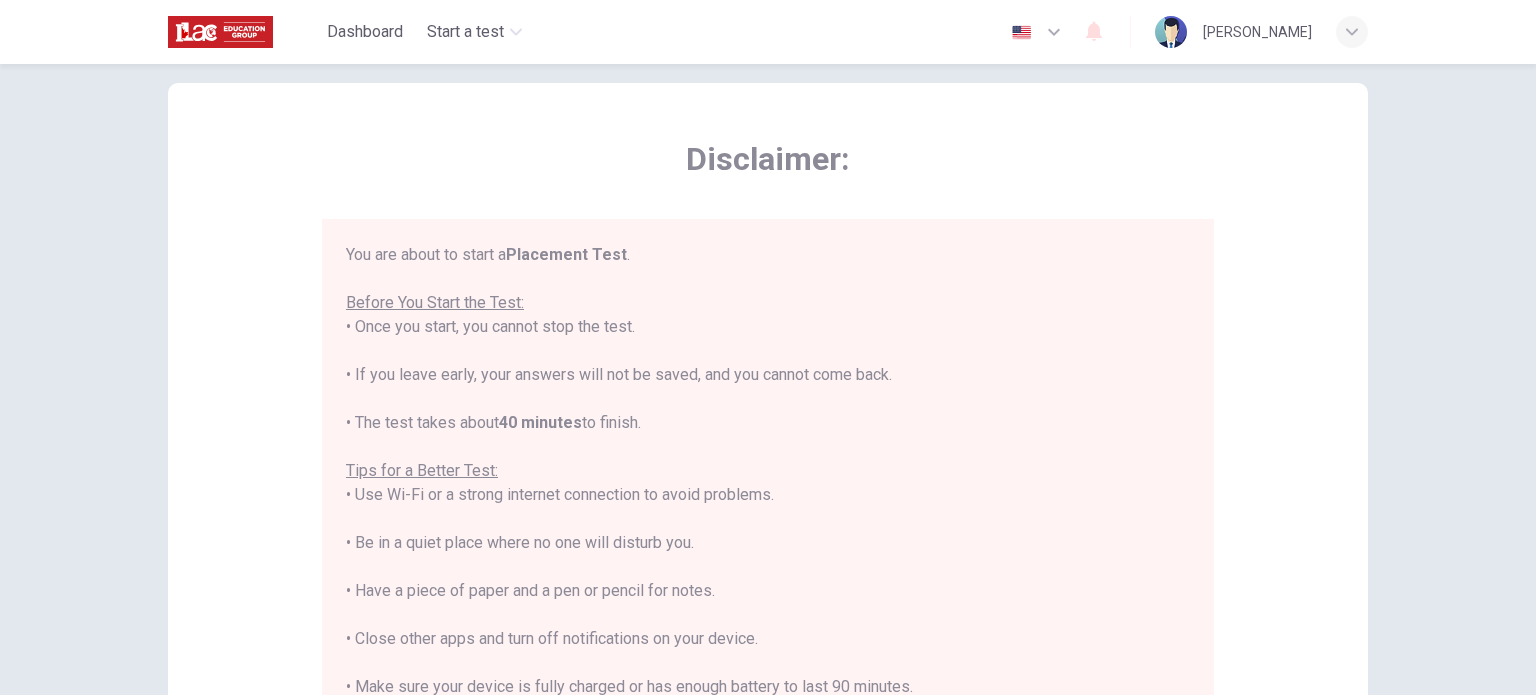 scroll, scrollTop: 23, scrollLeft: 0, axis: vertical 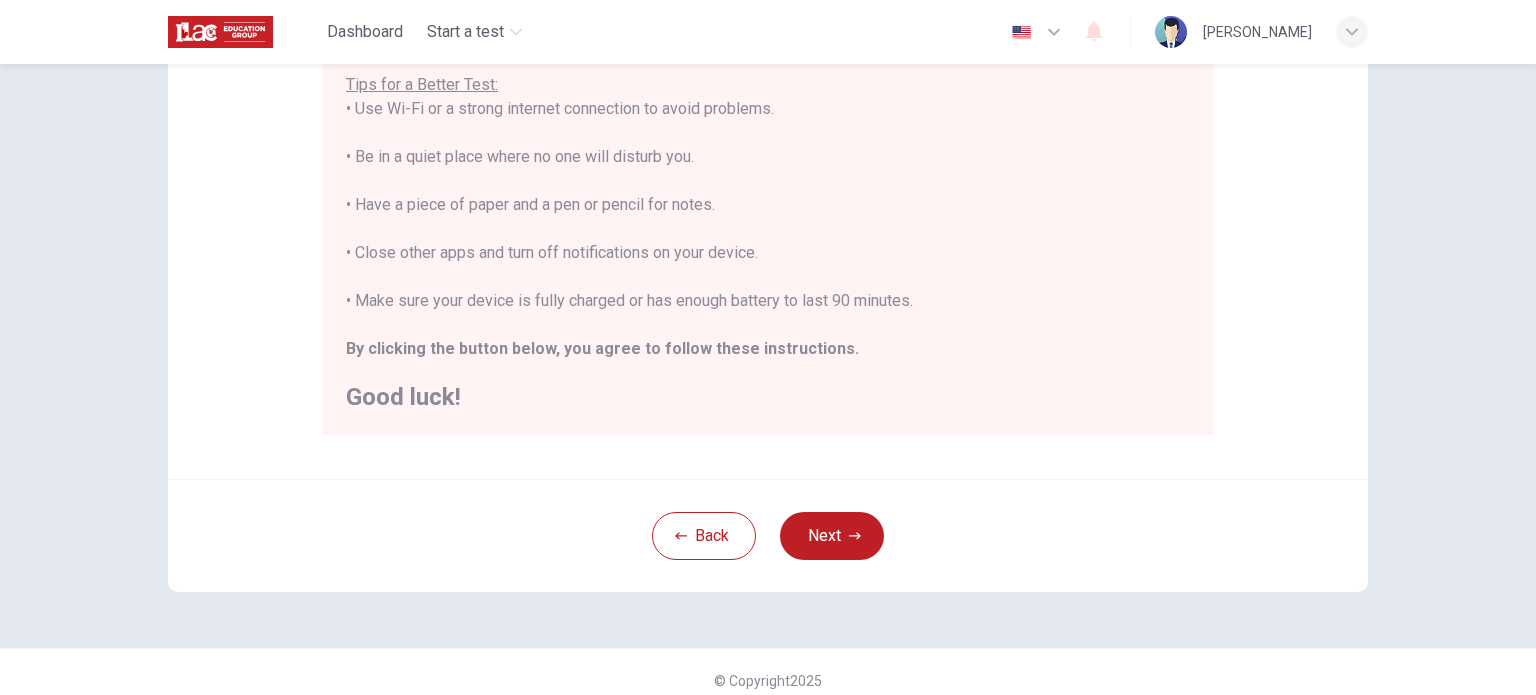 click on "Next" at bounding box center (832, 536) 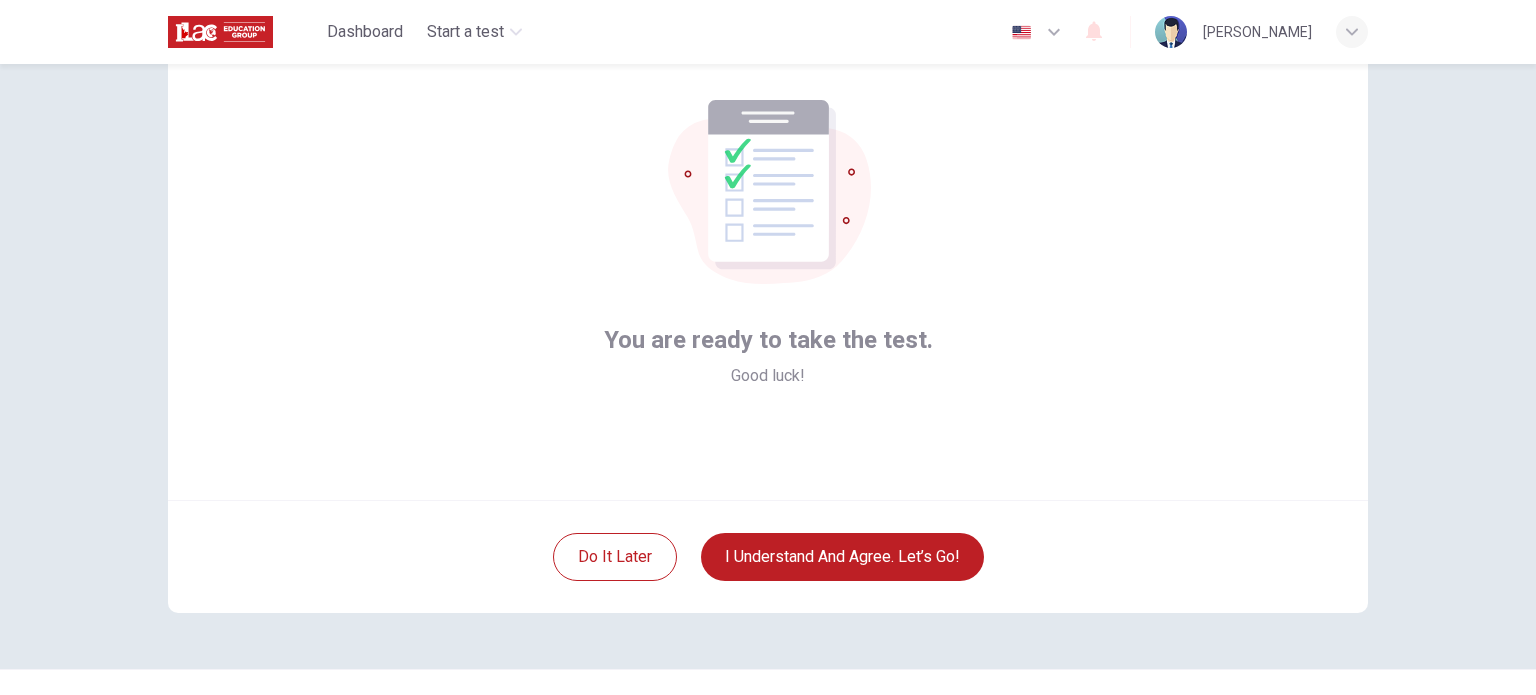 scroll, scrollTop: 0, scrollLeft: 0, axis: both 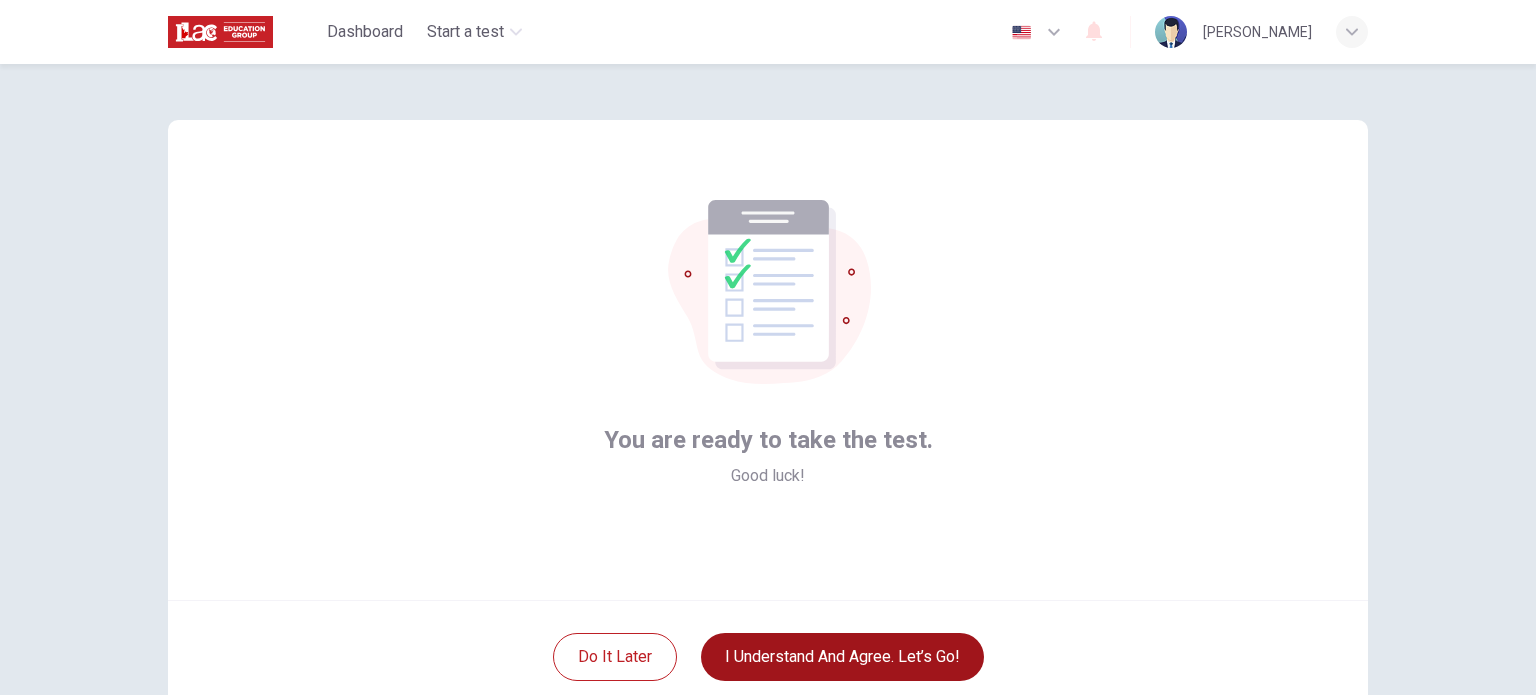 click on "I understand and agree. Let’s go!" at bounding box center (842, 657) 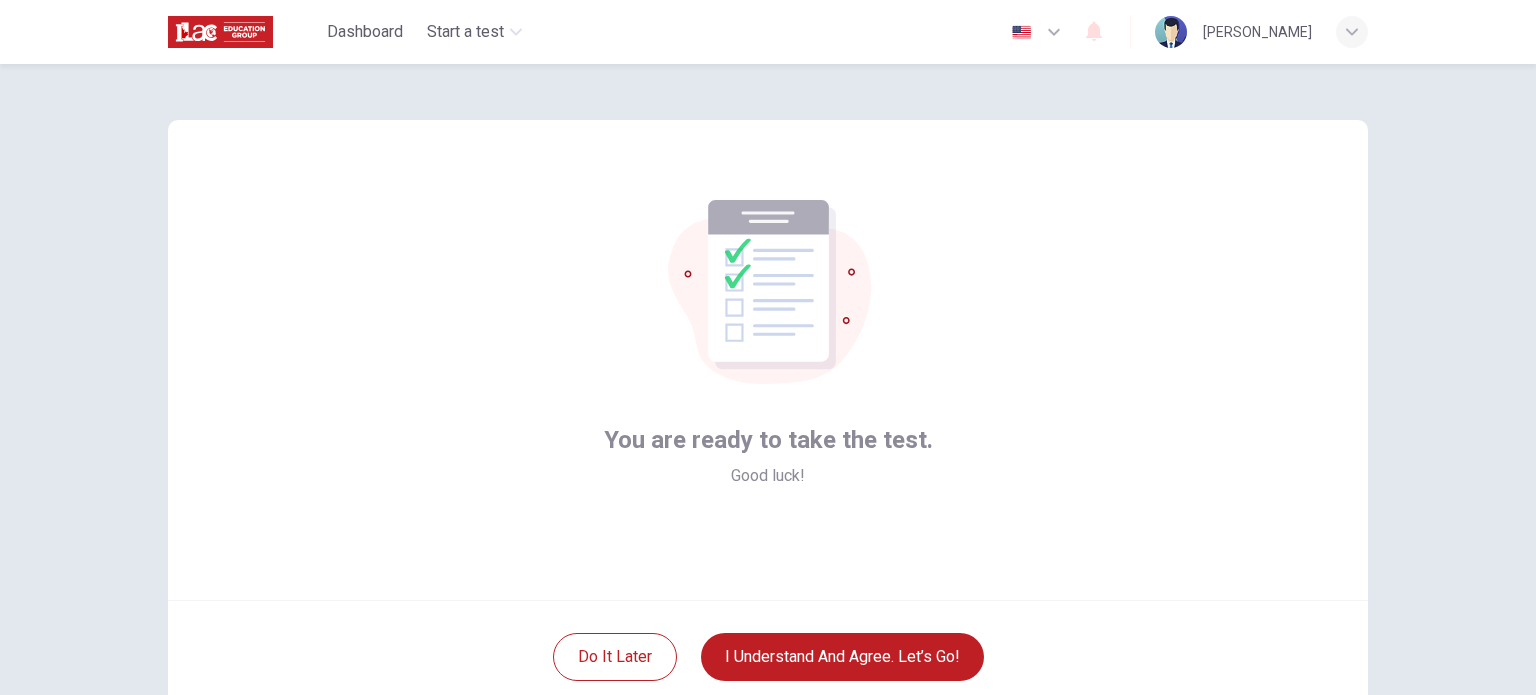 scroll, scrollTop: 0, scrollLeft: 0, axis: both 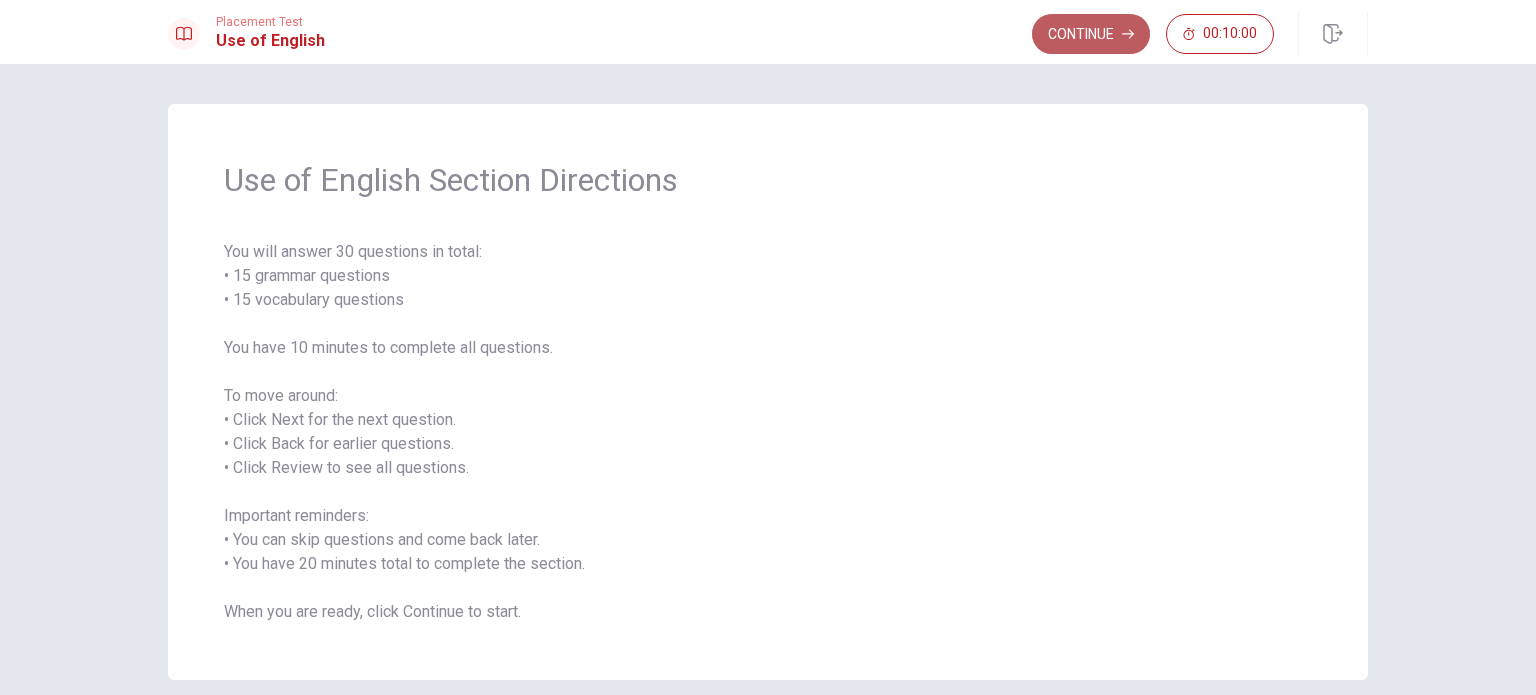 click on "Continue" at bounding box center [1091, 34] 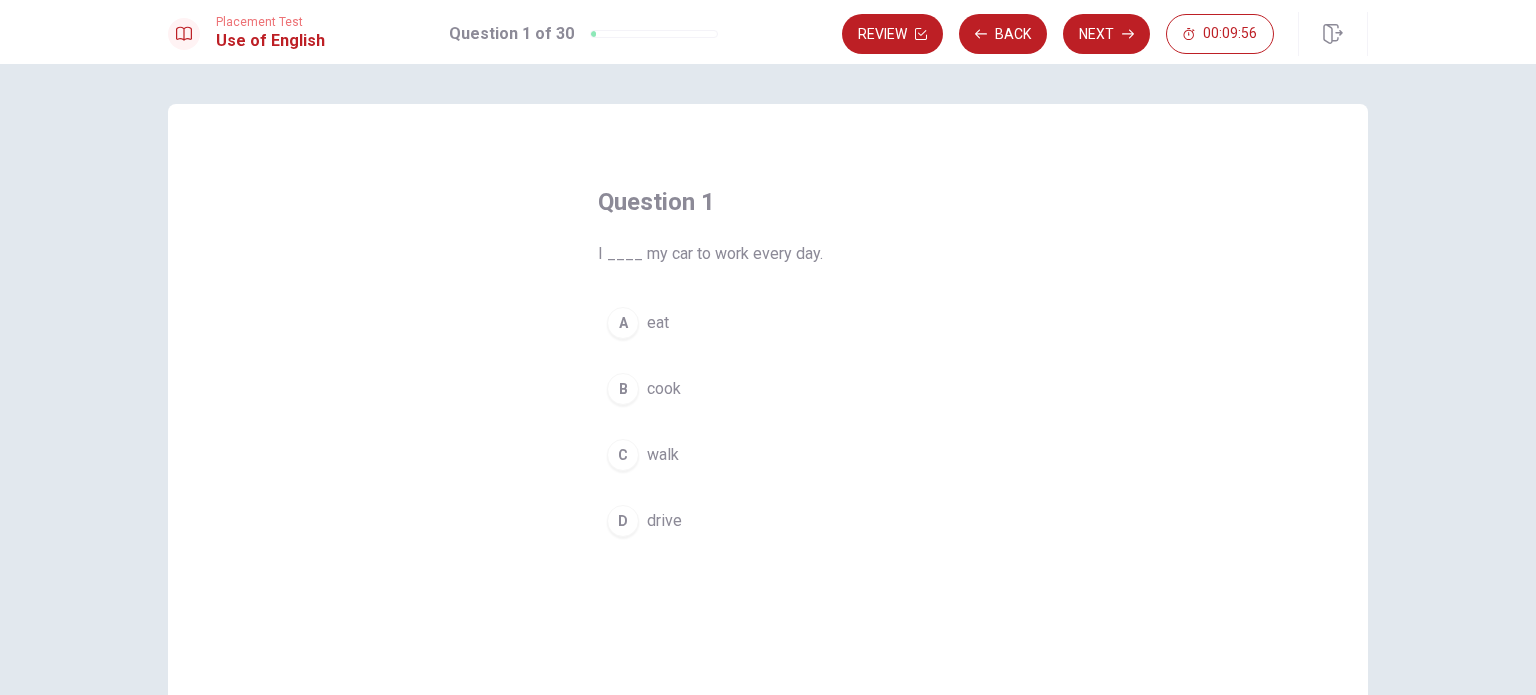 click on "drive" at bounding box center [664, 521] 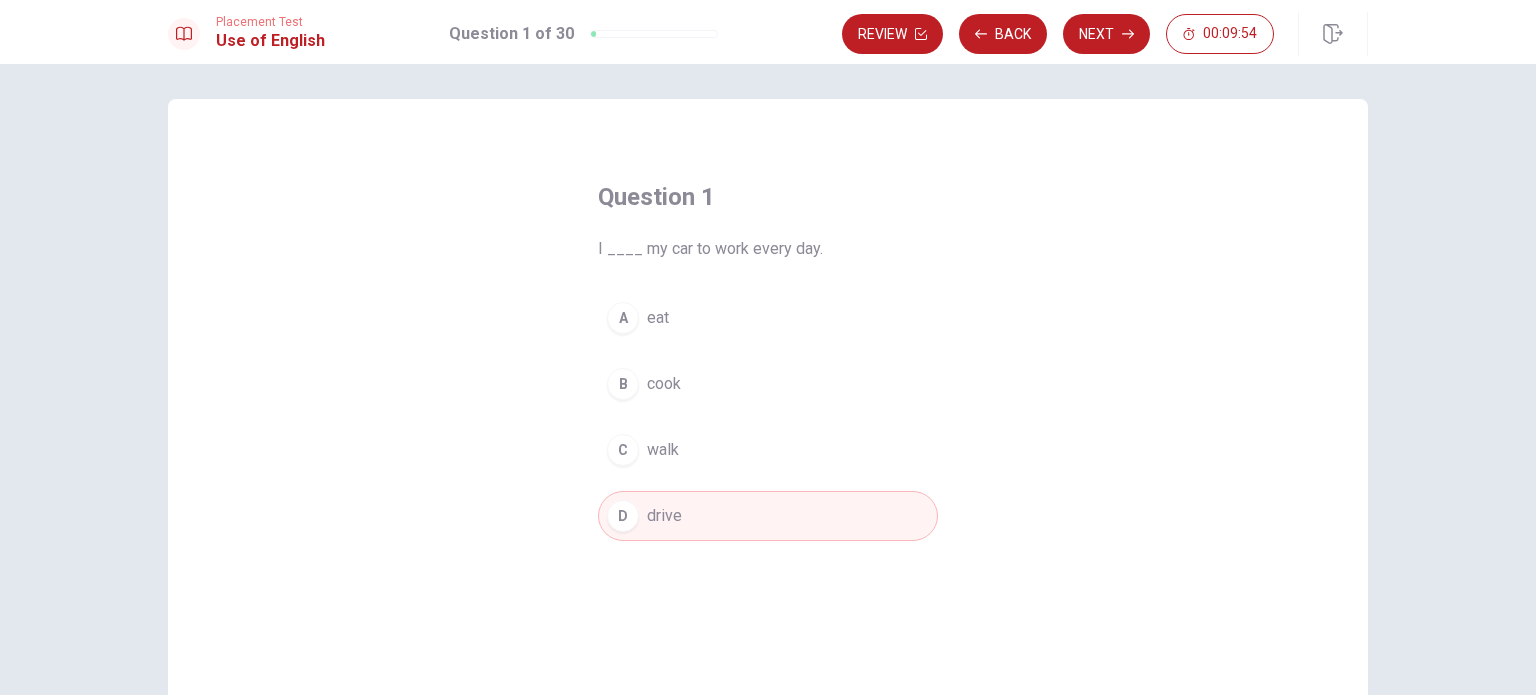 scroll, scrollTop: 0, scrollLeft: 0, axis: both 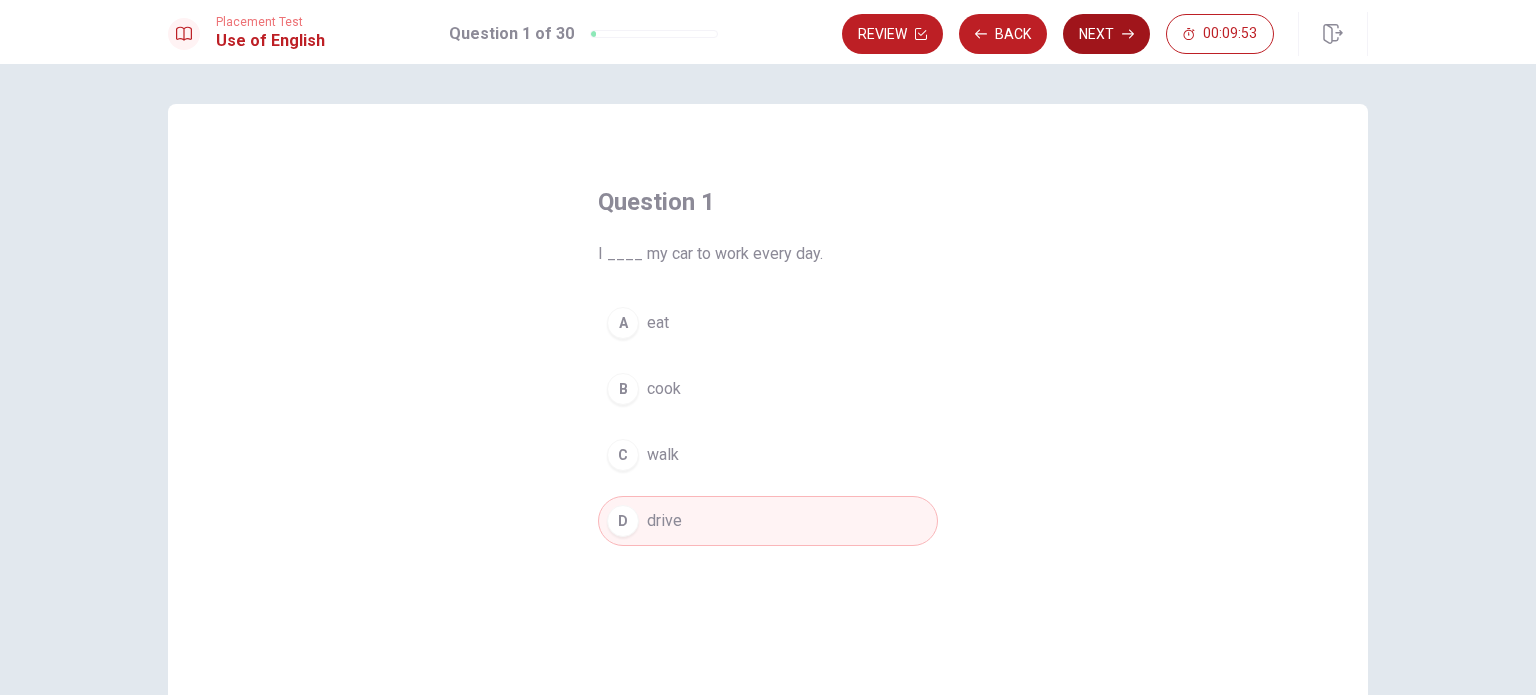 click 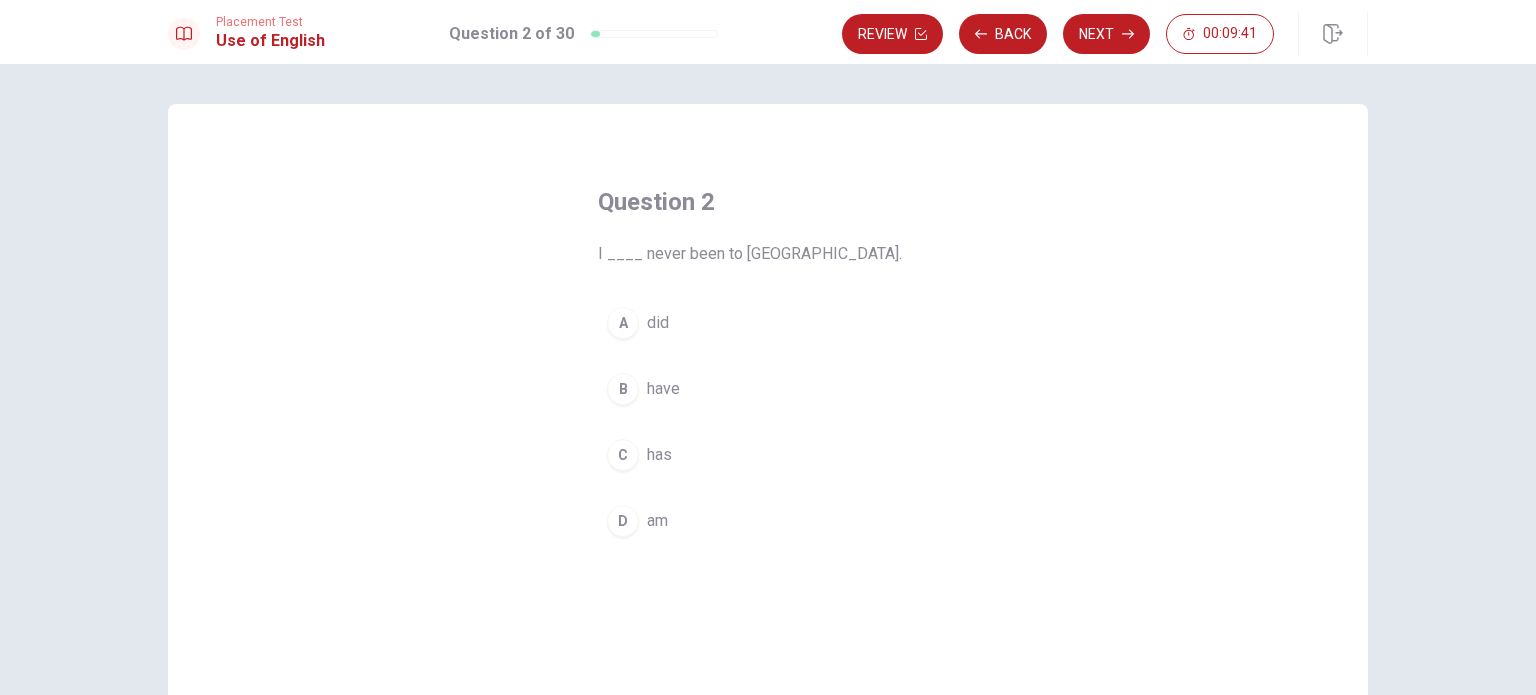 drag, startPoint x: 604, startPoint y: 263, endPoint x: 657, endPoint y: 264, distance: 53.009434 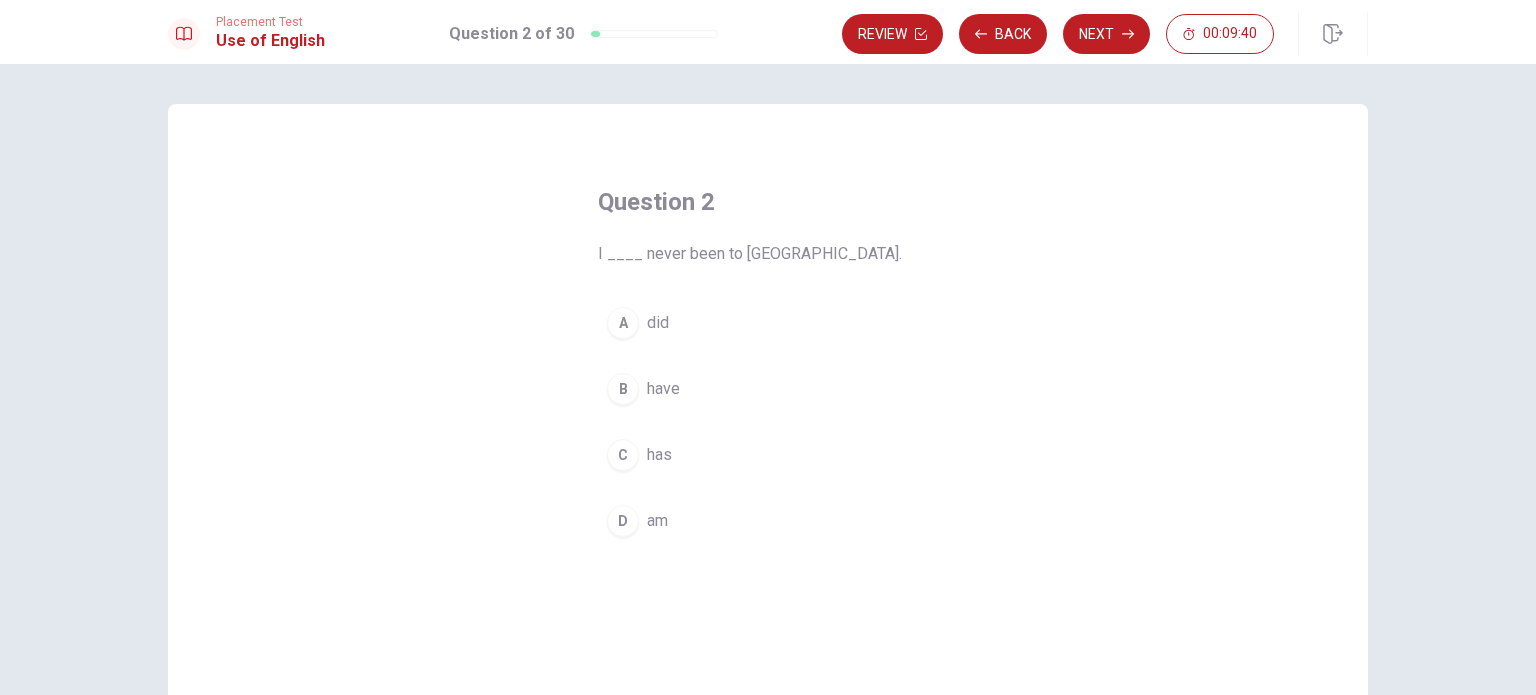 drag, startPoint x: 771, startPoint y: 257, endPoint x: 612, endPoint y: 253, distance: 159.05031 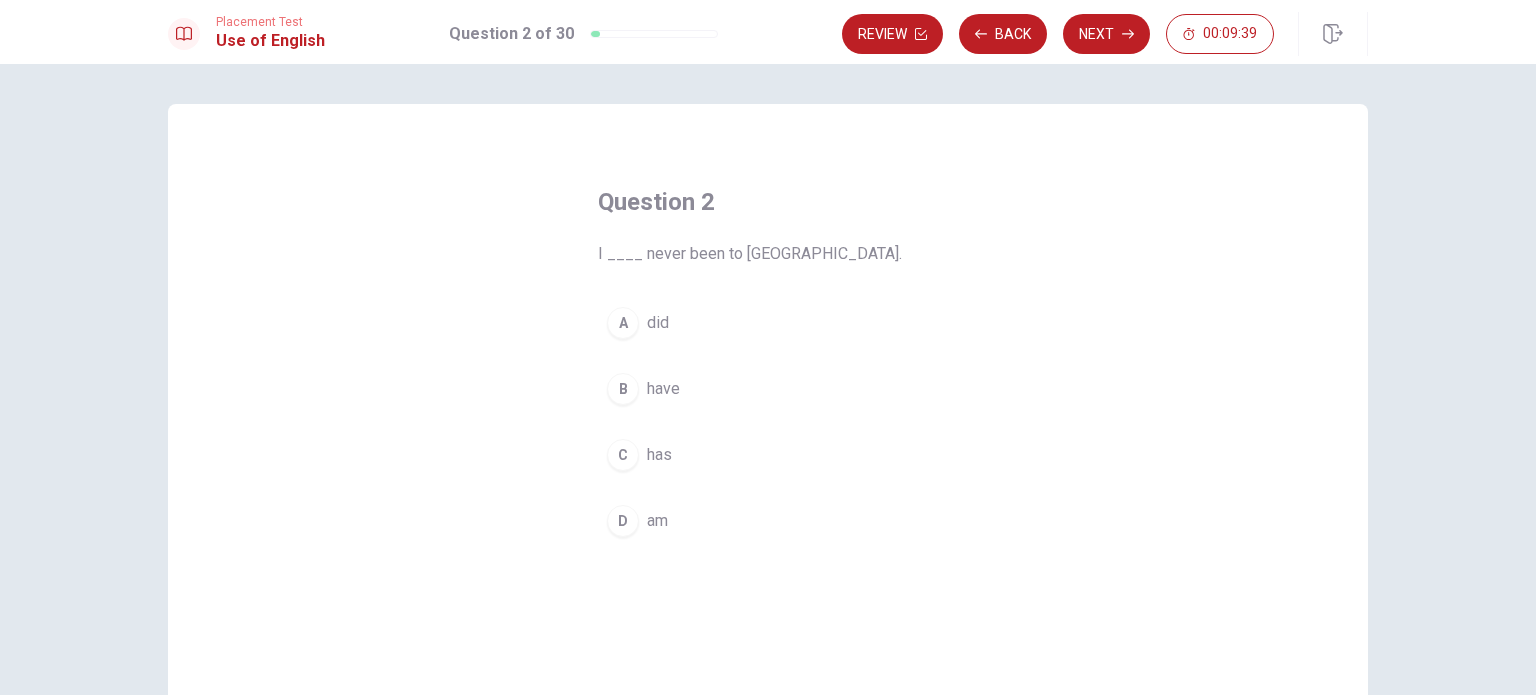 drag, startPoint x: 612, startPoint y: 253, endPoint x: 715, endPoint y: 266, distance: 103.81715 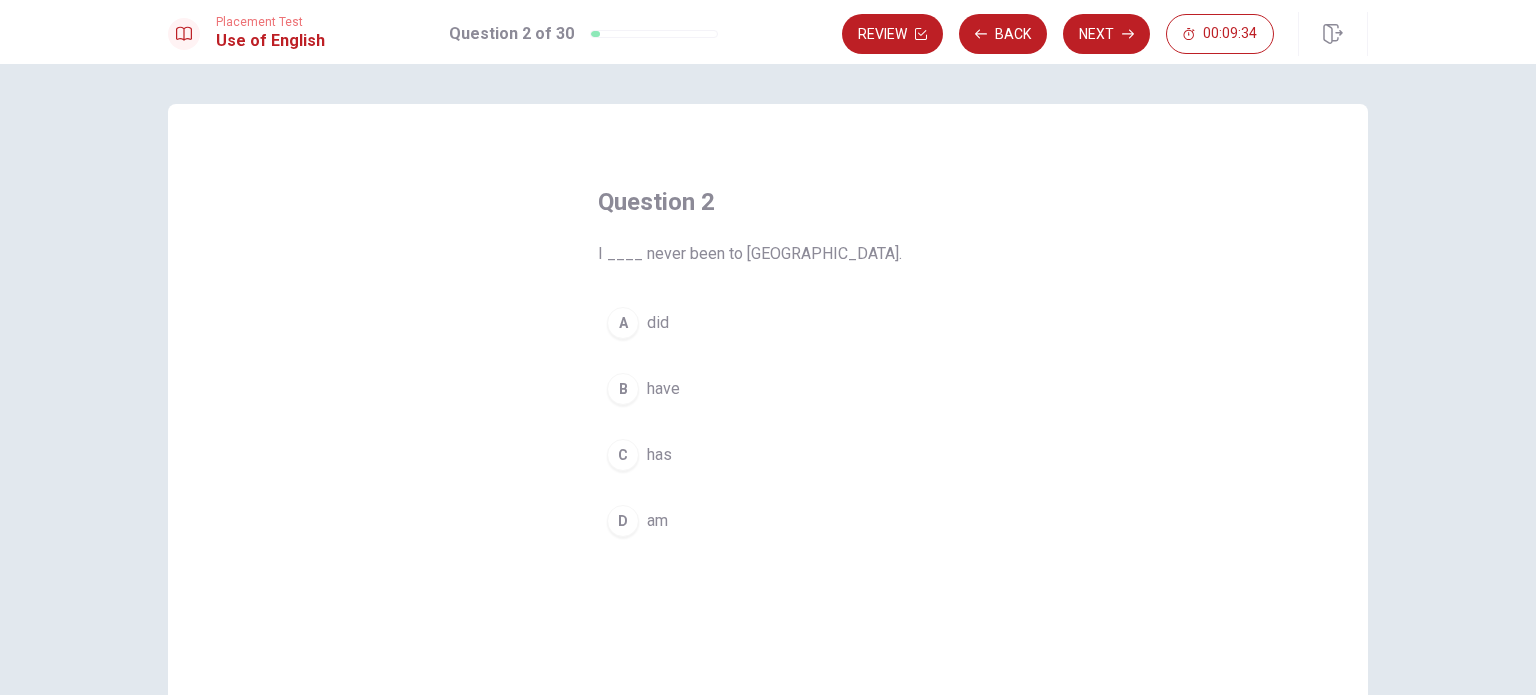drag, startPoint x: 625, startPoint y: 328, endPoint x: 1074, endPoint y: 495, distance: 479.05115 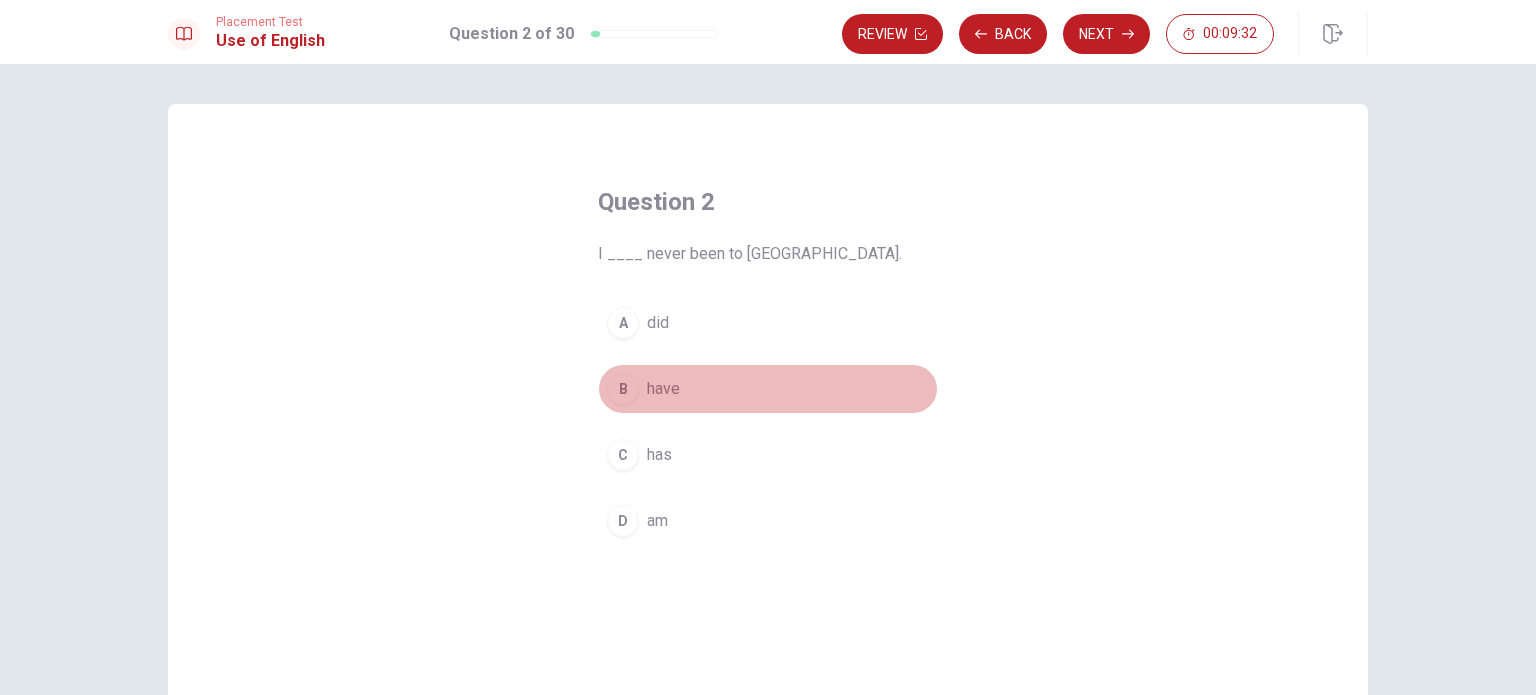 click on "have" at bounding box center [663, 389] 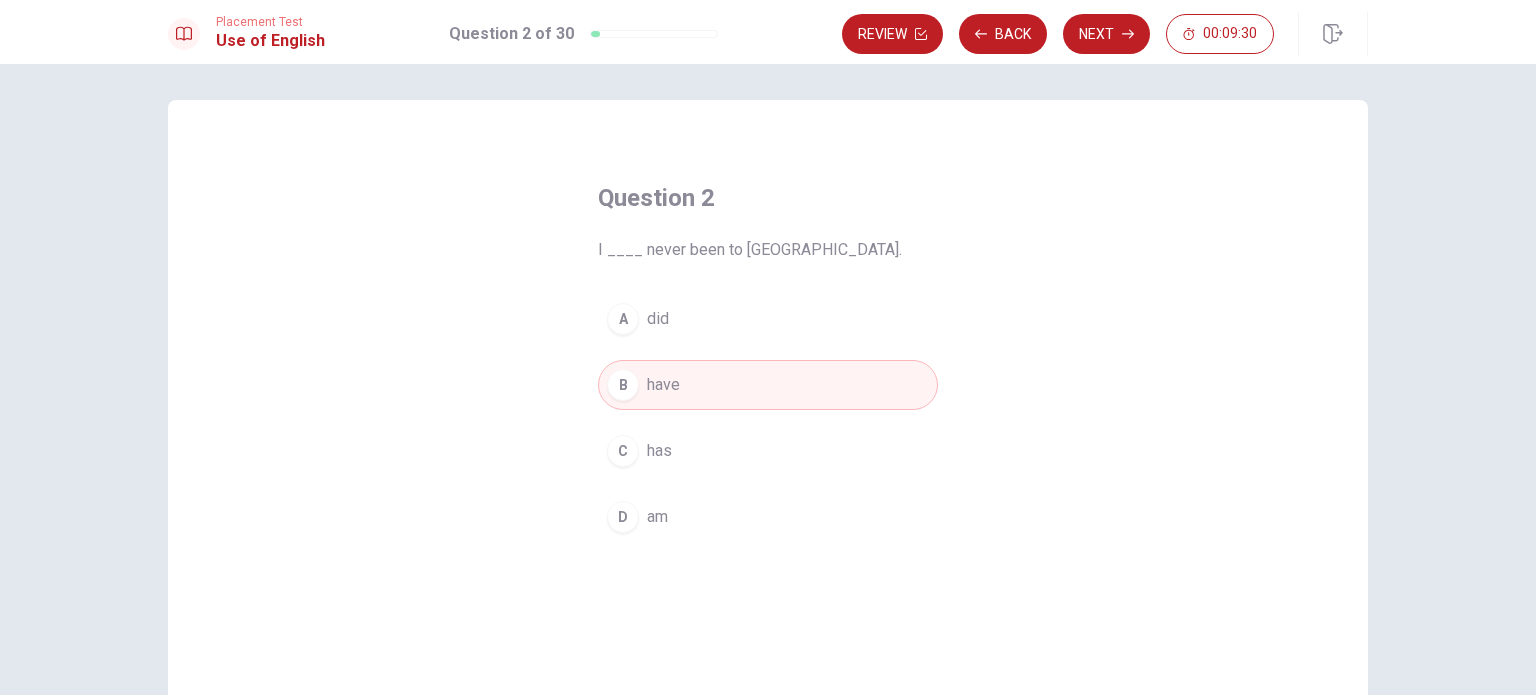 scroll, scrollTop: 0, scrollLeft: 0, axis: both 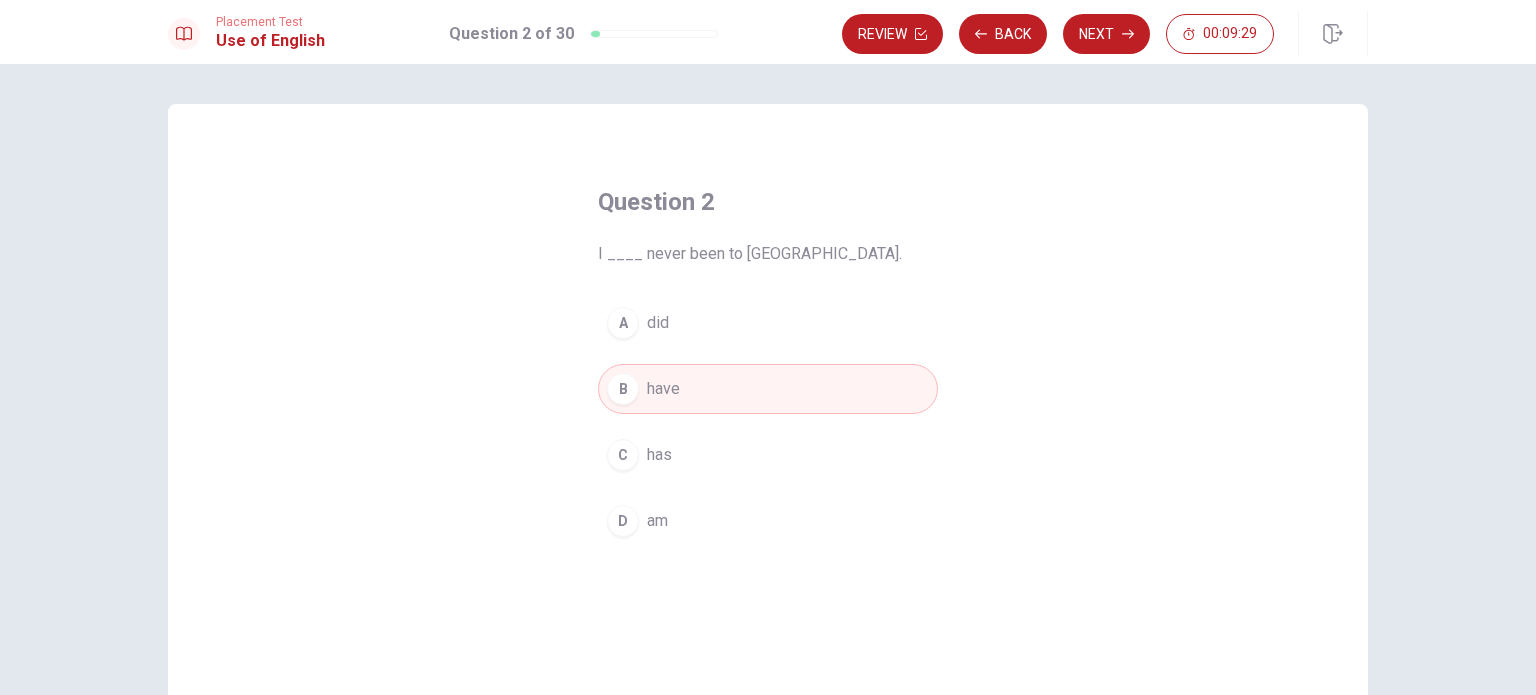click on "Review Back Next 00:09:29" at bounding box center (1105, 34) 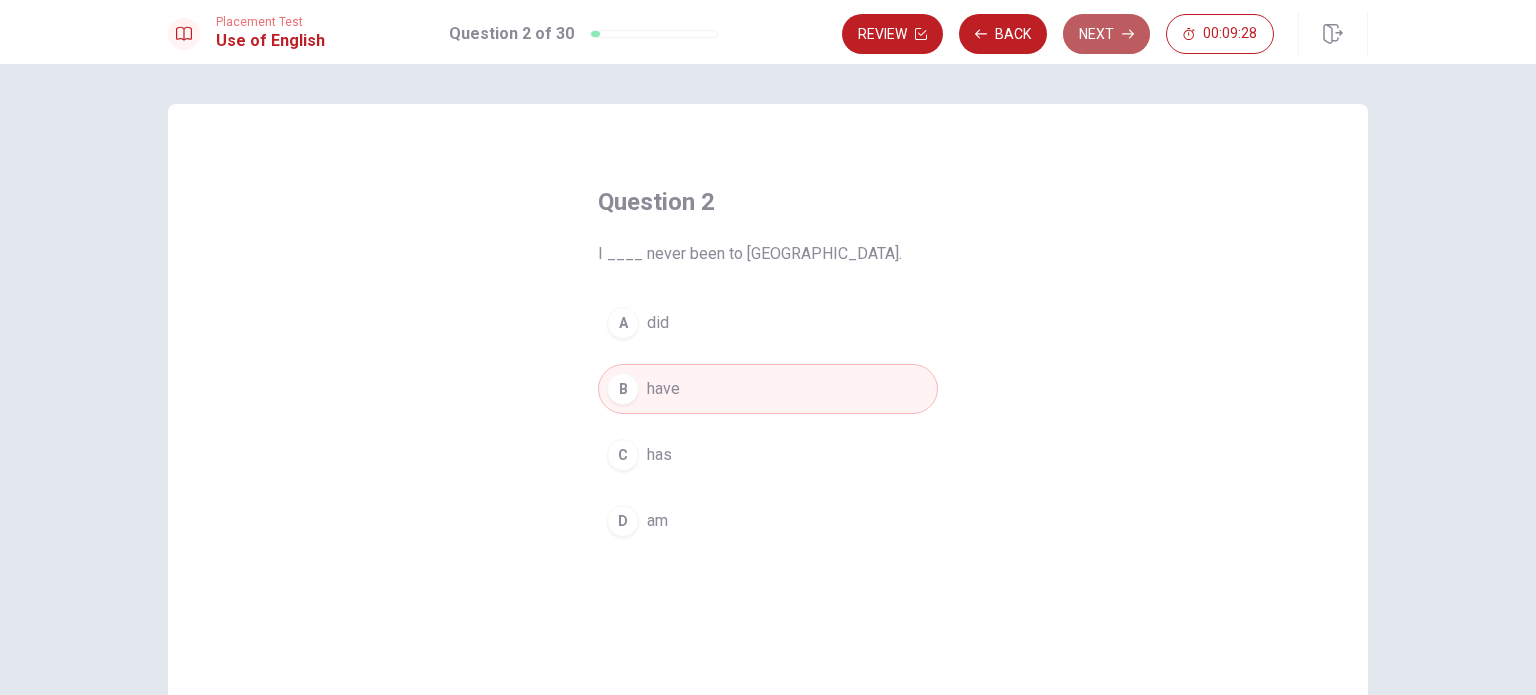 click on "Next" at bounding box center (1106, 34) 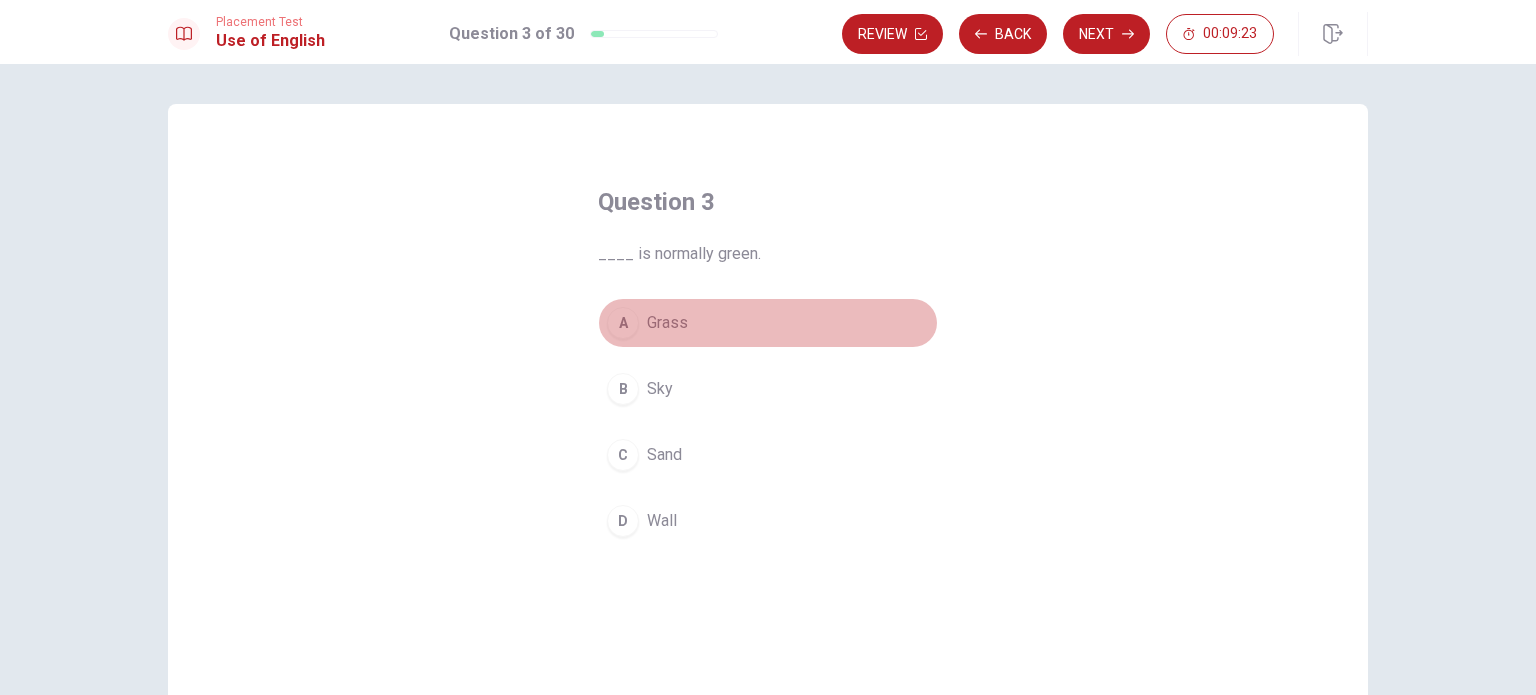 click on "Grass" at bounding box center (667, 323) 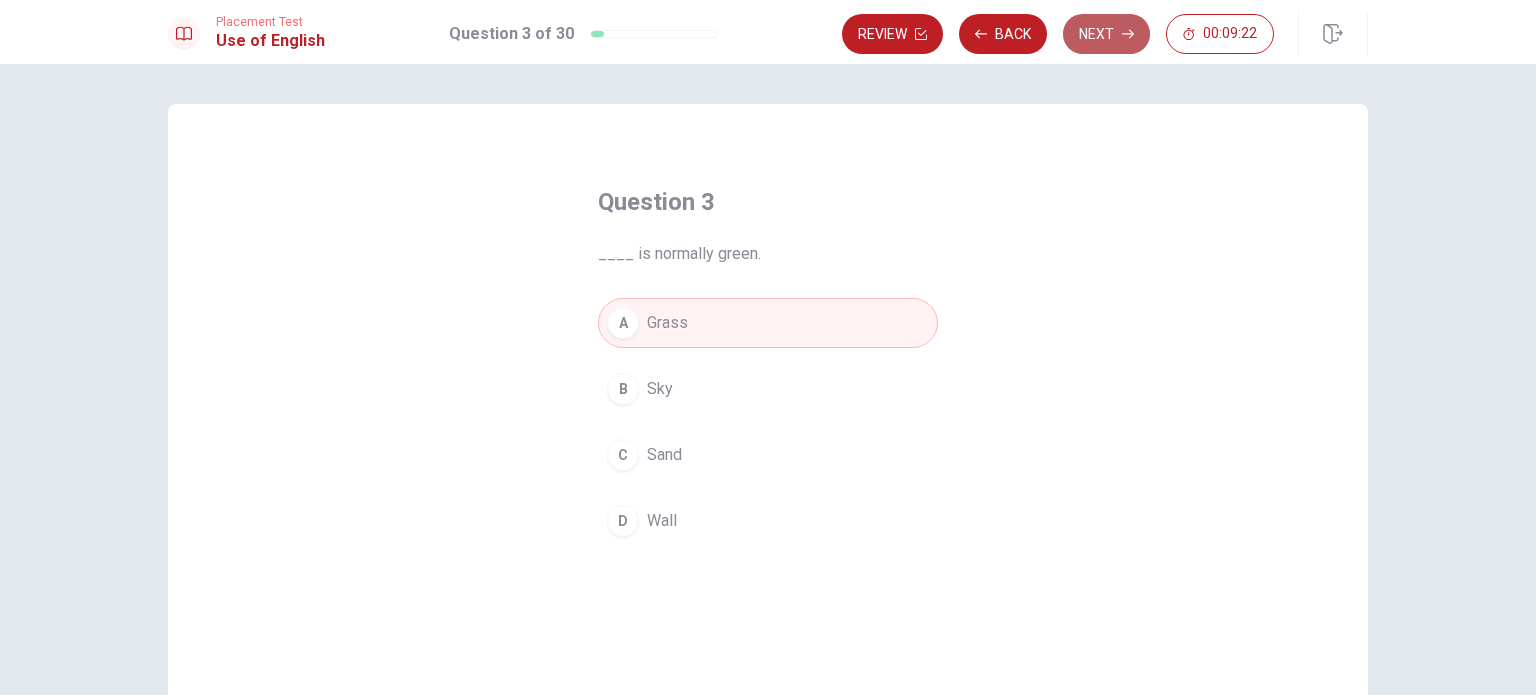 click on "Next" at bounding box center [1106, 34] 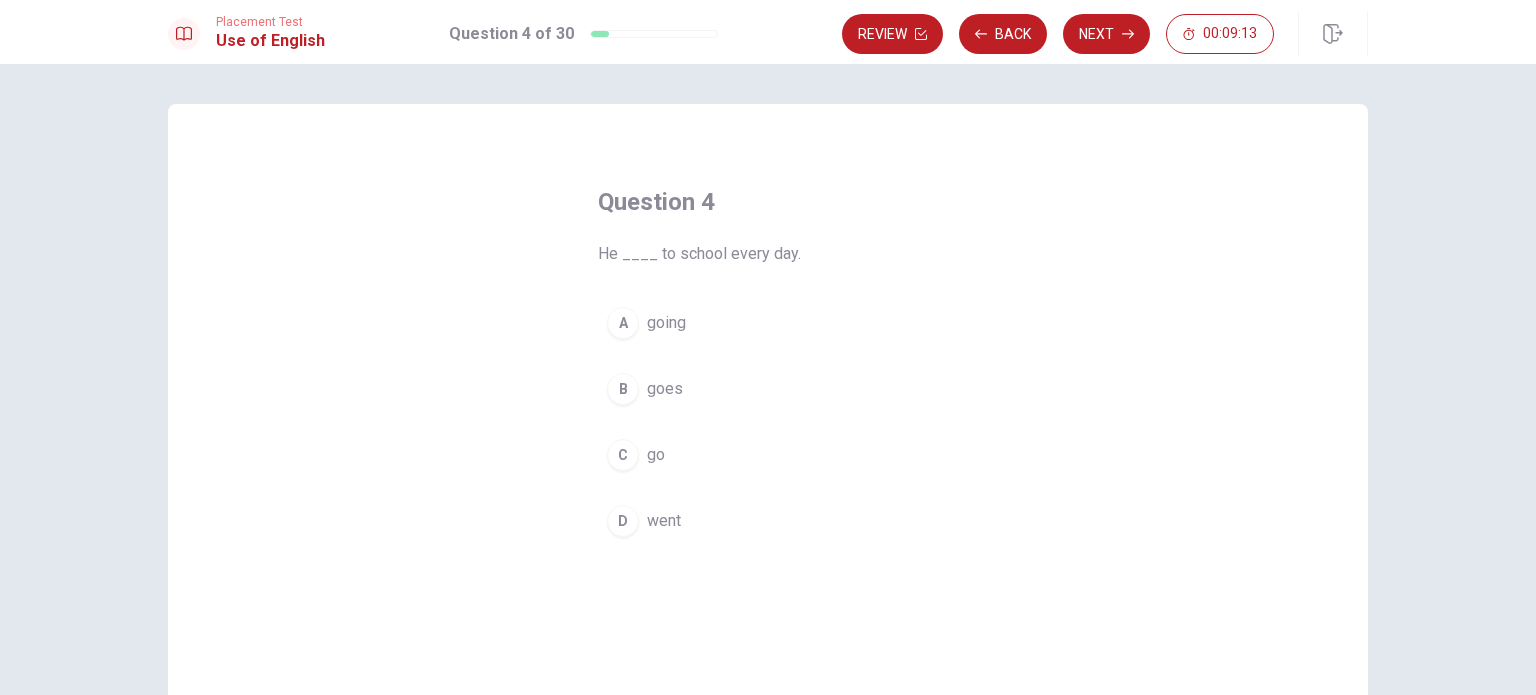 drag, startPoint x: 658, startPoint y: 356, endPoint x: 664, endPoint y: 372, distance: 17.088007 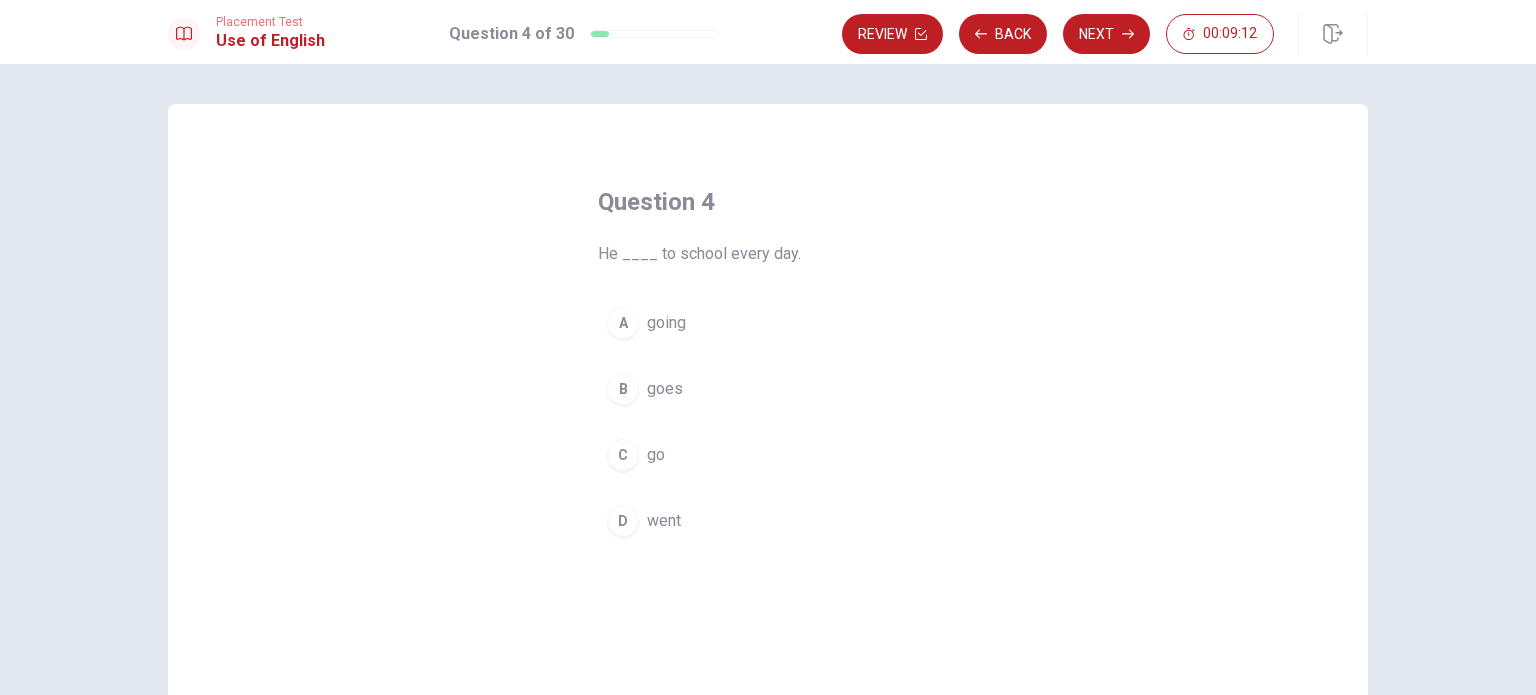 click on "B goes" at bounding box center (768, 389) 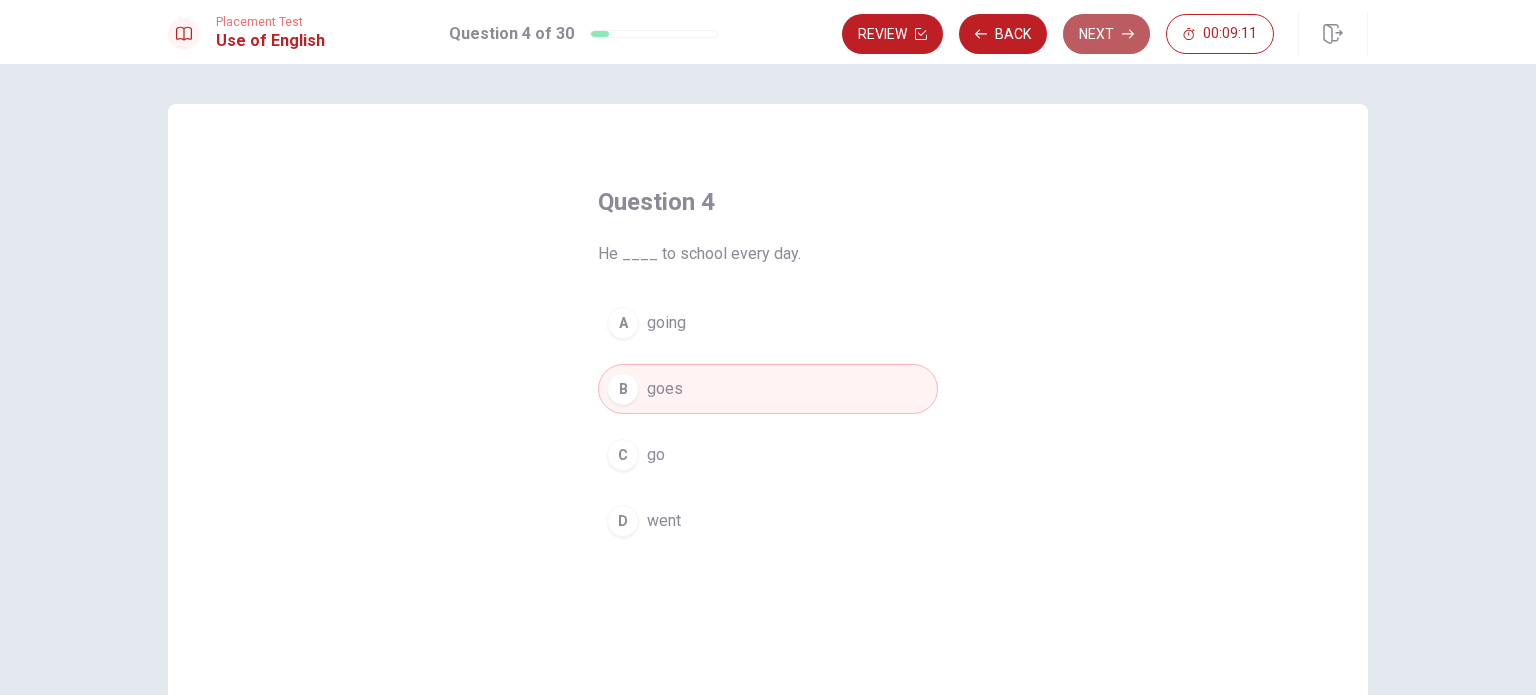 click on "Next" at bounding box center (1106, 34) 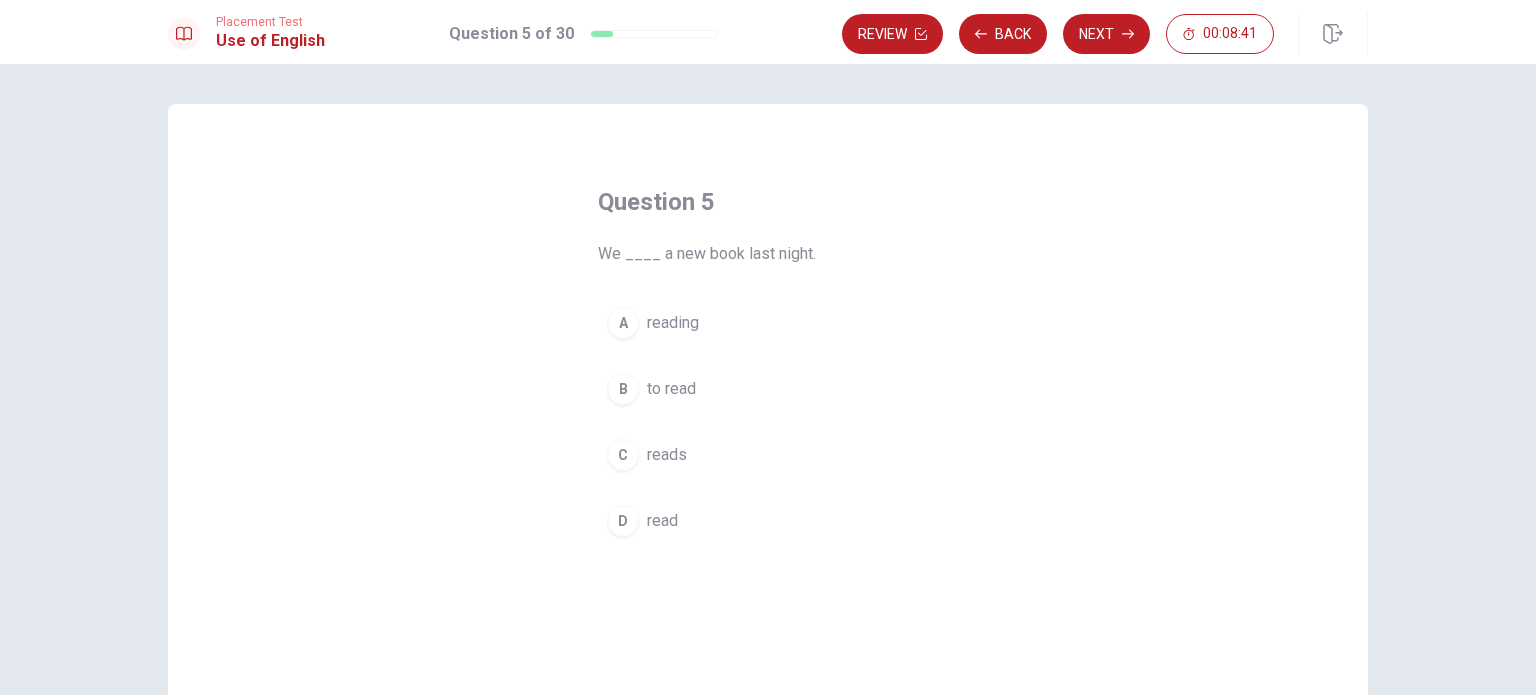 click on "read" at bounding box center (662, 521) 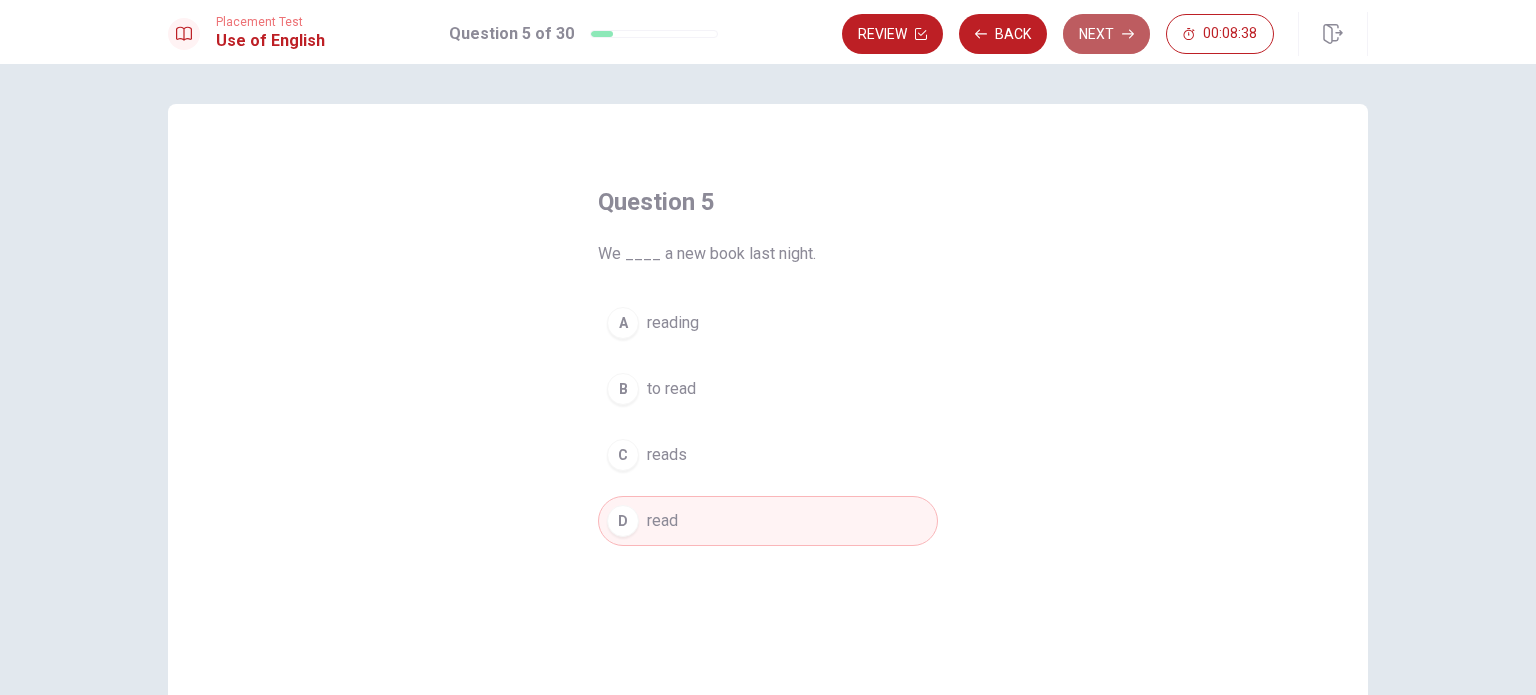 click on "Next" at bounding box center [1106, 34] 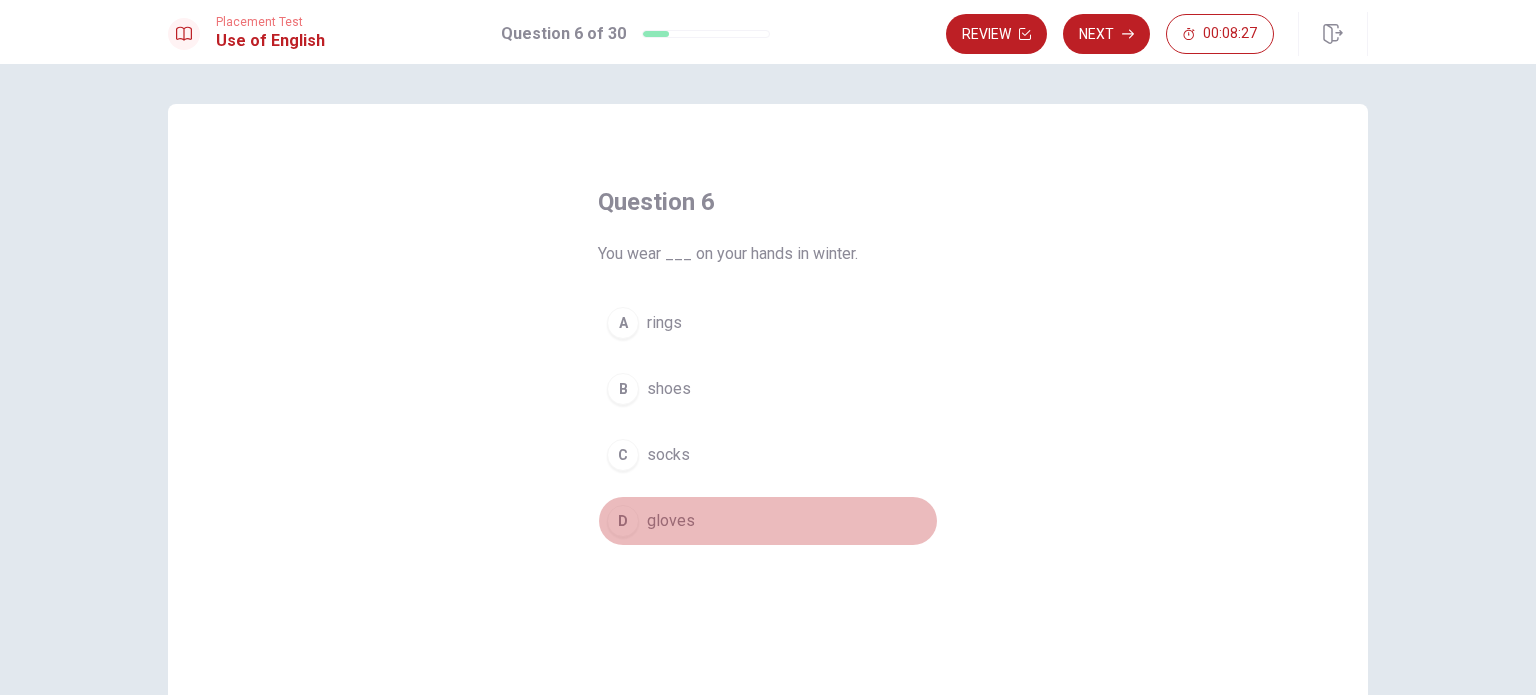 click on "gloves" at bounding box center (671, 521) 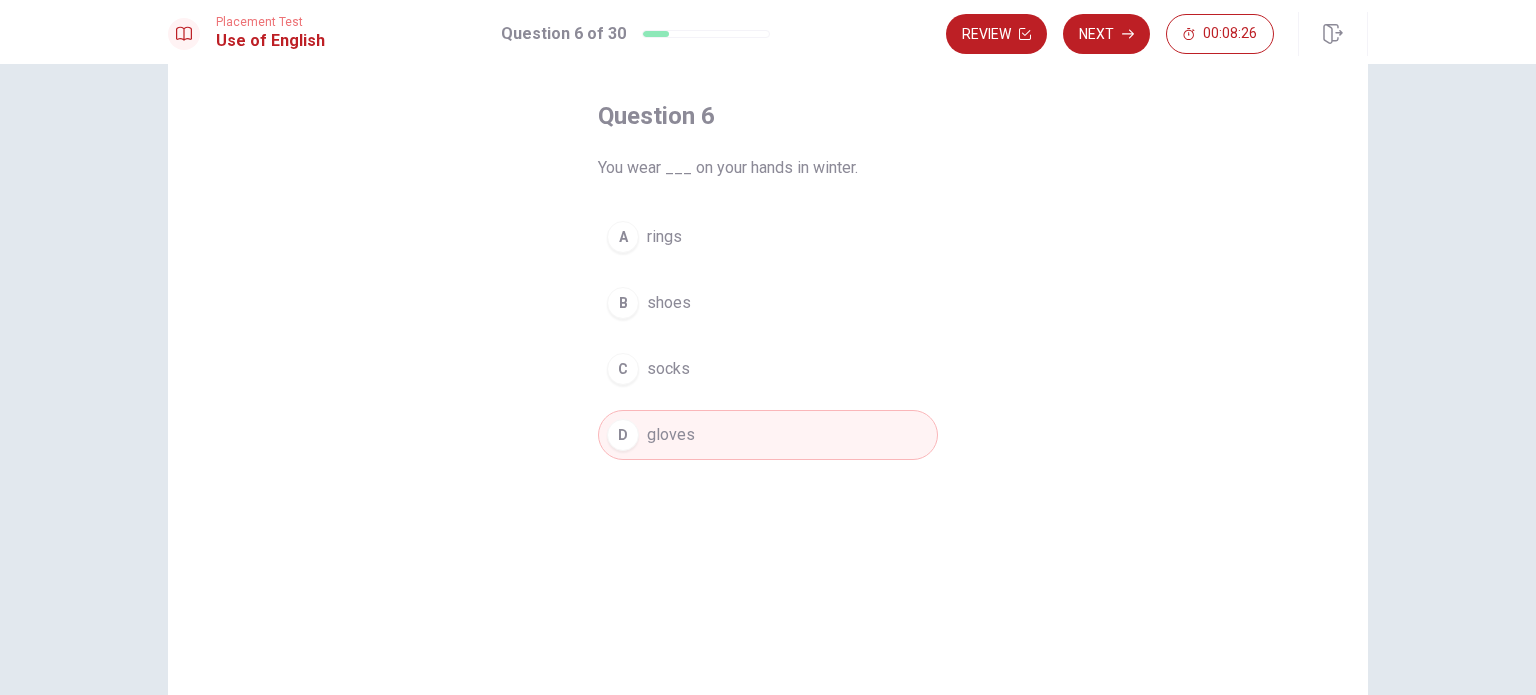 scroll, scrollTop: 0, scrollLeft: 0, axis: both 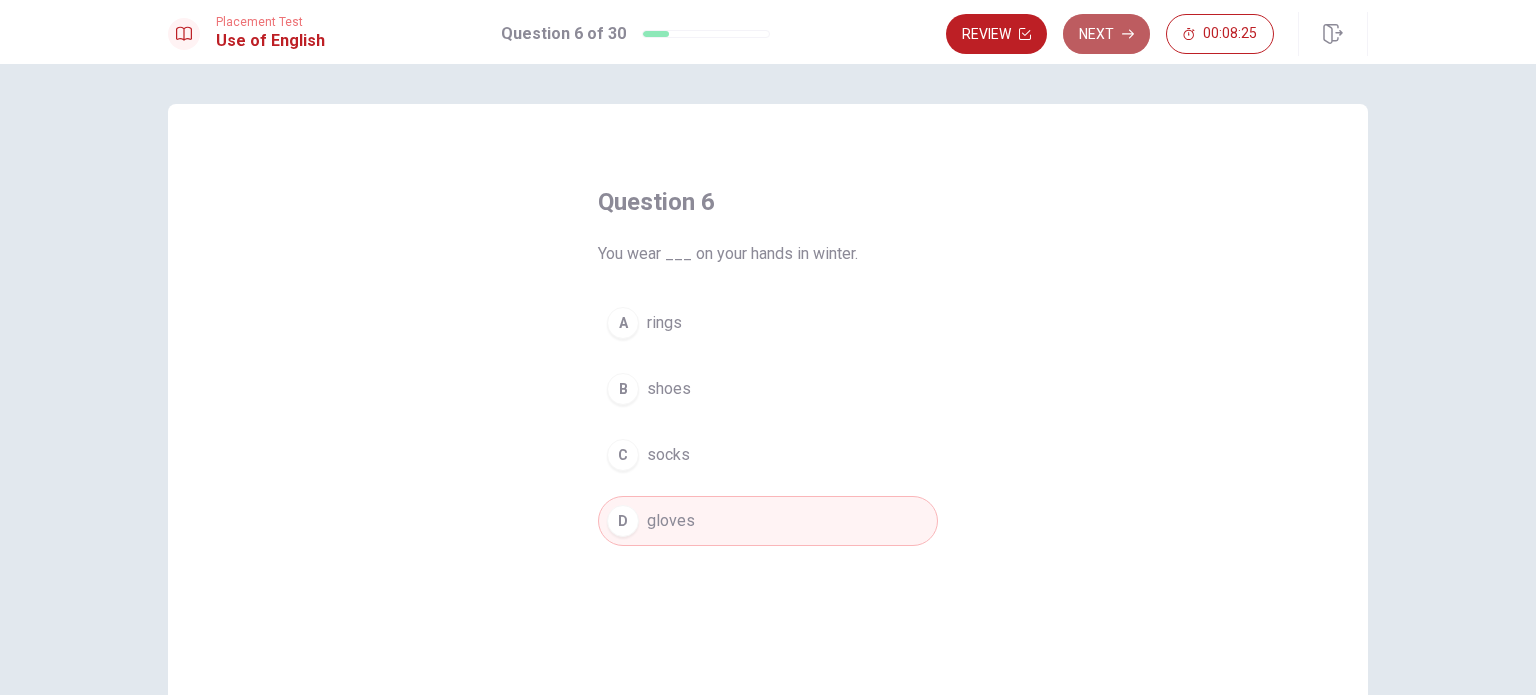 click 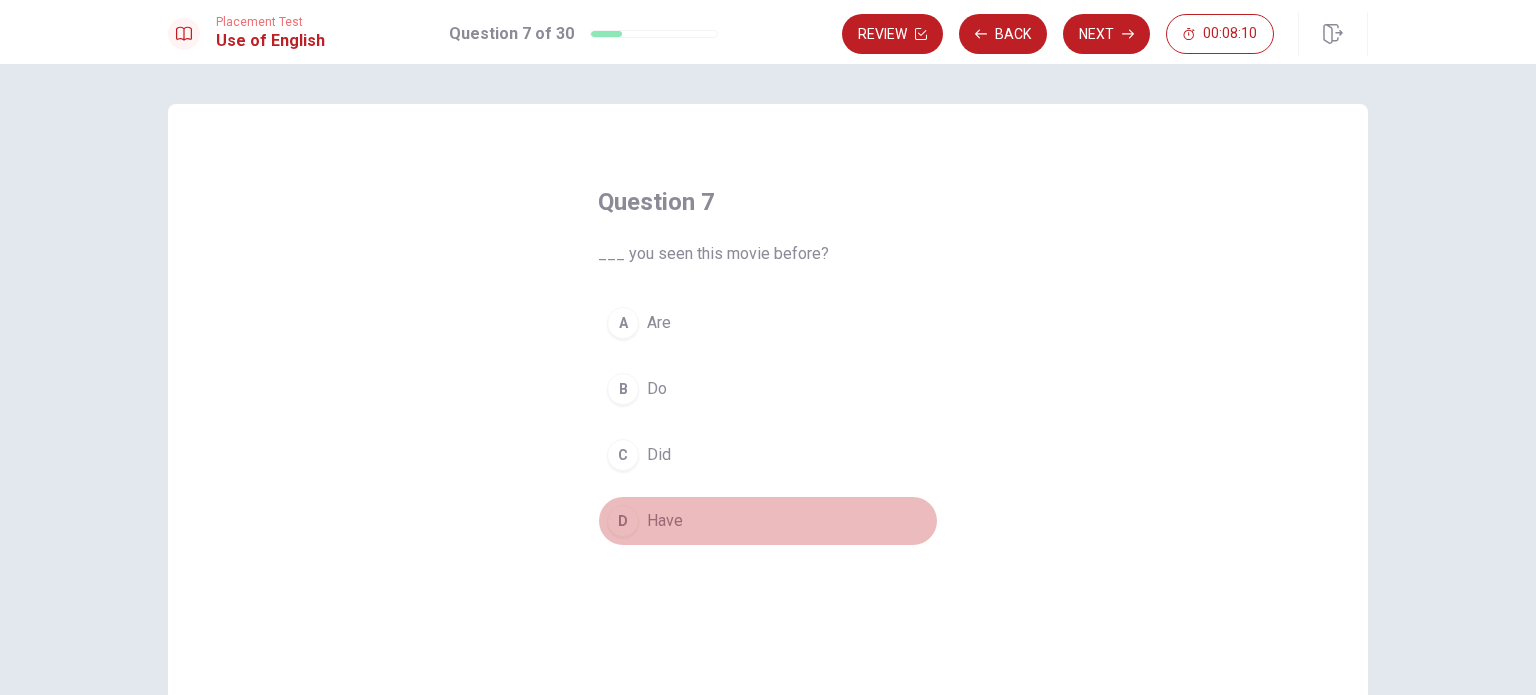click on "D Have" at bounding box center (768, 521) 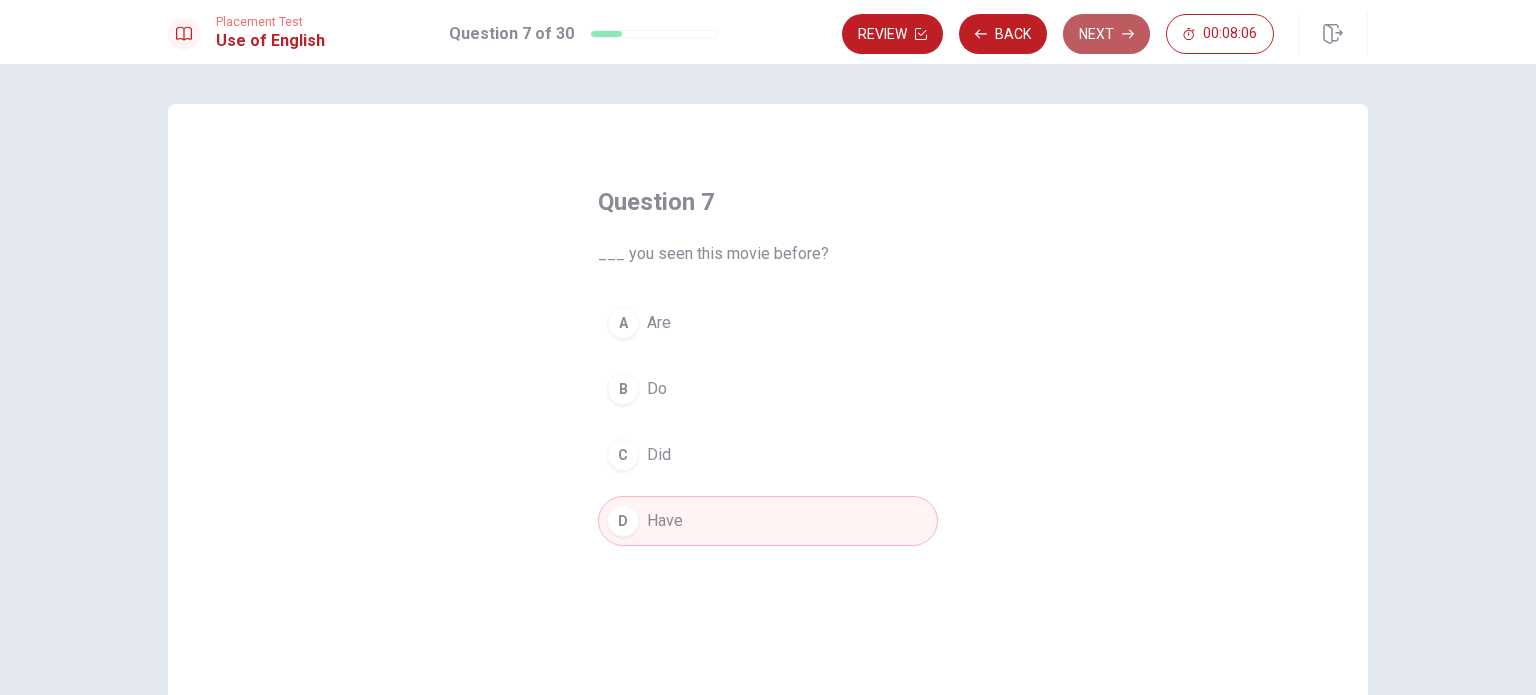 click on "Next" at bounding box center [1106, 34] 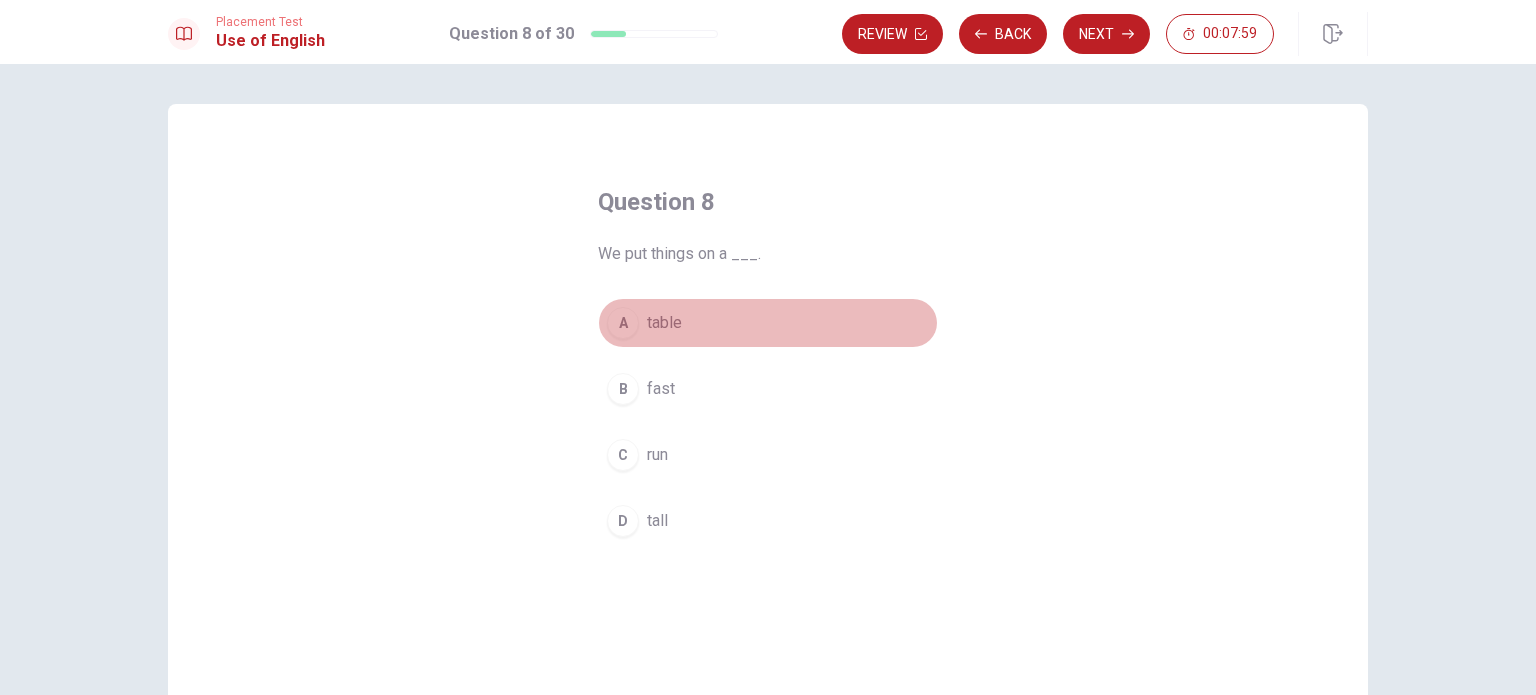 click on "table" at bounding box center (664, 323) 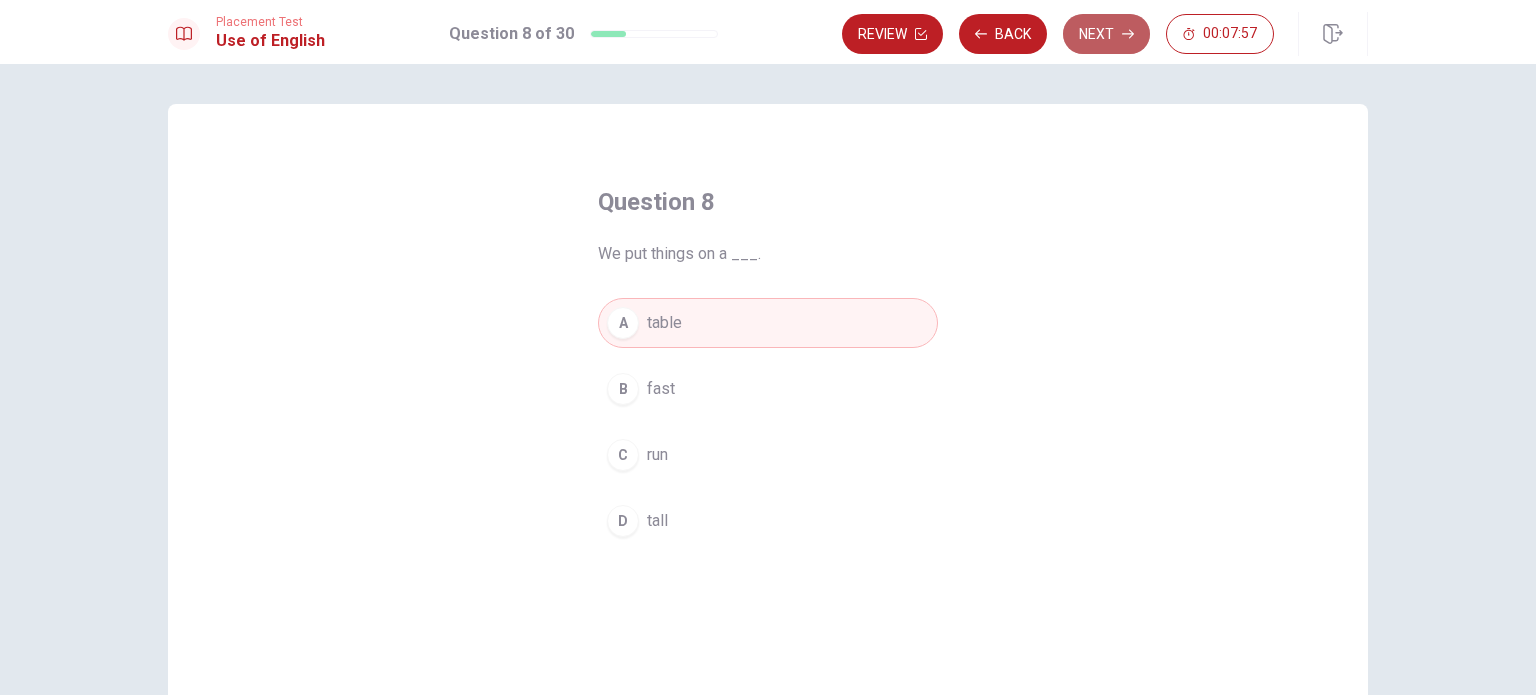 click 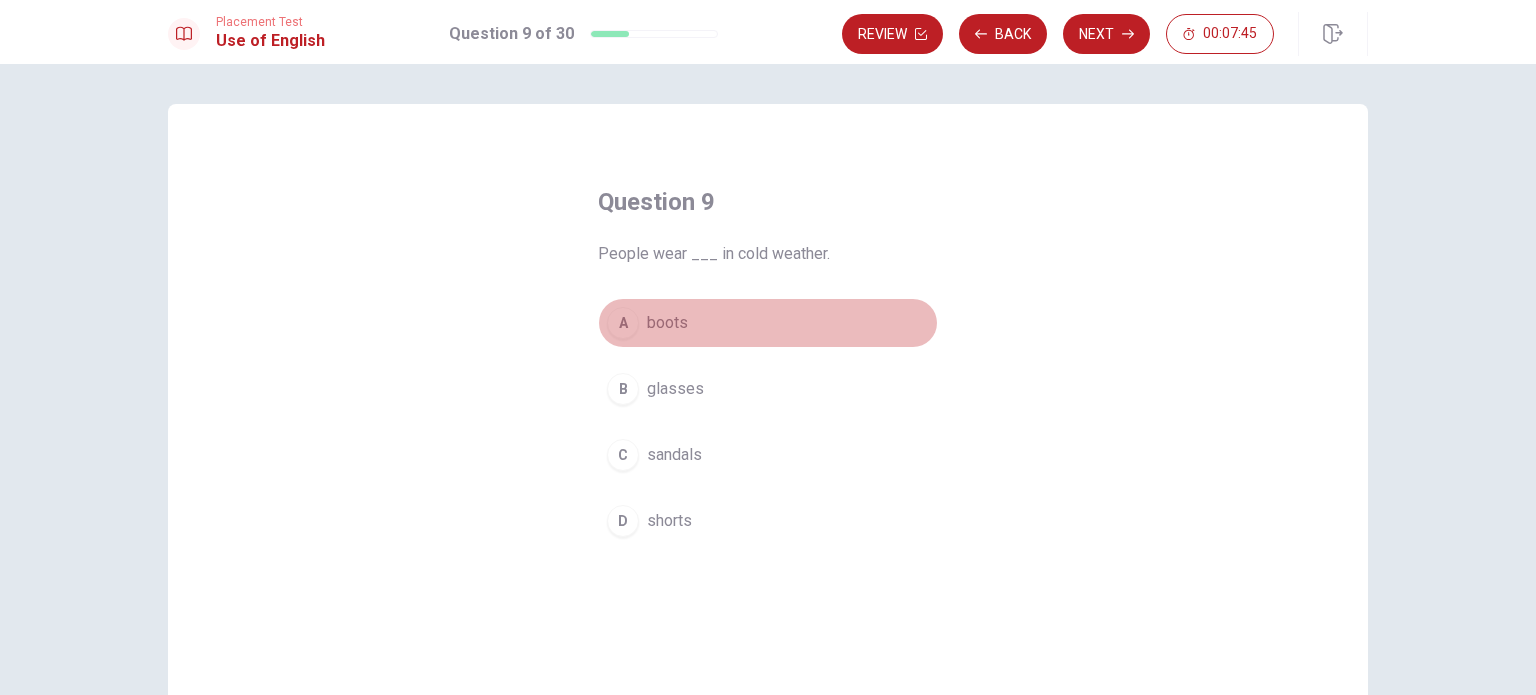 click on "boots" at bounding box center (667, 323) 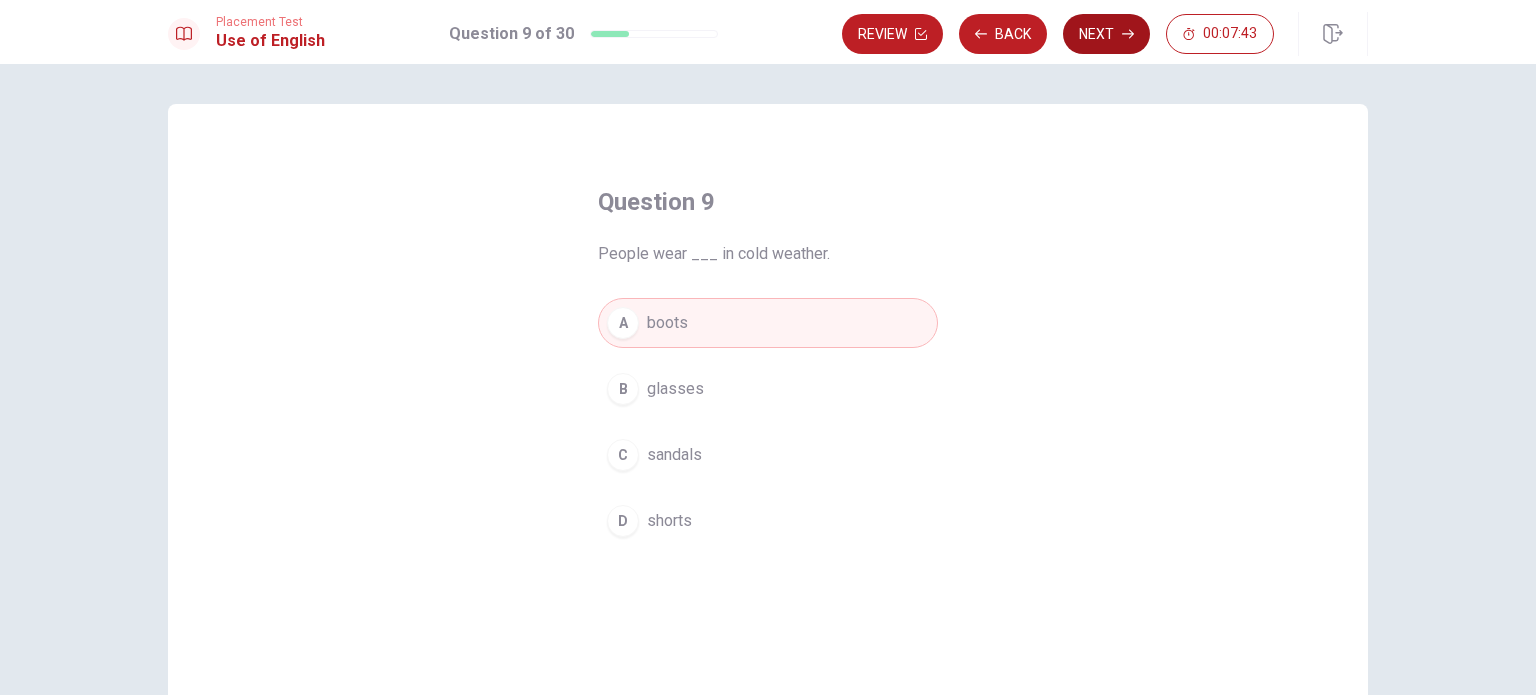 click on "Next" at bounding box center [1106, 34] 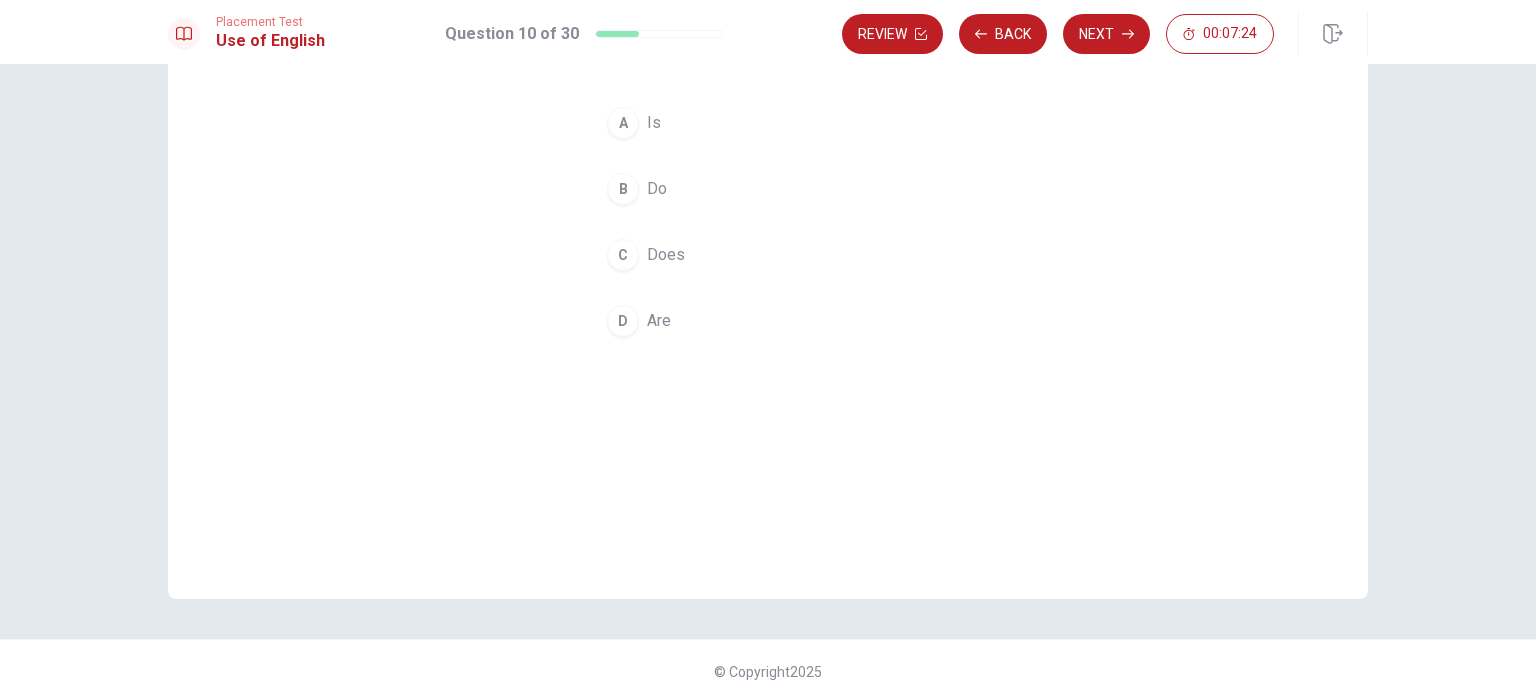 scroll, scrollTop: 0, scrollLeft: 0, axis: both 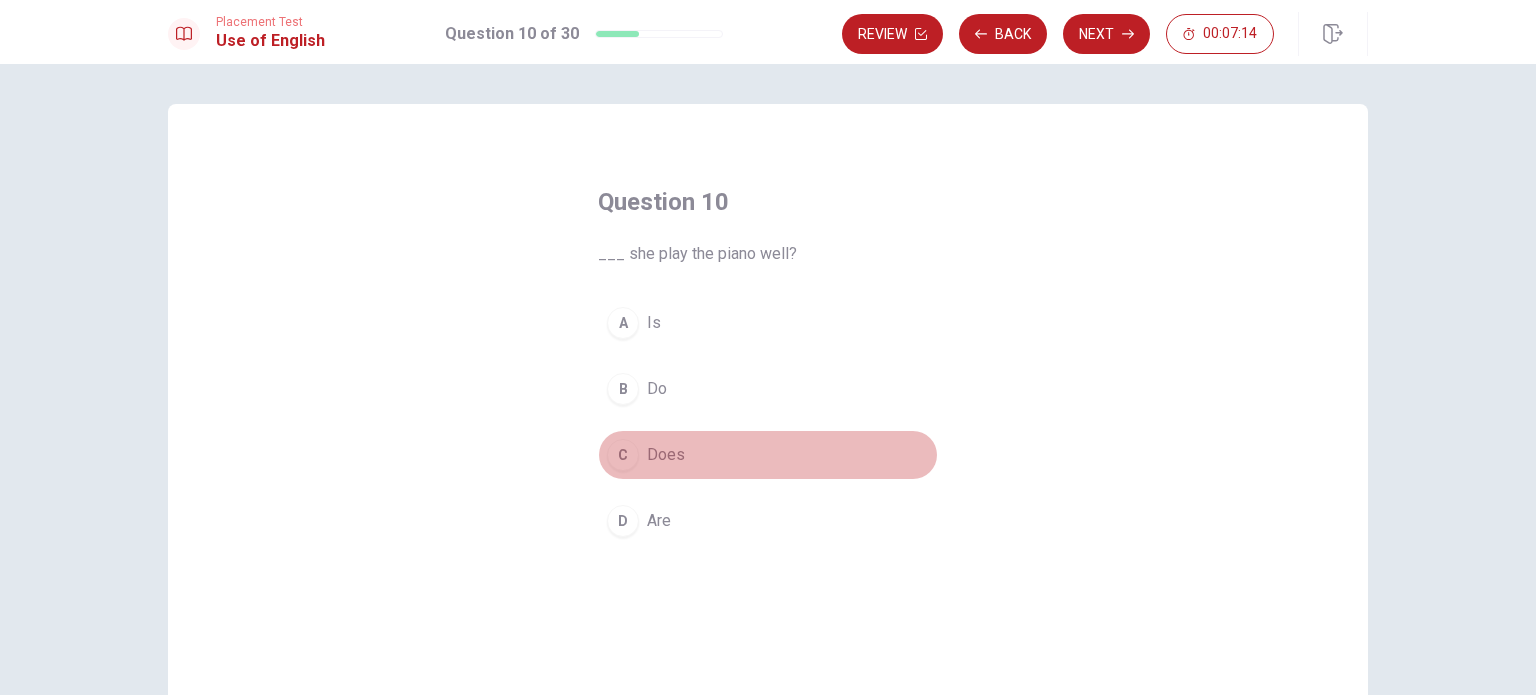 click on "C Does" at bounding box center (768, 455) 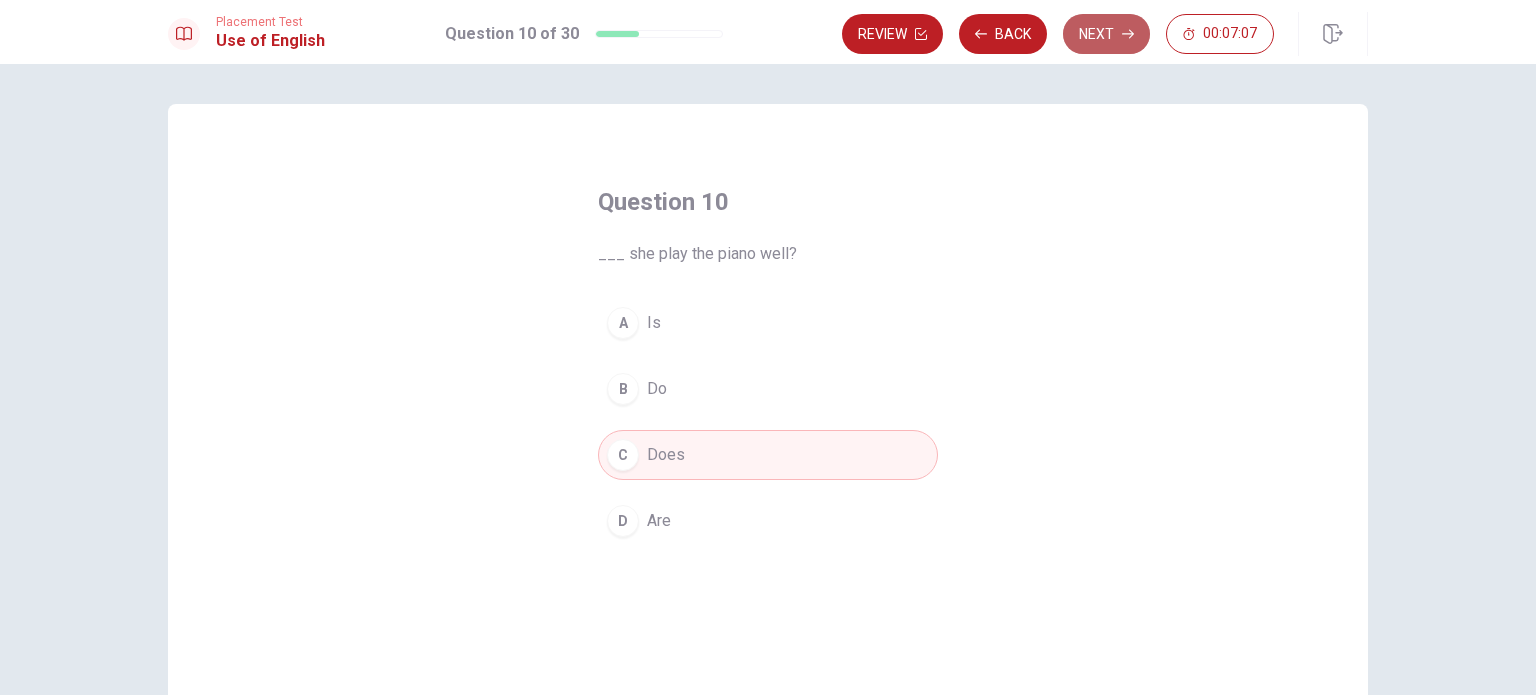 click on "Next" at bounding box center [1106, 34] 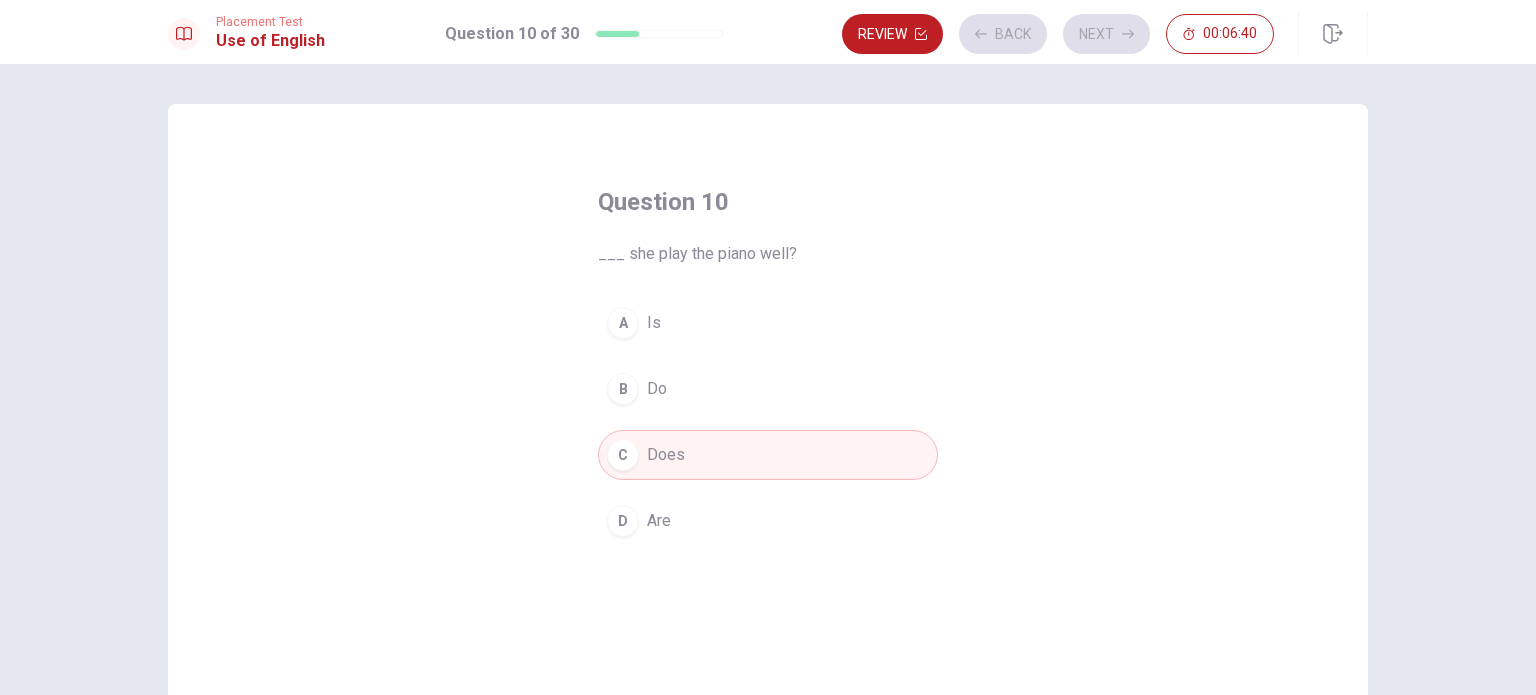 scroll, scrollTop: 0, scrollLeft: 0, axis: both 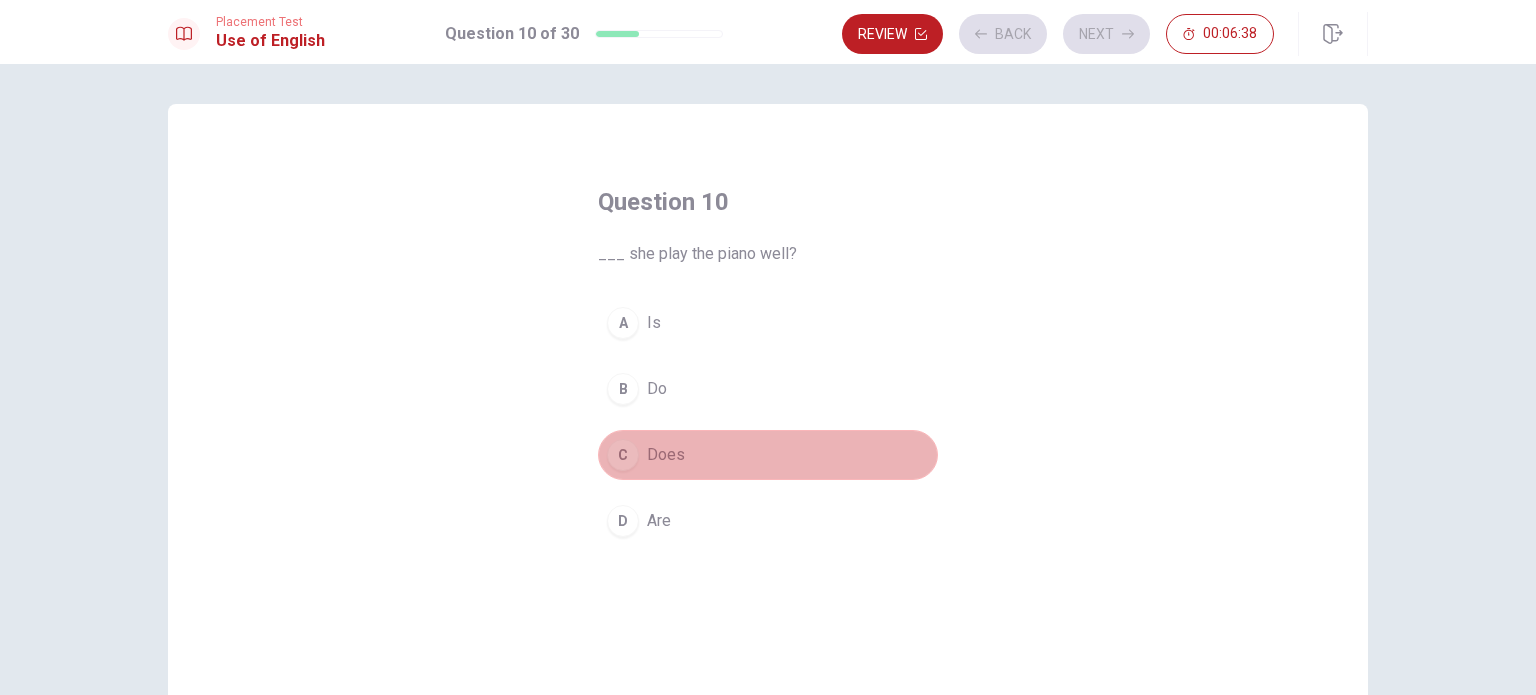 click on "C Does" at bounding box center [768, 455] 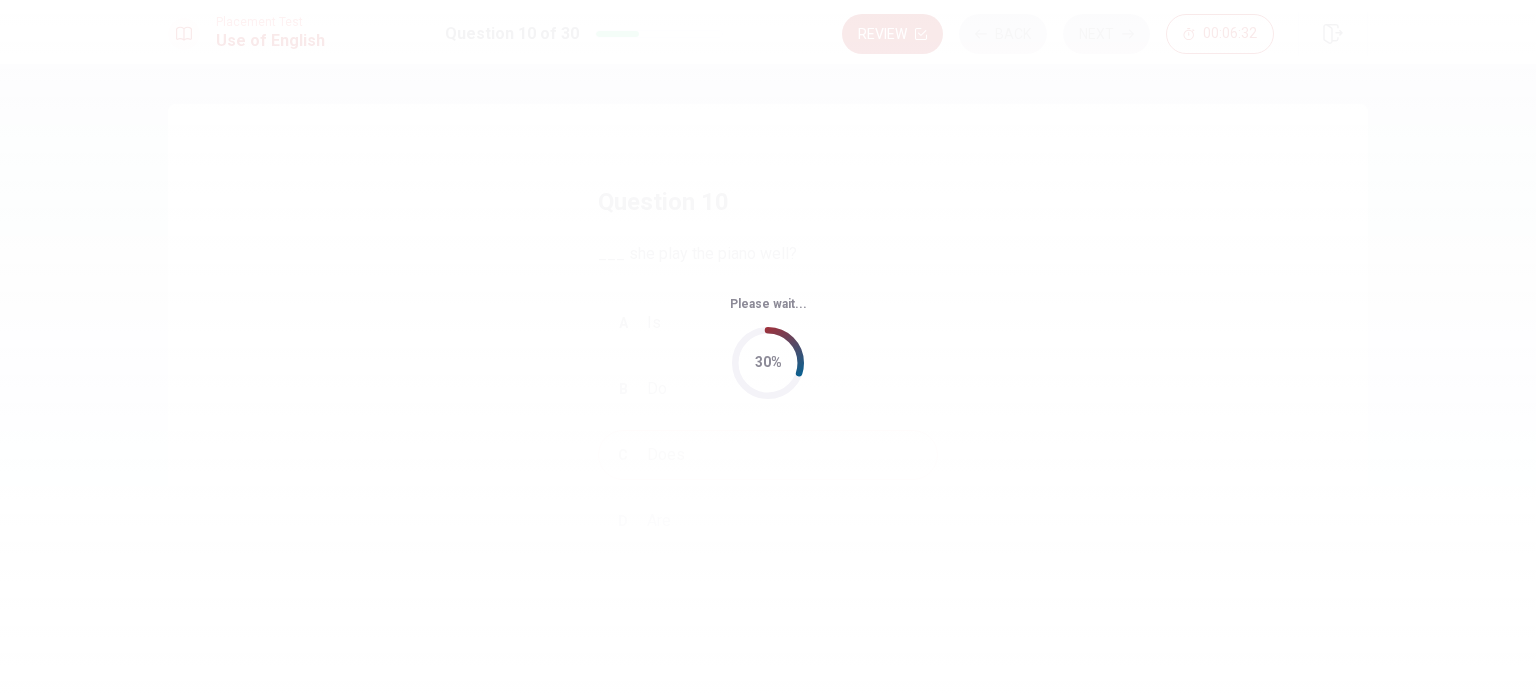 drag, startPoint x: 612, startPoint y: 262, endPoint x: 698, endPoint y: 268, distance: 86.209045 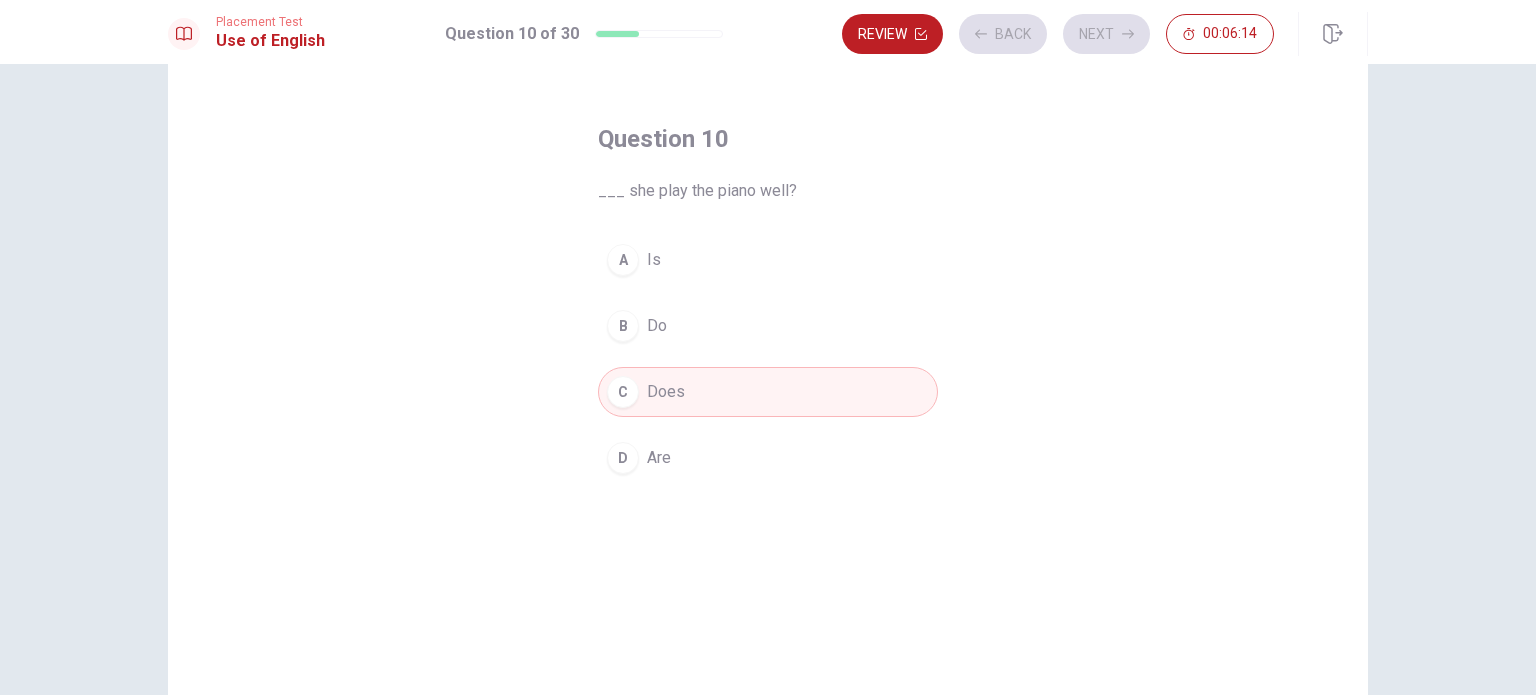 scroll, scrollTop: 0, scrollLeft: 0, axis: both 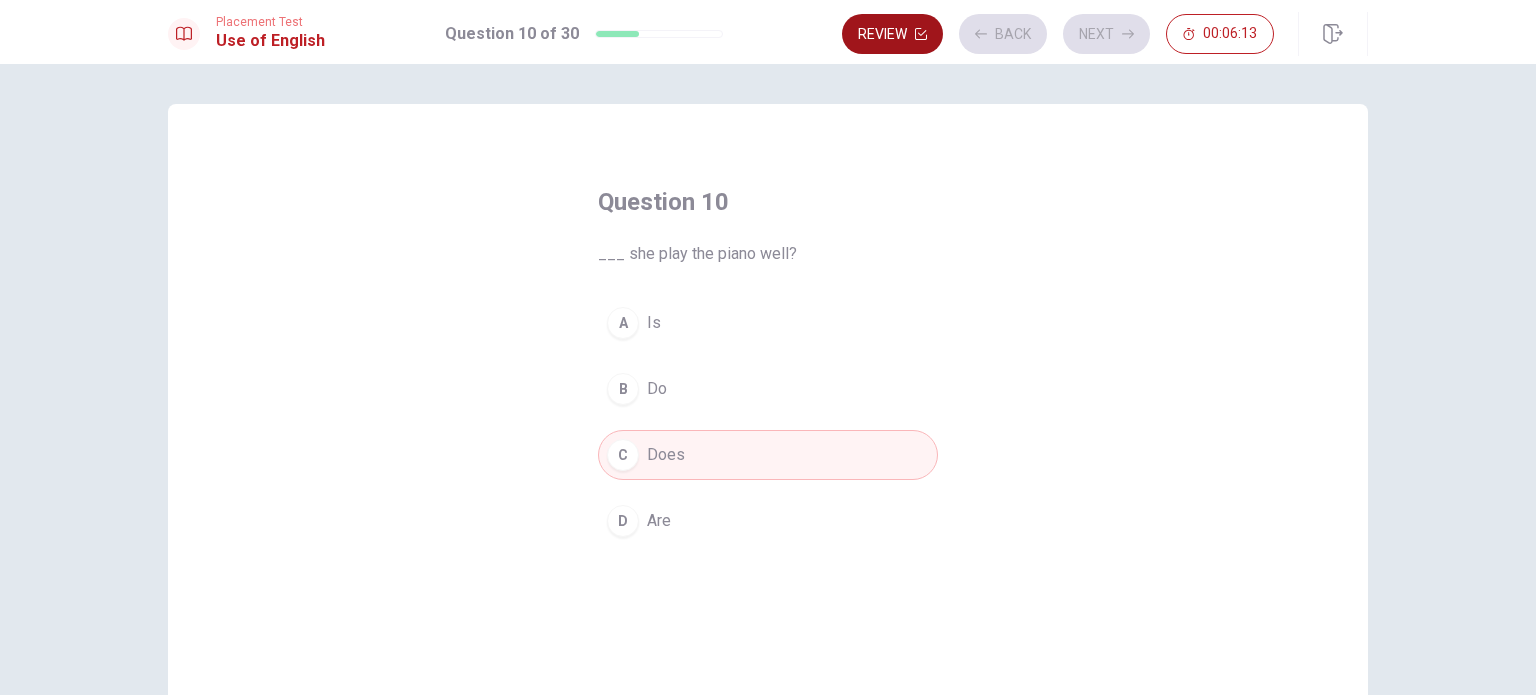 click on "Review" at bounding box center (892, 34) 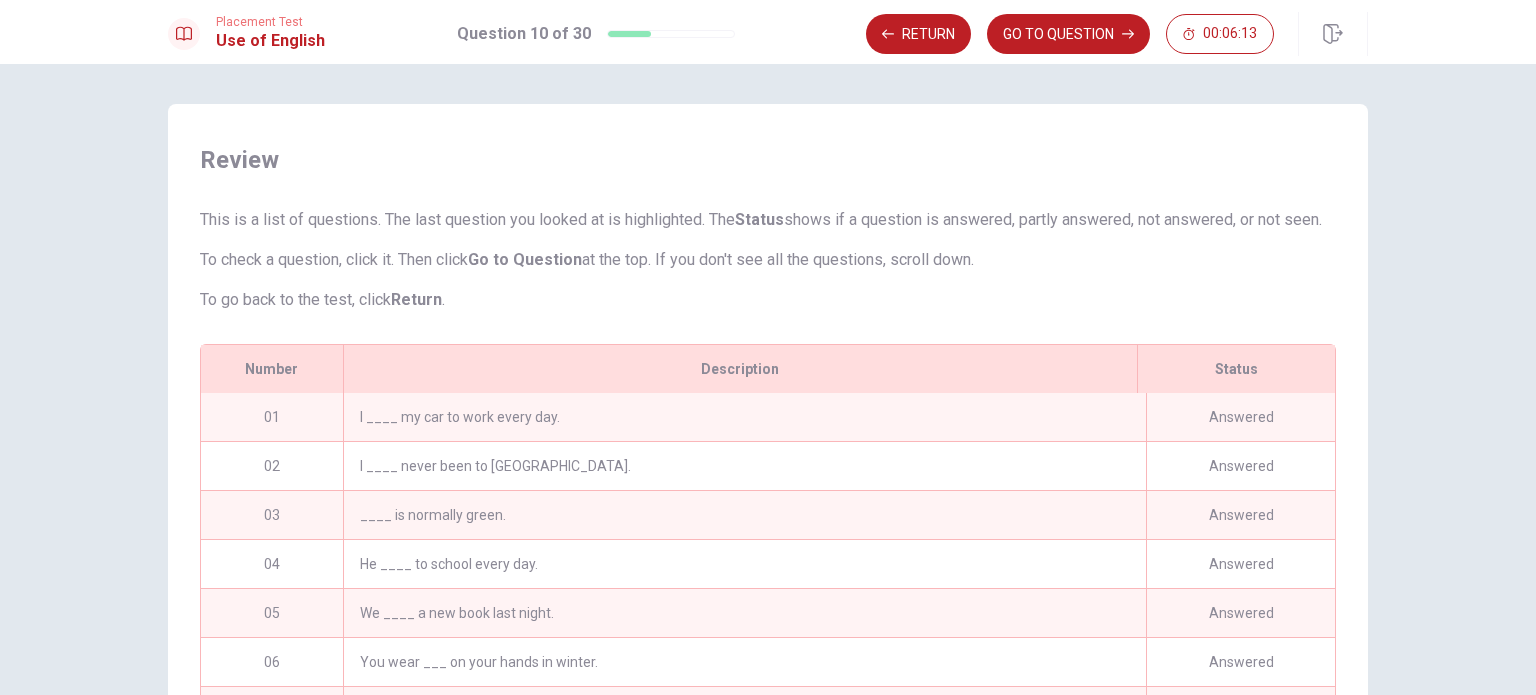 scroll, scrollTop: 212, scrollLeft: 0, axis: vertical 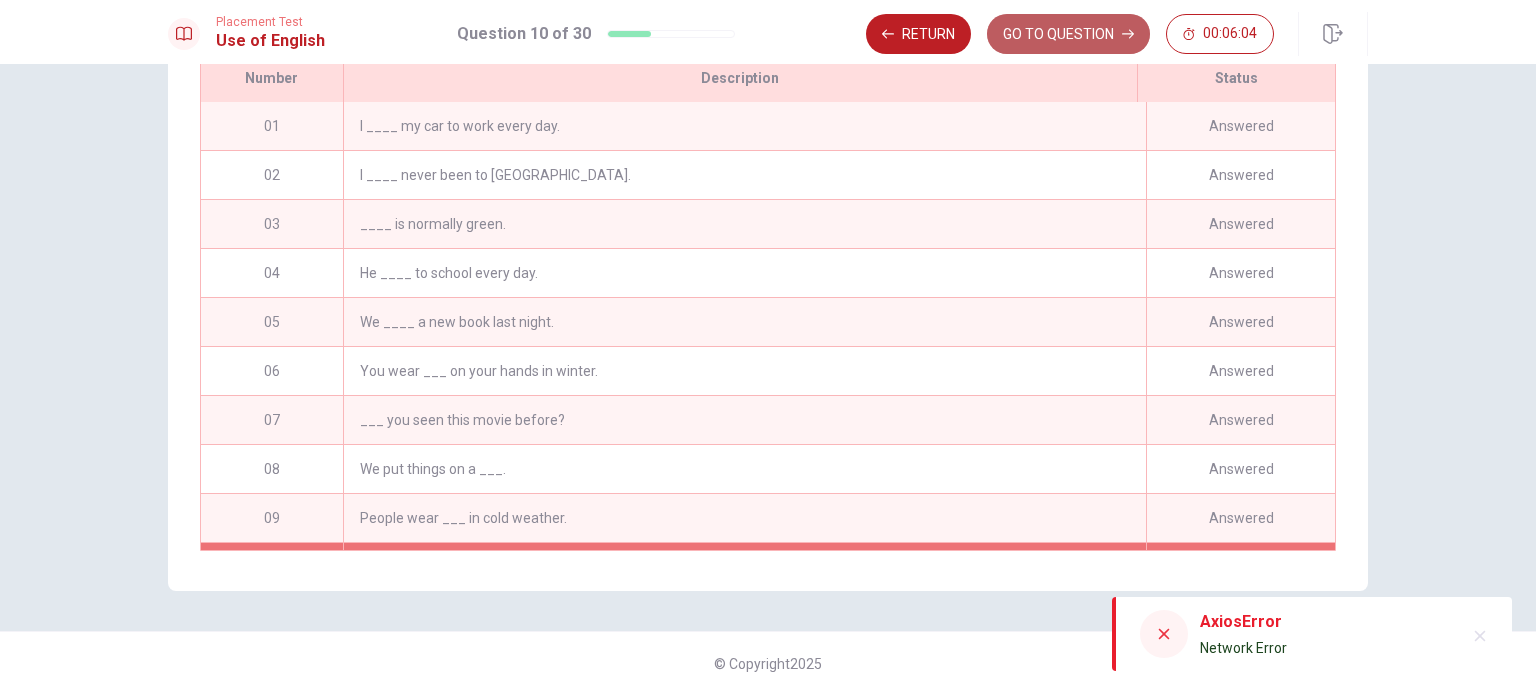 click on "GO TO QUESTION" at bounding box center (1068, 34) 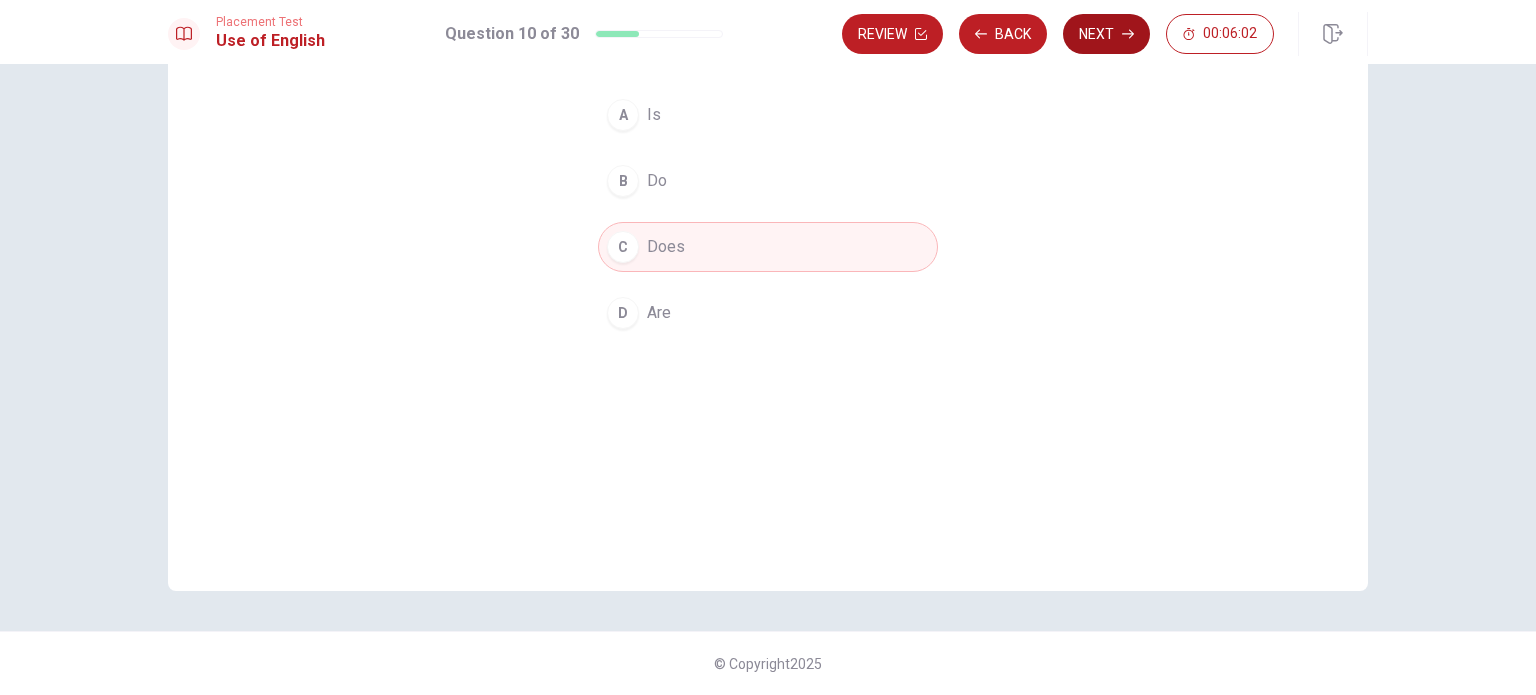 click on "Next" at bounding box center (1106, 34) 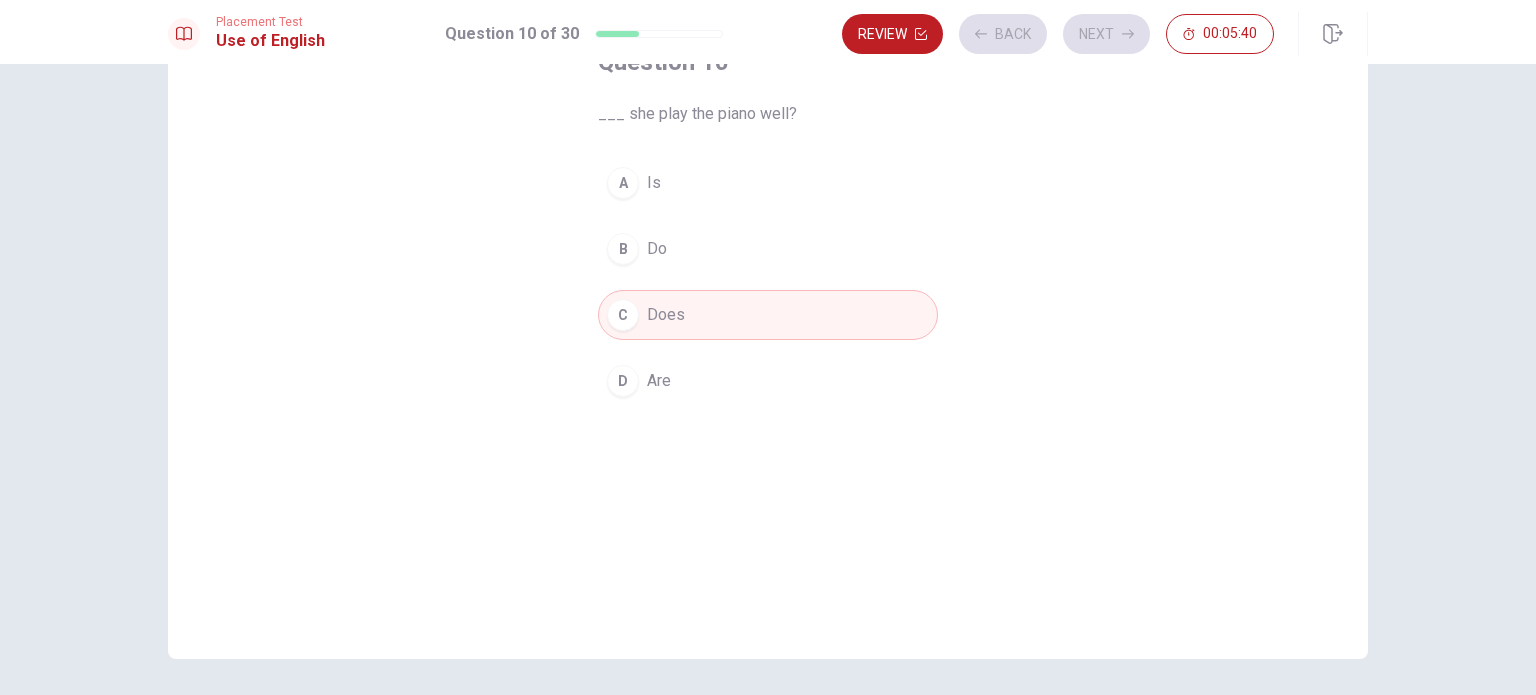 scroll, scrollTop: 0, scrollLeft: 0, axis: both 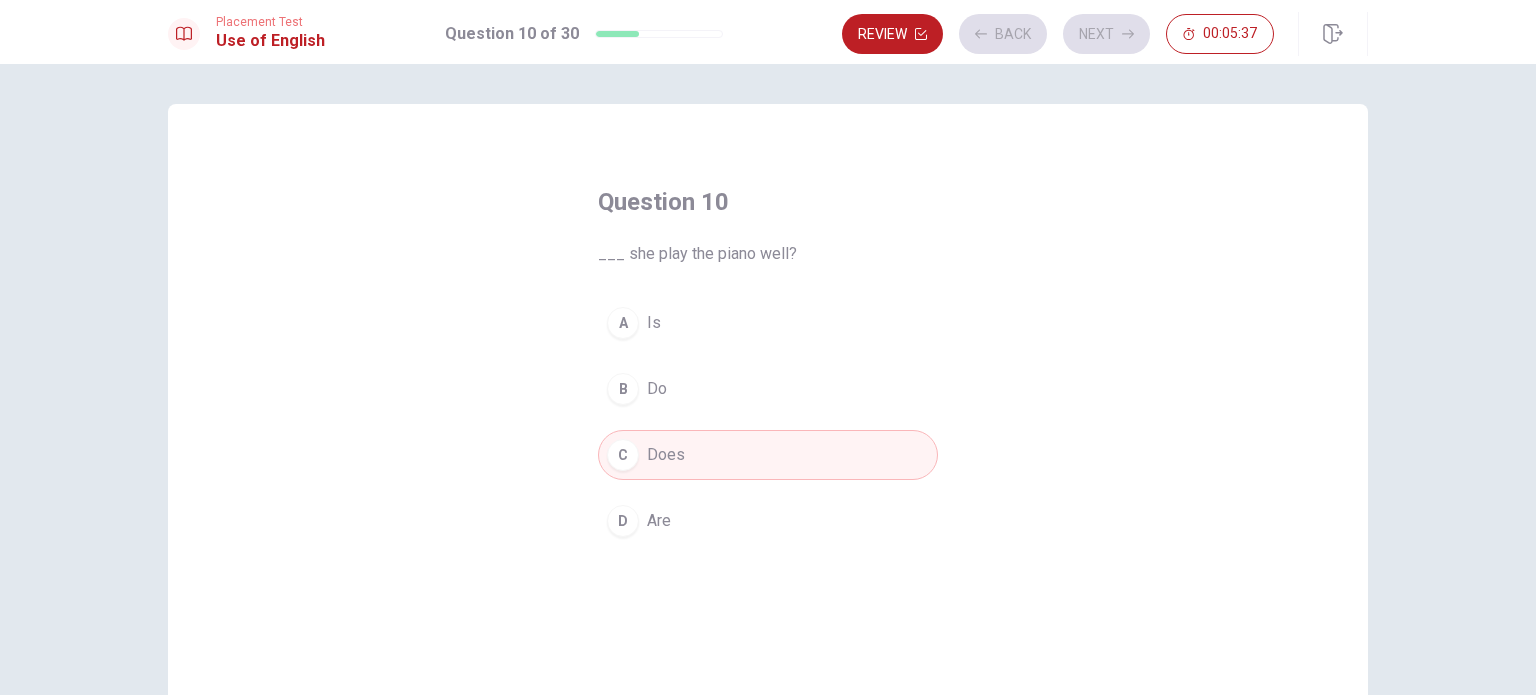 drag, startPoint x: 630, startPoint y: 33, endPoint x: 652, endPoint y: 27, distance: 22.803509 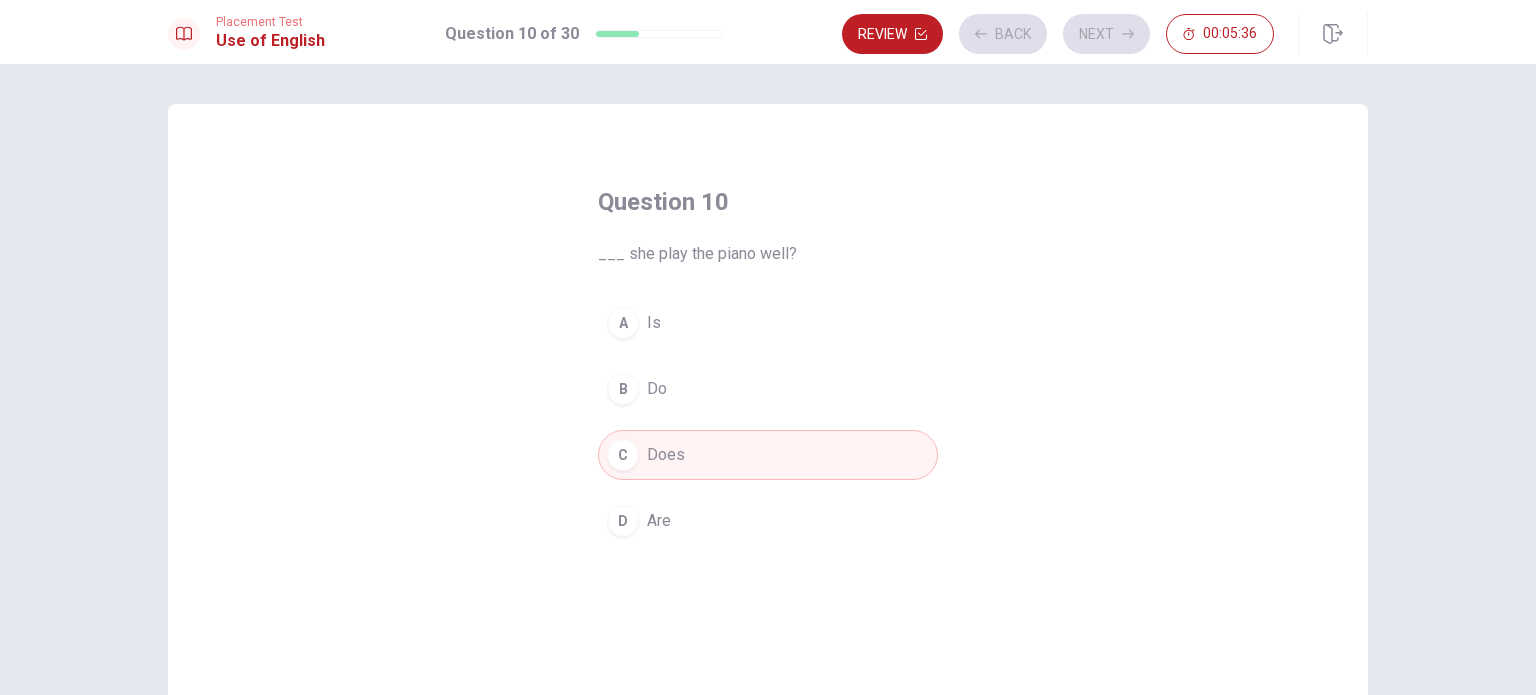 drag, startPoint x: 596, startPoint y: 44, endPoint x: 557, endPoint y: 44, distance: 39 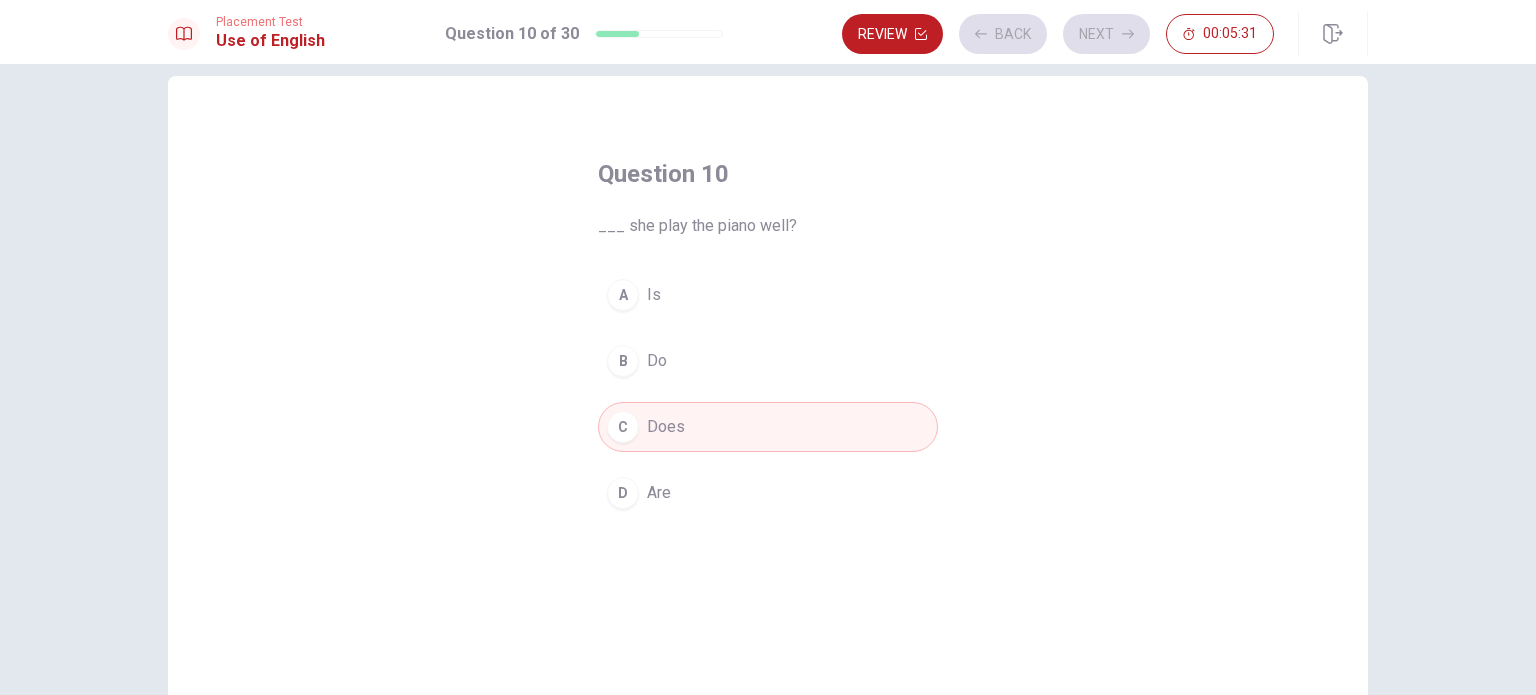 scroll, scrollTop: 0, scrollLeft: 0, axis: both 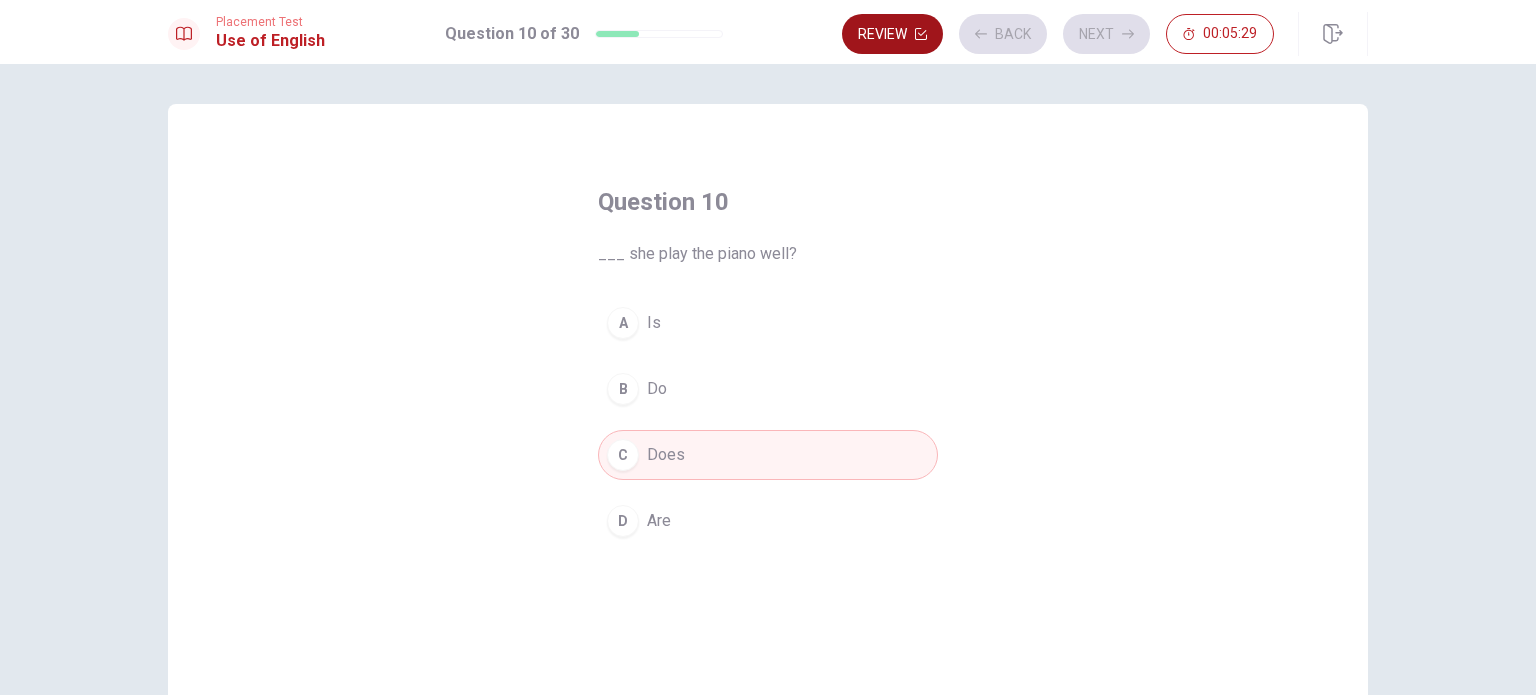 click on "Review" at bounding box center (892, 34) 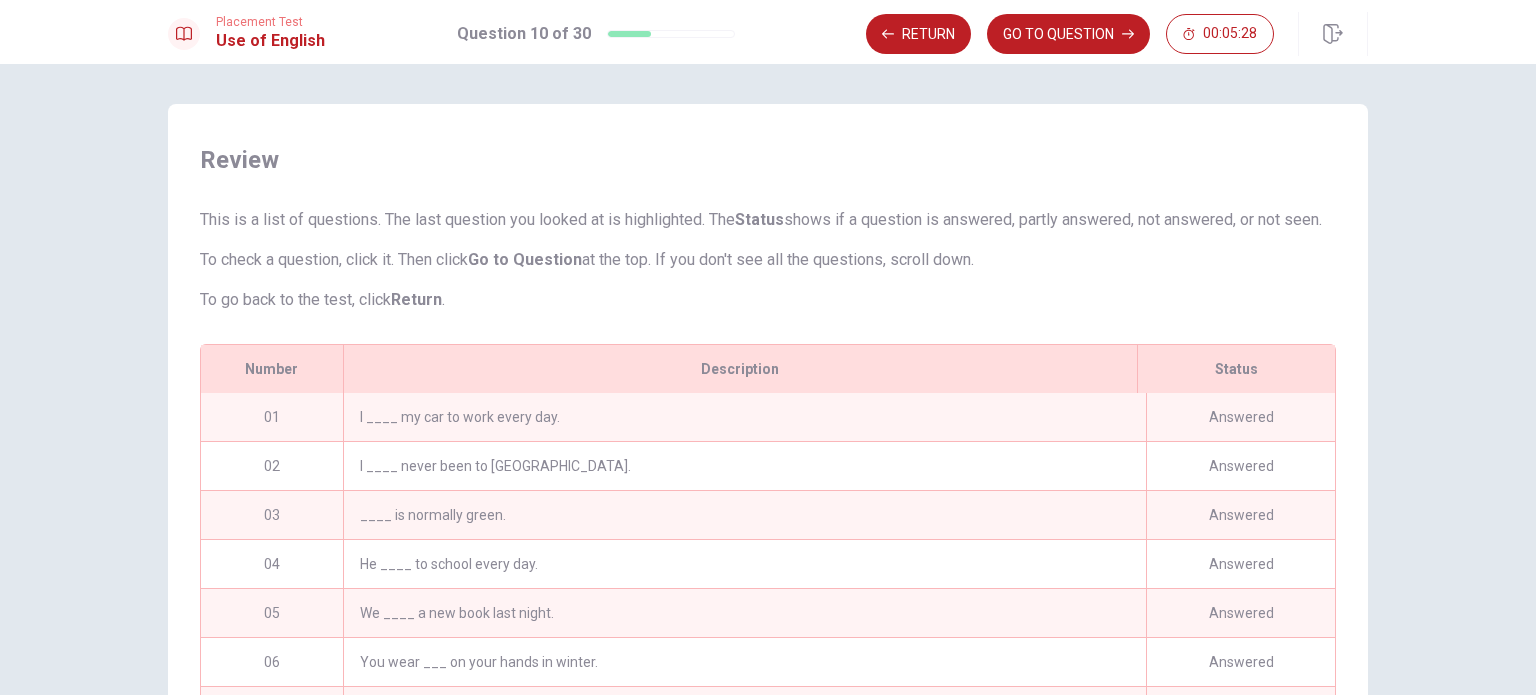 scroll, scrollTop: 160, scrollLeft: 0, axis: vertical 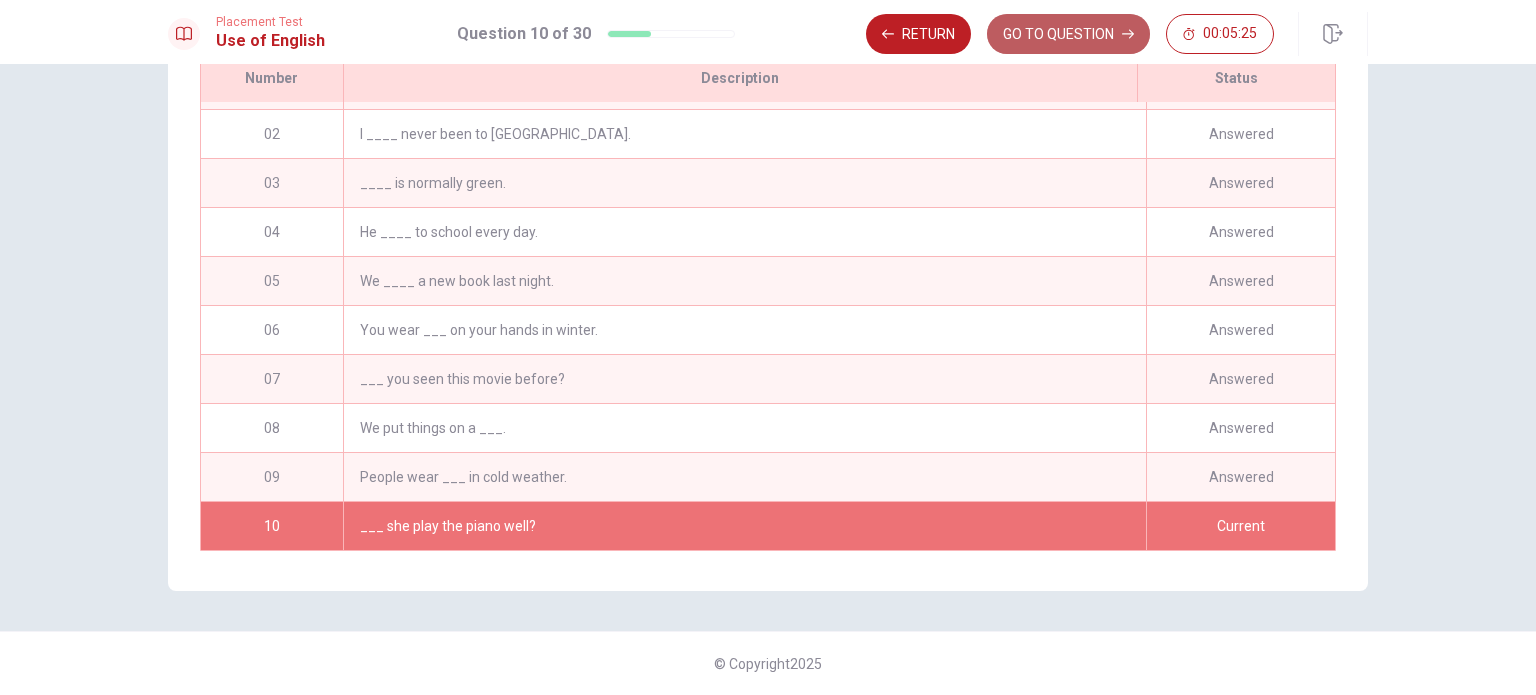 click on "GO TO QUESTION" at bounding box center [1068, 34] 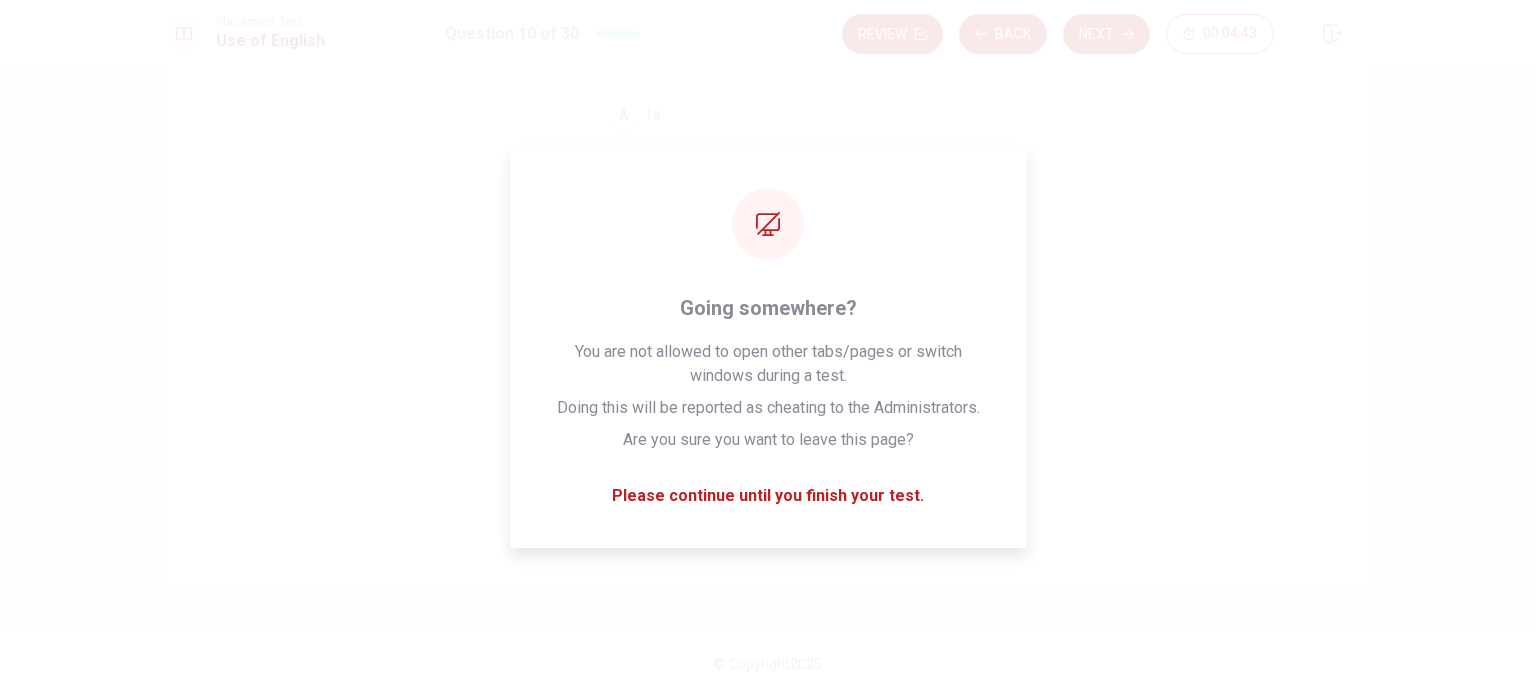 drag, startPoint x: 0, startPoint y: 119, endPoint x: 1122, endPoint y: 439, distance: 1166.7407 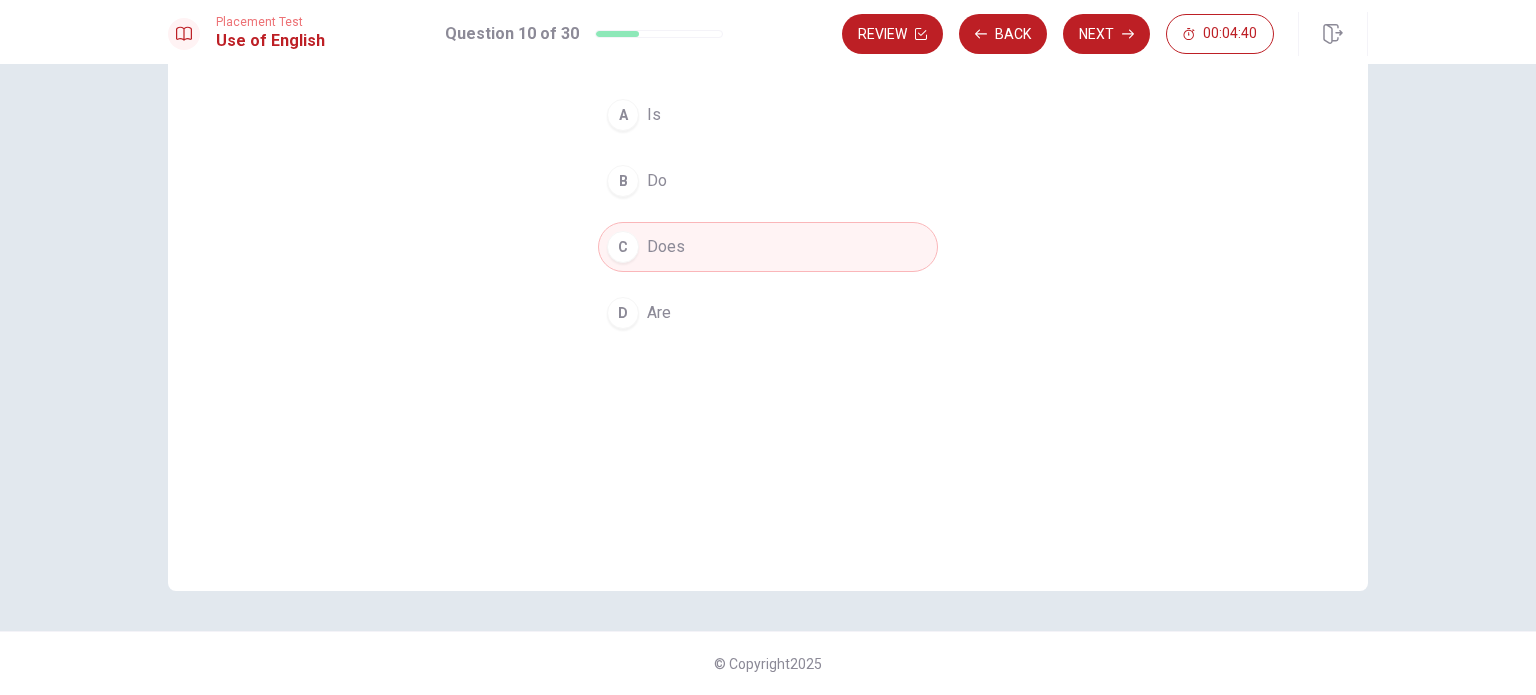 click on "Question 10 ___ she play the piano well? A Is B Do C Does
D Are" at bounding box center [768, 243] 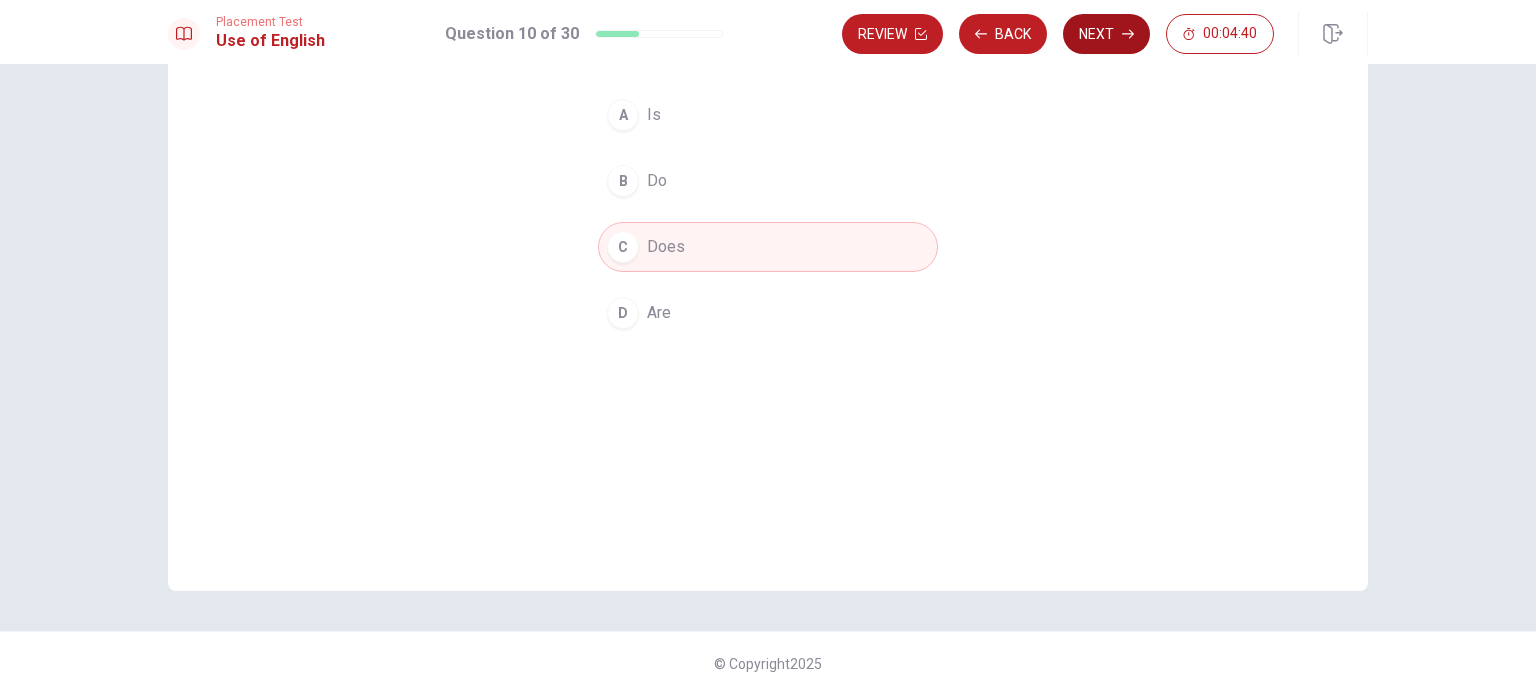 click on "Next" at bounding box center [1106, 34] 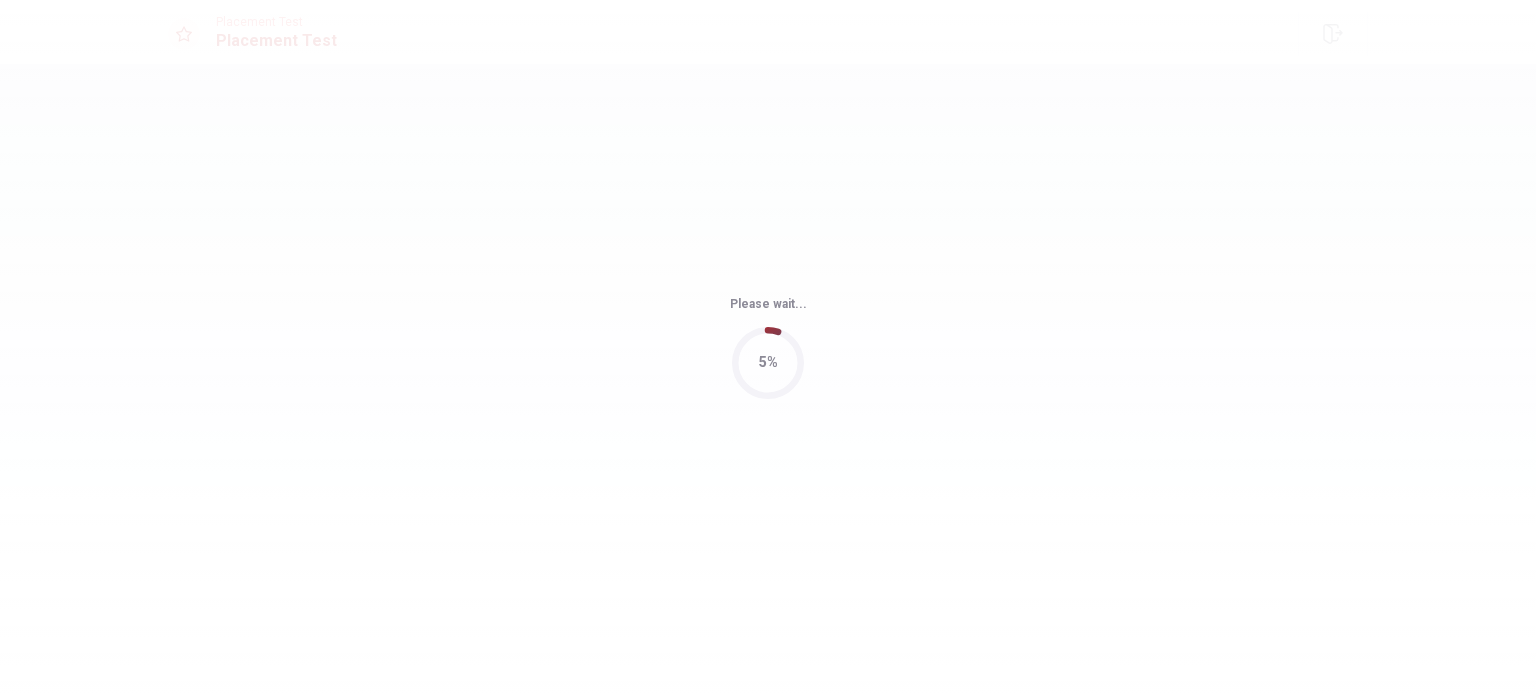 scroll, scrollTop: 0, scrollLeft: 0, axis: both 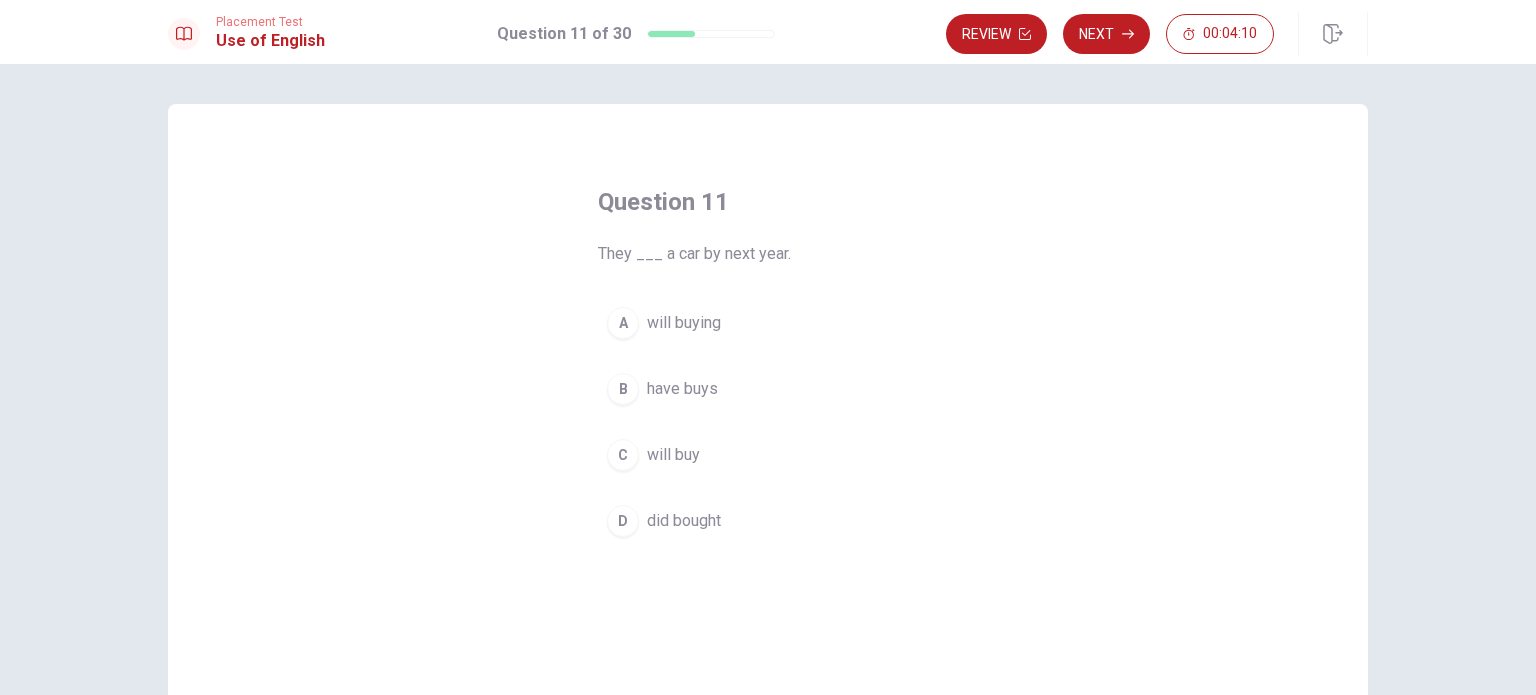 click on "Question 11 They ___ a car by next year. A will buying B have buys C will buy D did bought" at bounding box center [768, 451] 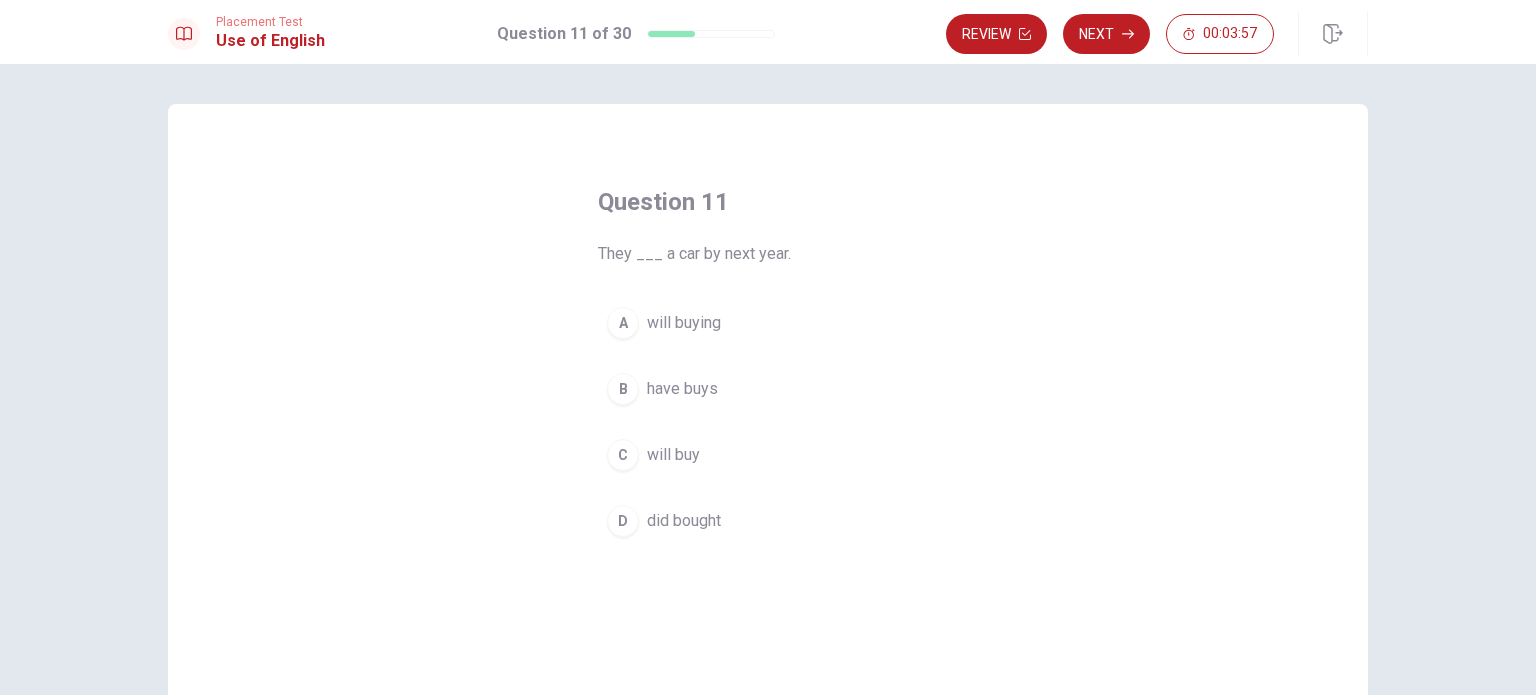 click on "C will buy" at bounding box center [768, 455] 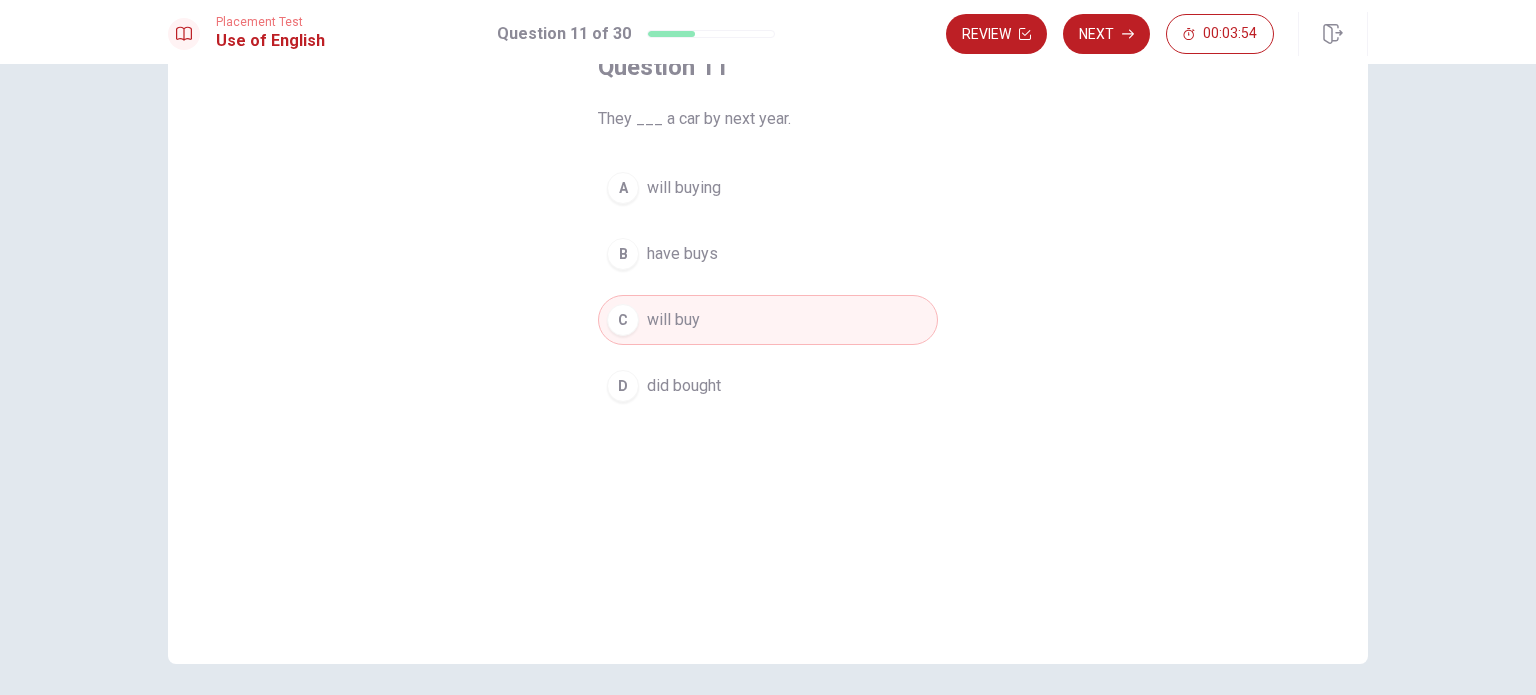 scroll, scrollTop: 100, scrollLeft: 0, axis: vertical 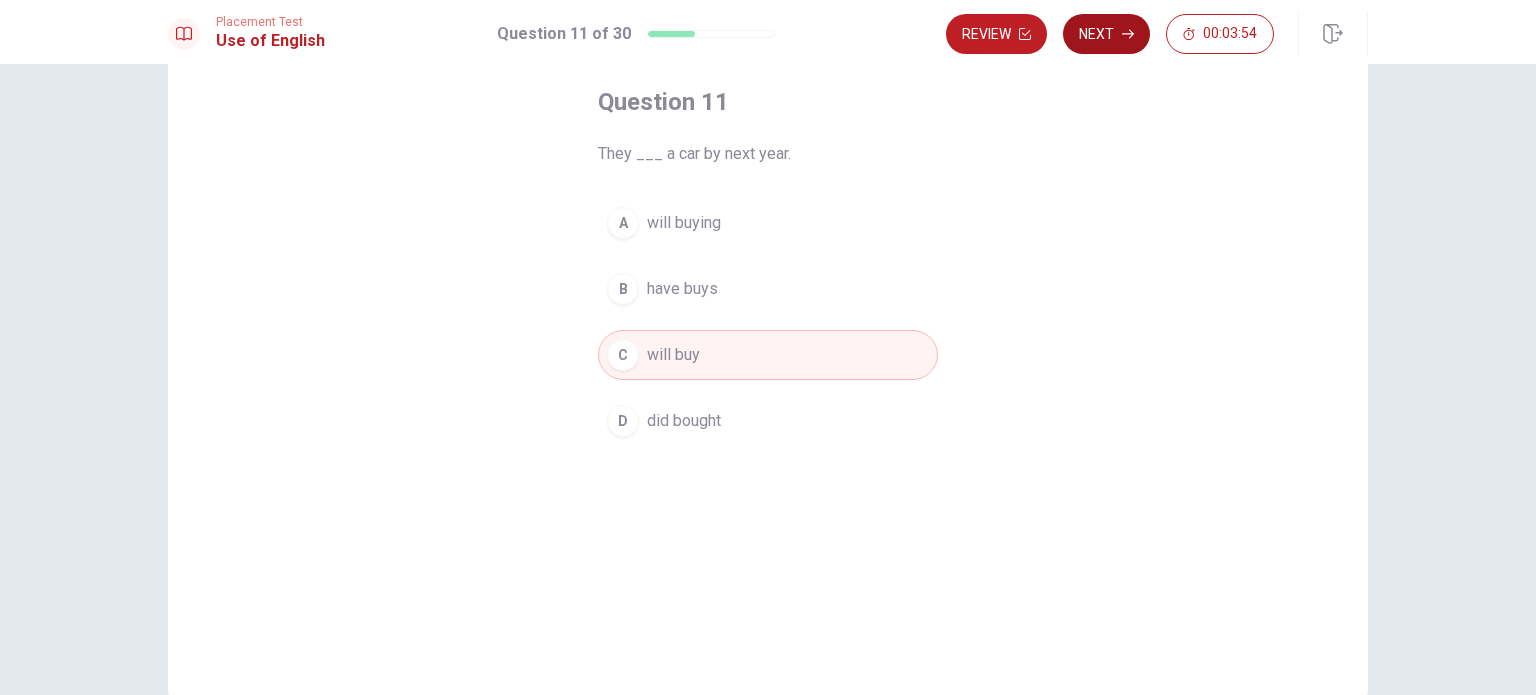 click on "Next" at bounding box center [1106, 34] 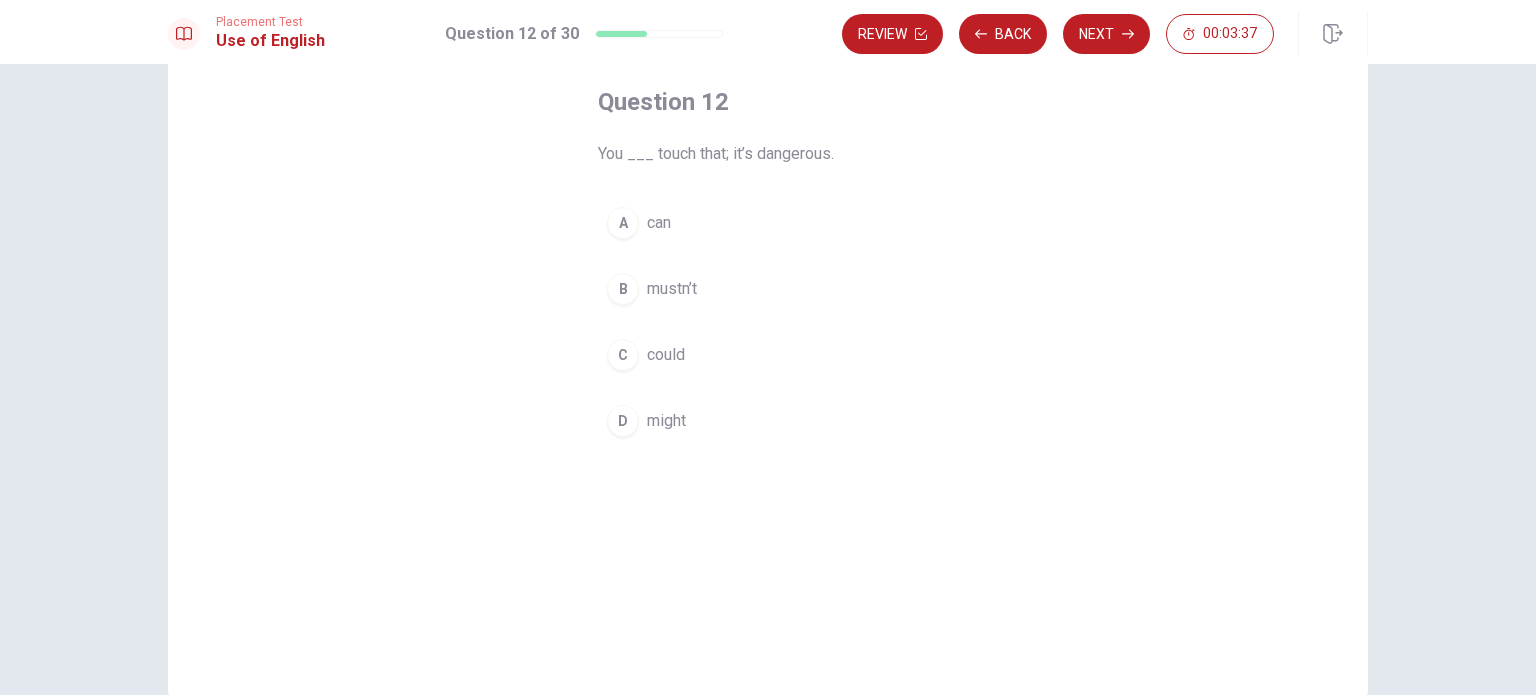 click on "mustn’t" at bounding box center (672, 289) 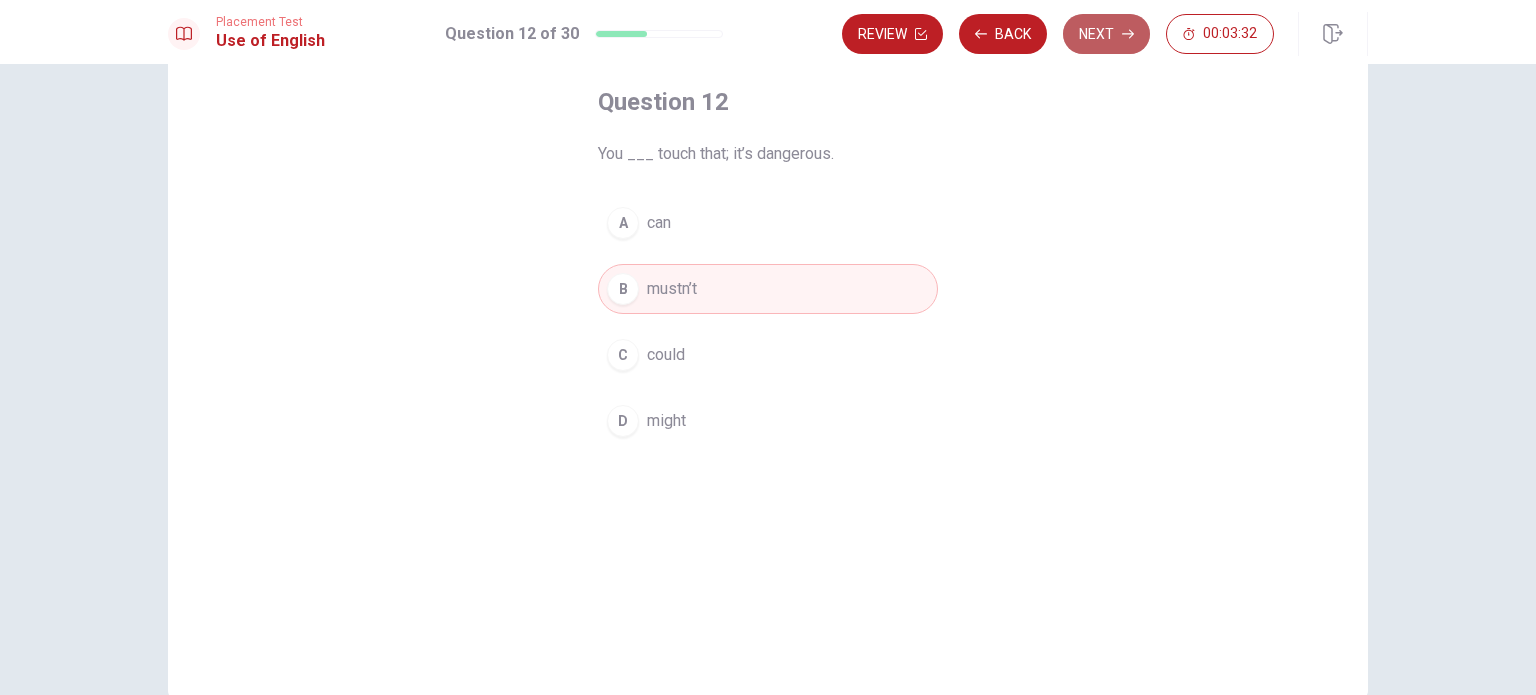 click on "Next" at bounding box center [1106, 34] 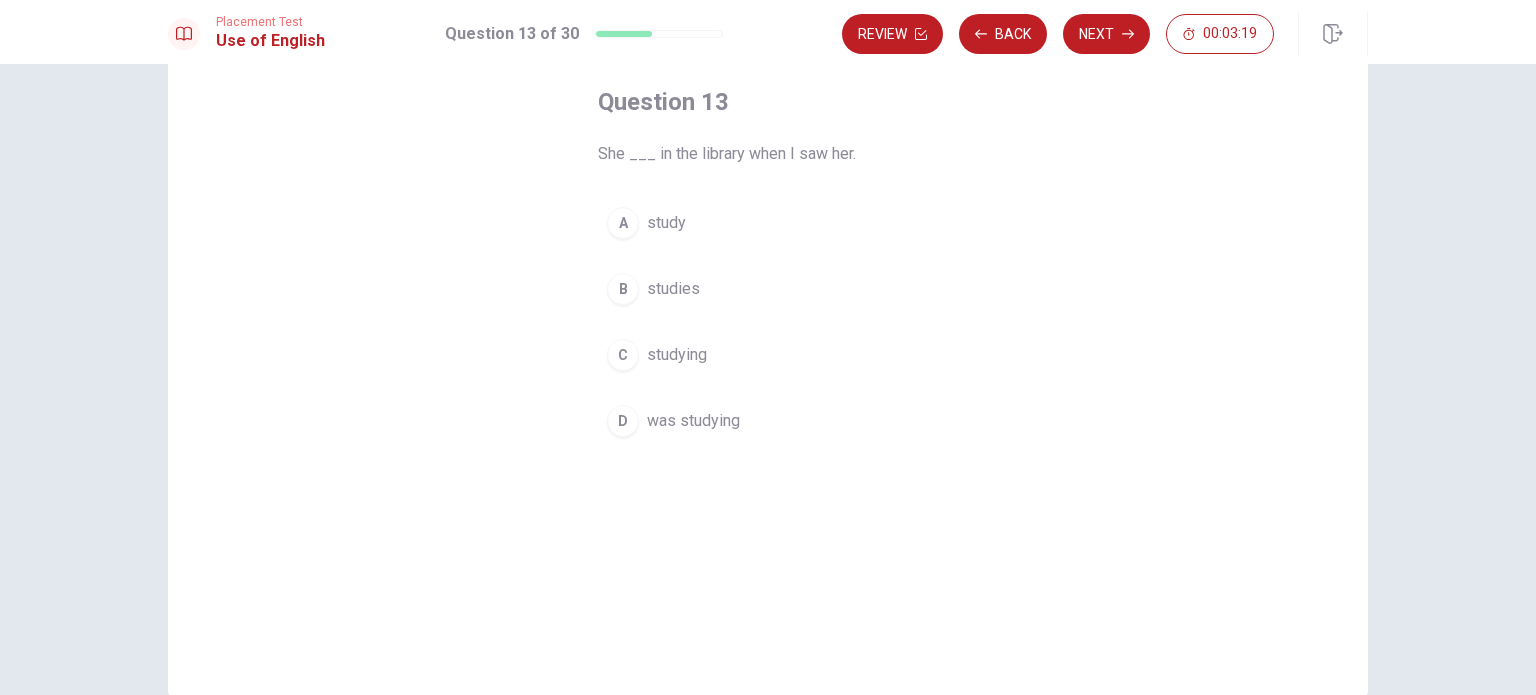 click on "was studying" at bounding box center (693, 421) 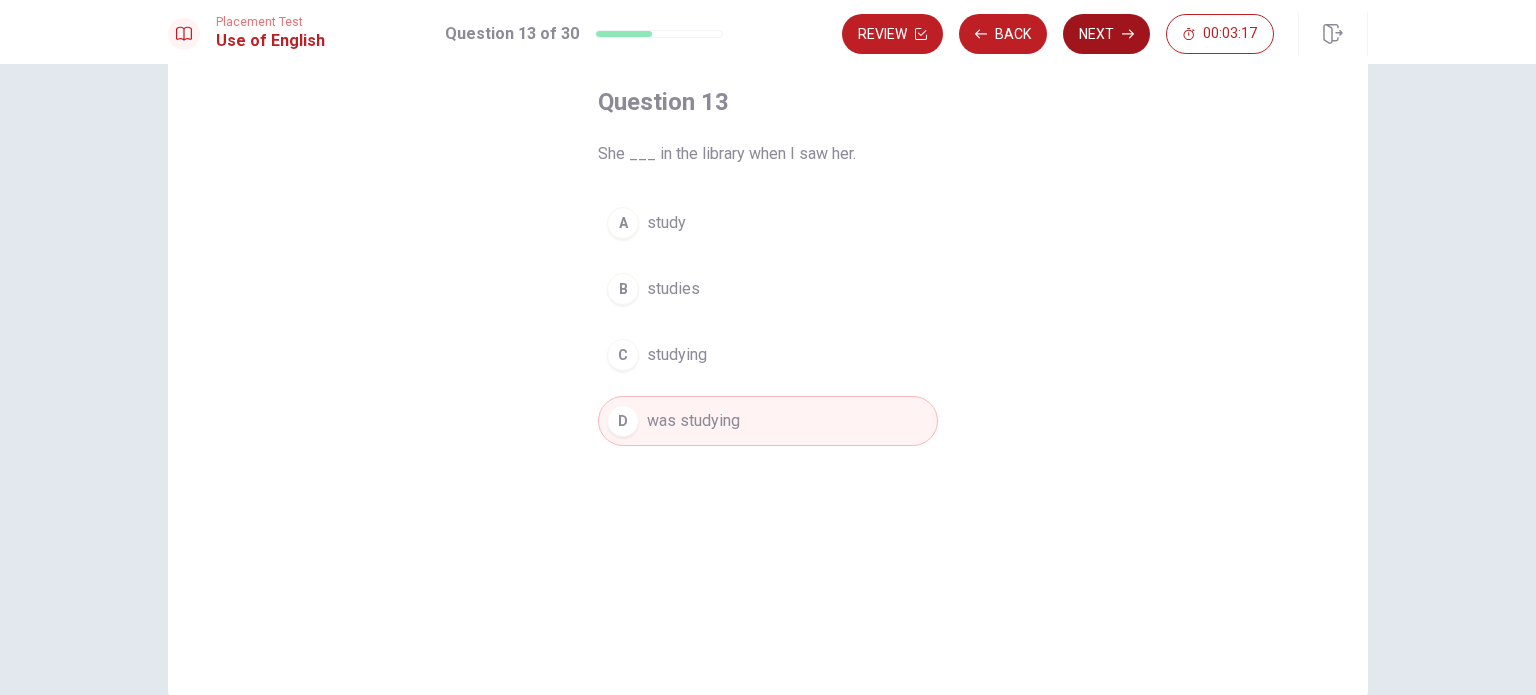 click 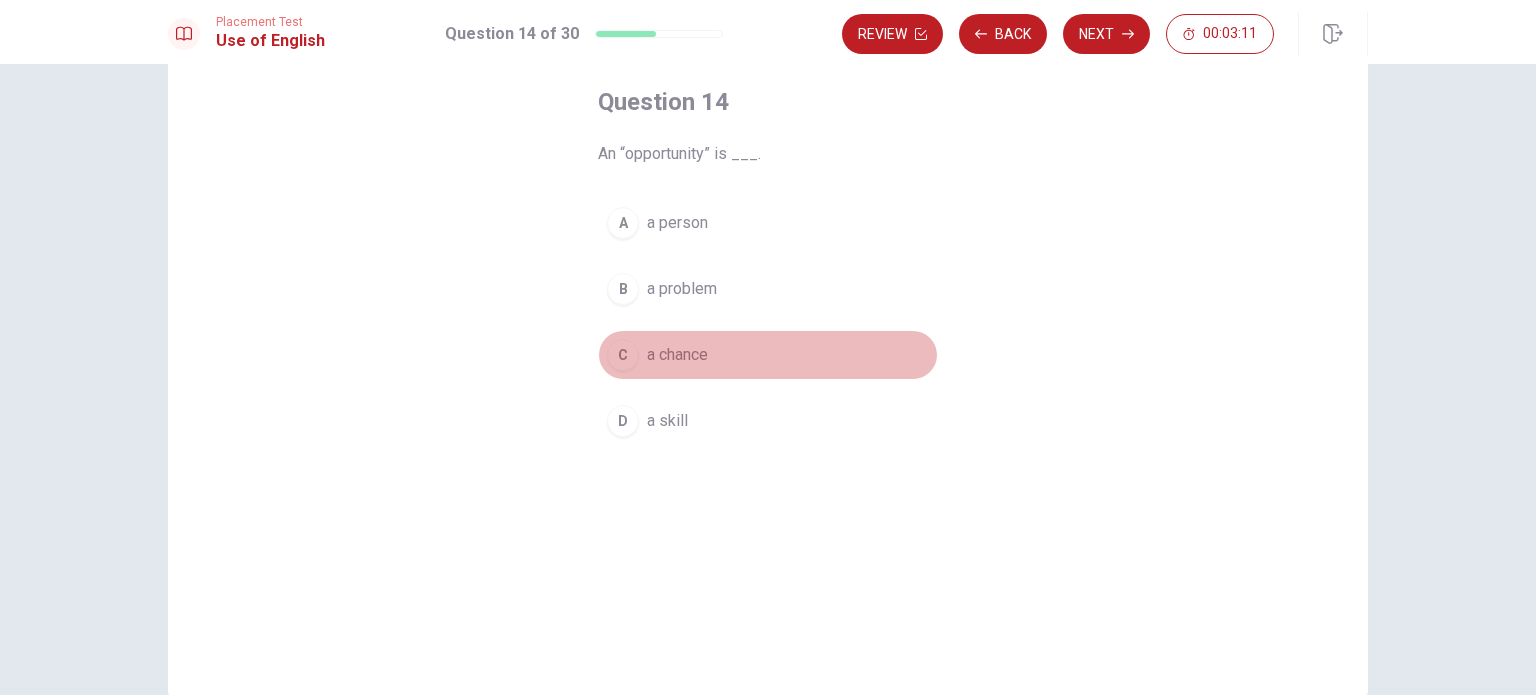 click on "a chance" at bounding box center (677, 355) 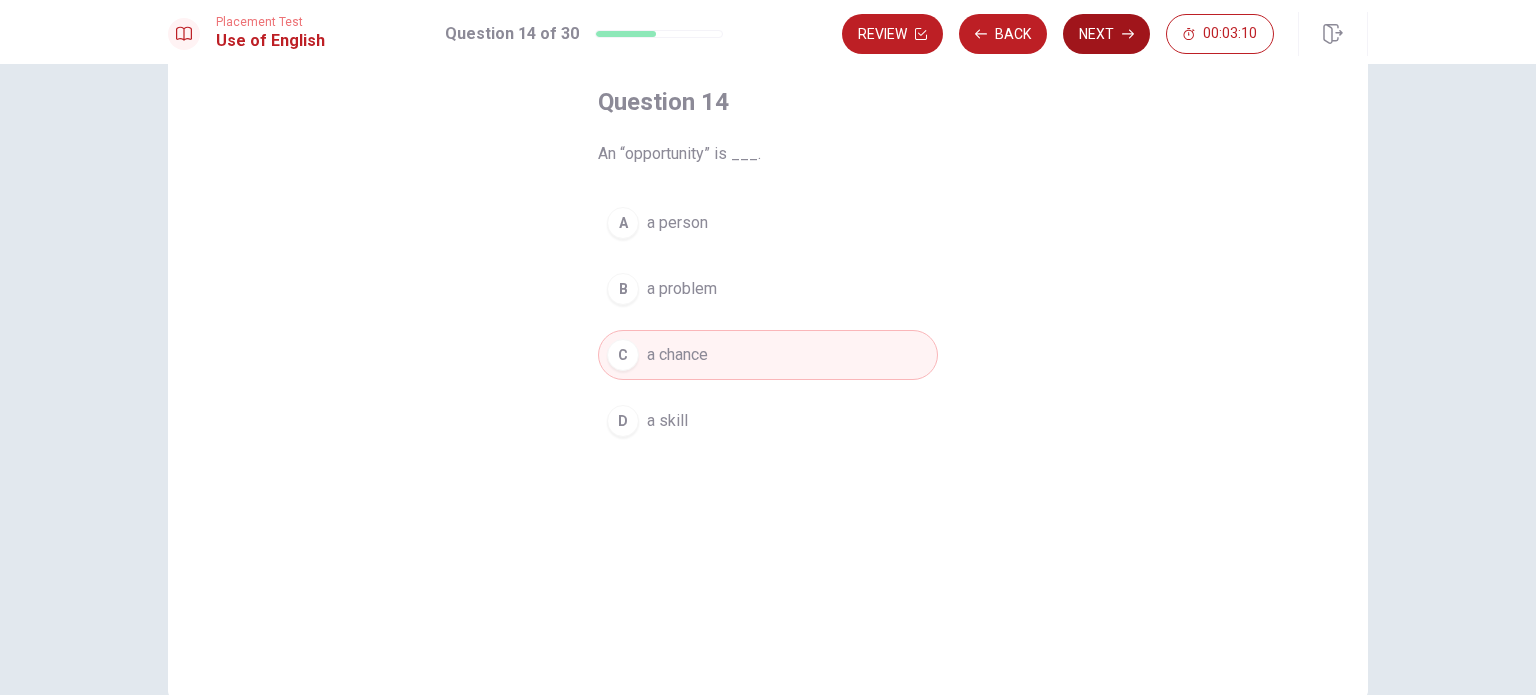 click on "Next" at bounding box center (1106, 34) 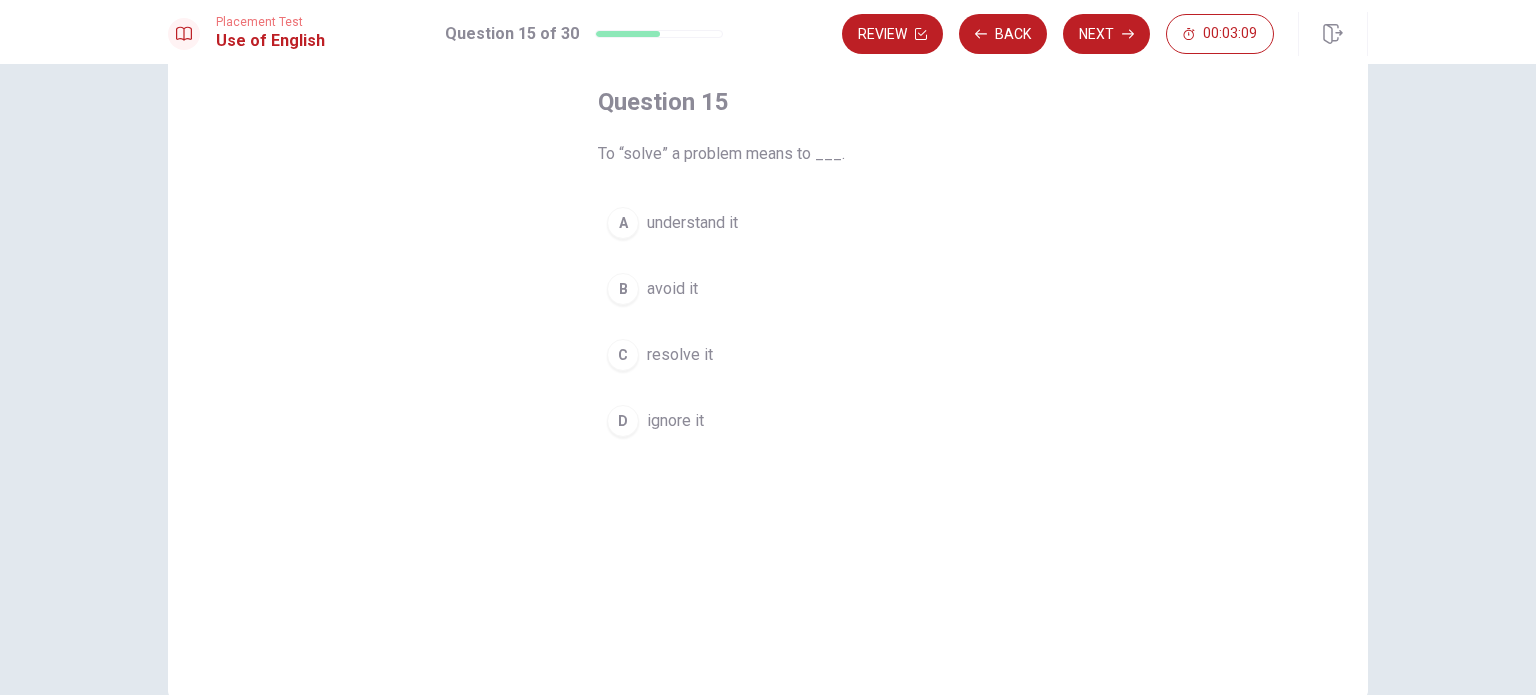 scroll, scrollTop: 0, scrollLeft: 0, axis: both 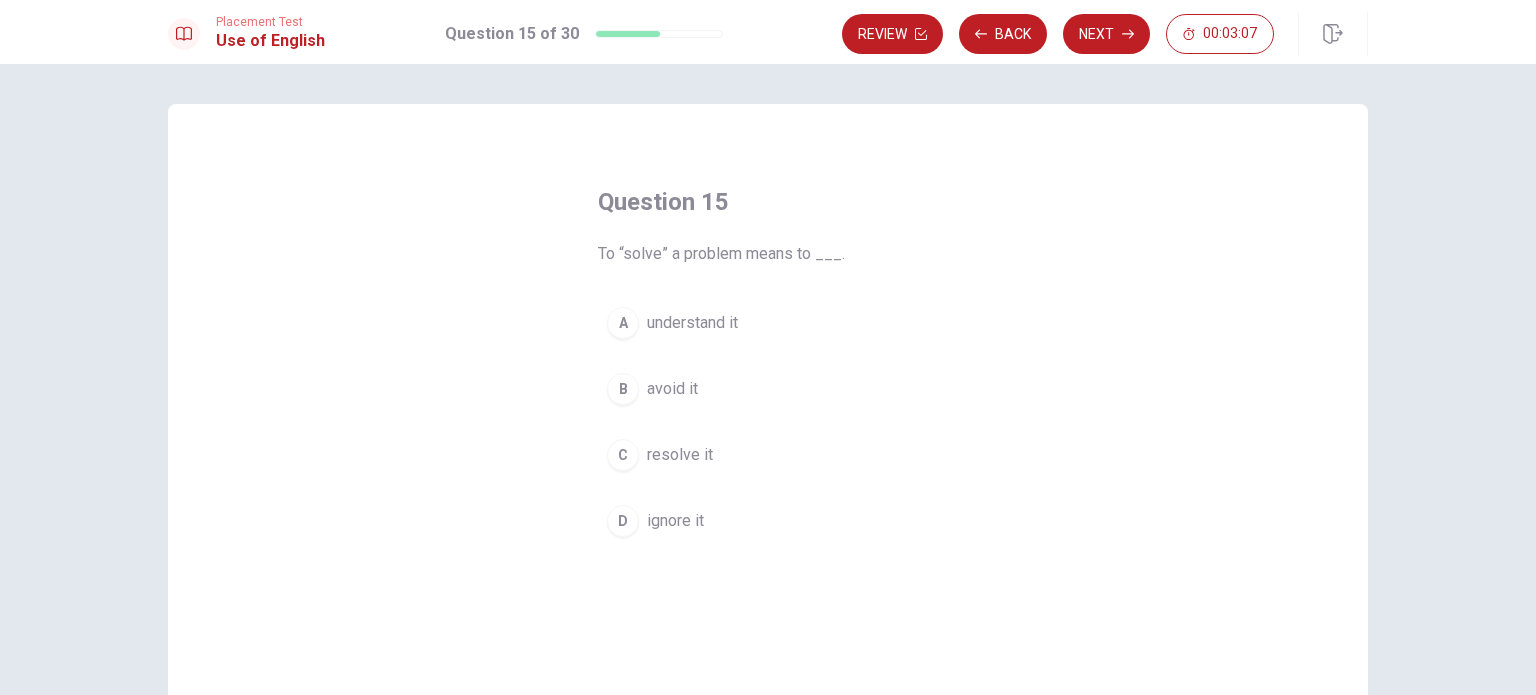 drag, startPoint x: 634, startPoint y: 255, endPoint x: 645, endPoint y: 254, distance: 11.045361 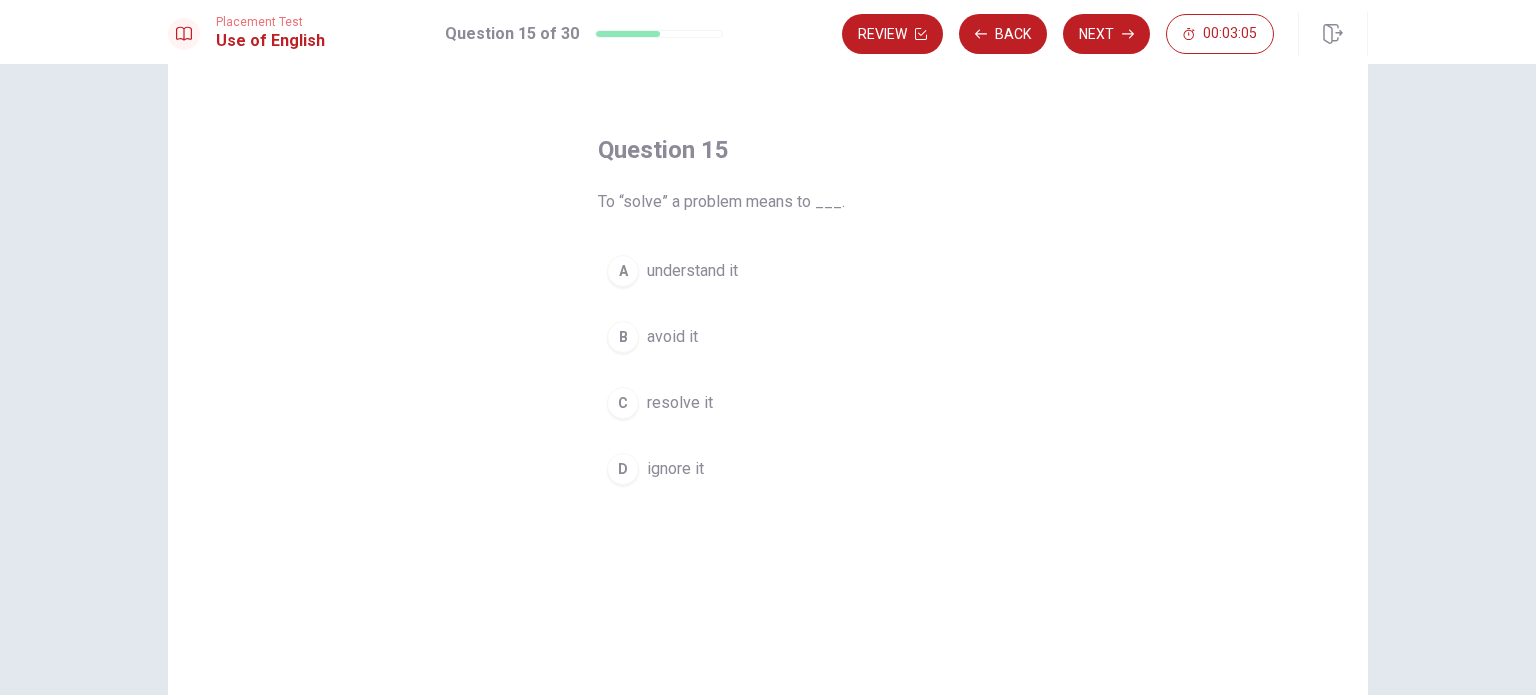 scroll, scrollTop: 100, scrollLeft: 0, axis: vertical 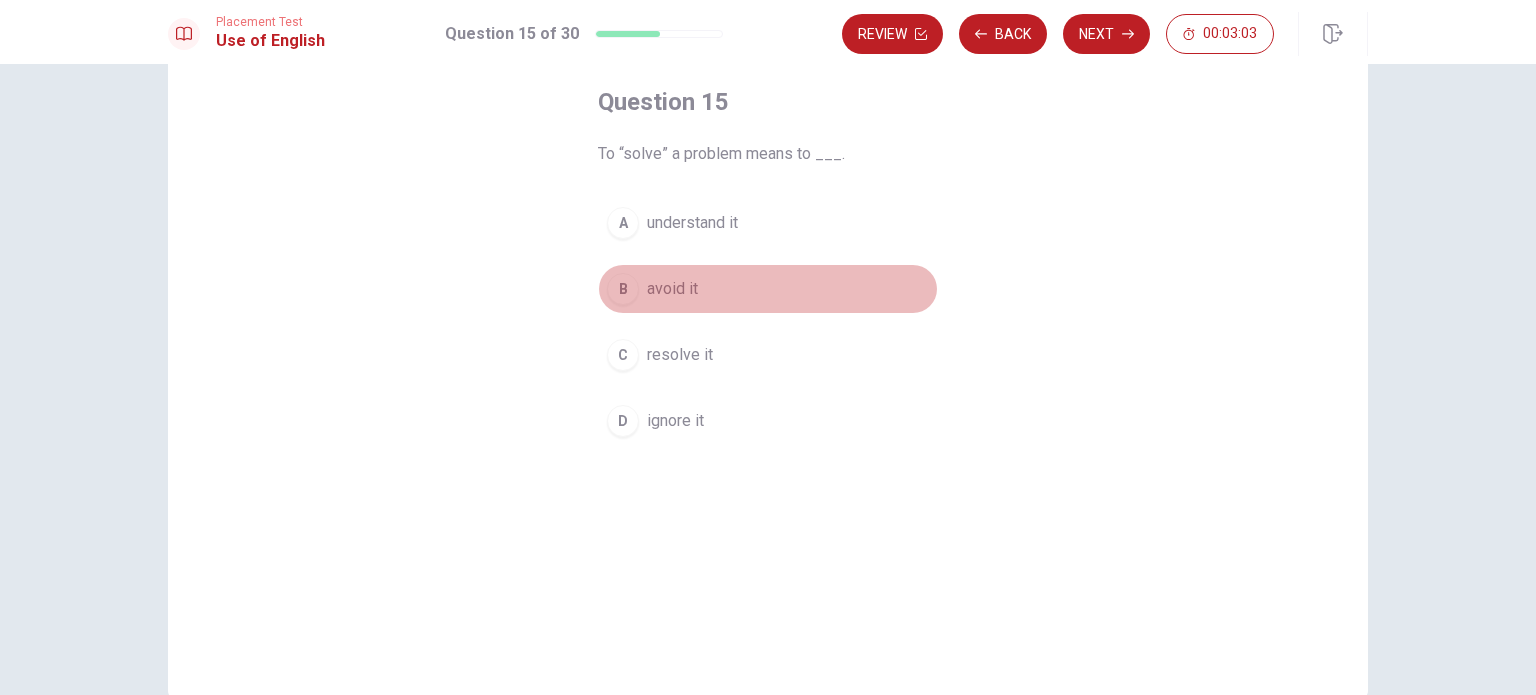 click on "B avoid it" at bounding box center [768, 289] 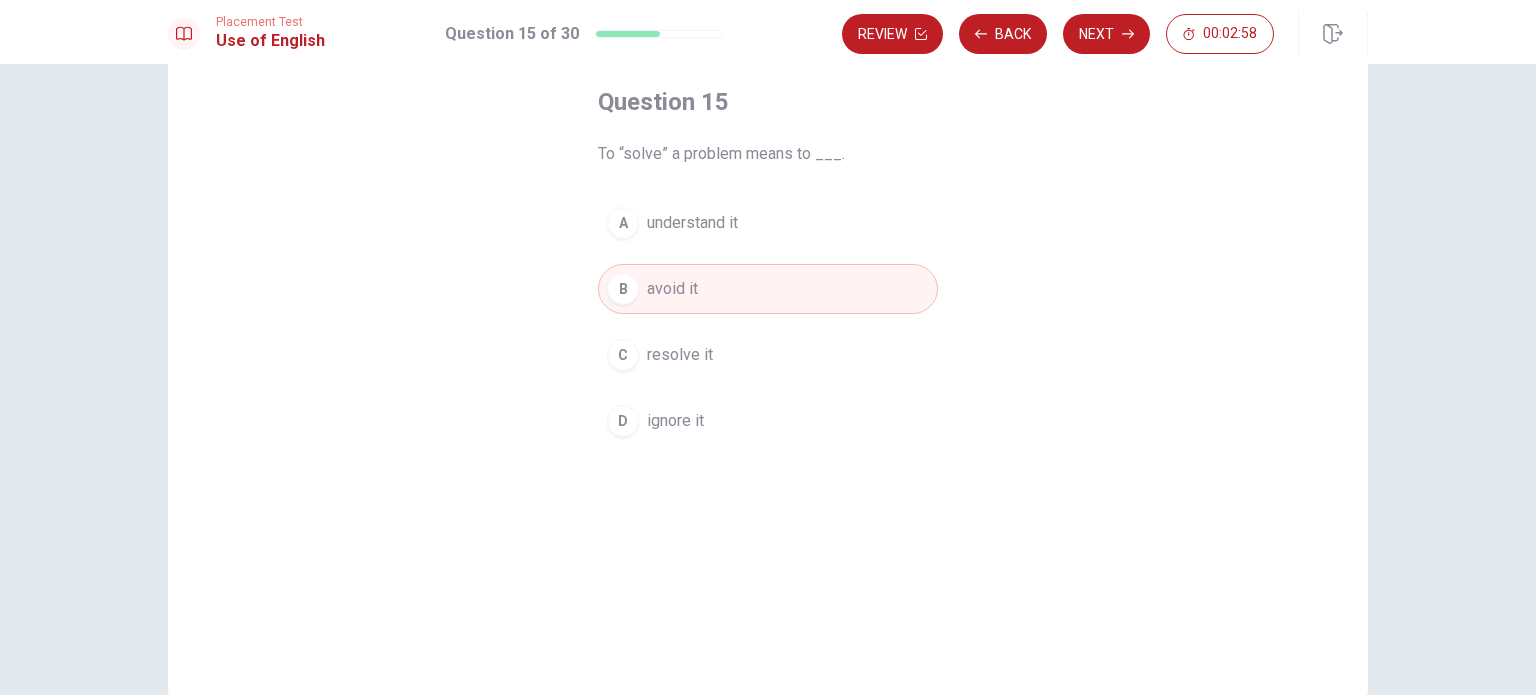 click on "C resolve it" at bounding box center [768, 355] 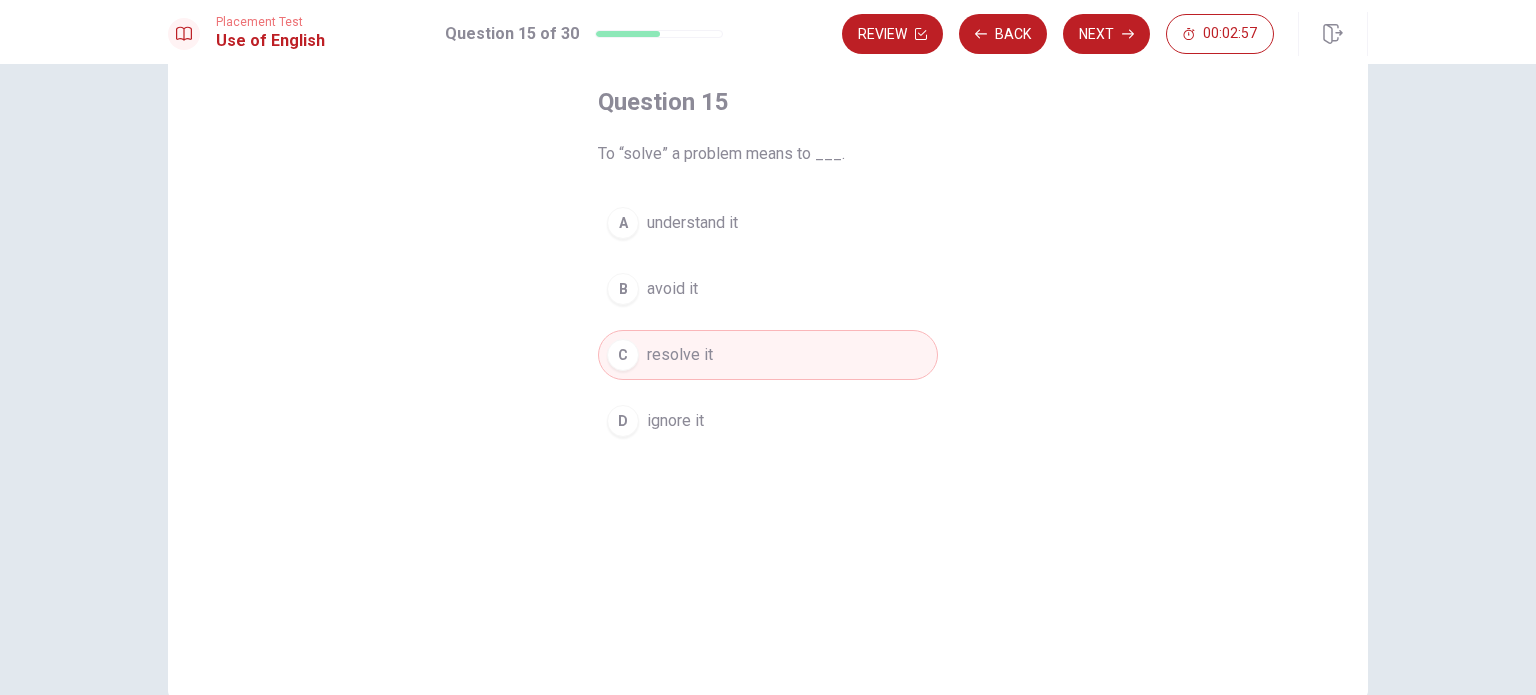click on "Placement Test   Use of English Question 15 of 30 Review Back Next 00:02:57" at bounding box center [768, 32] 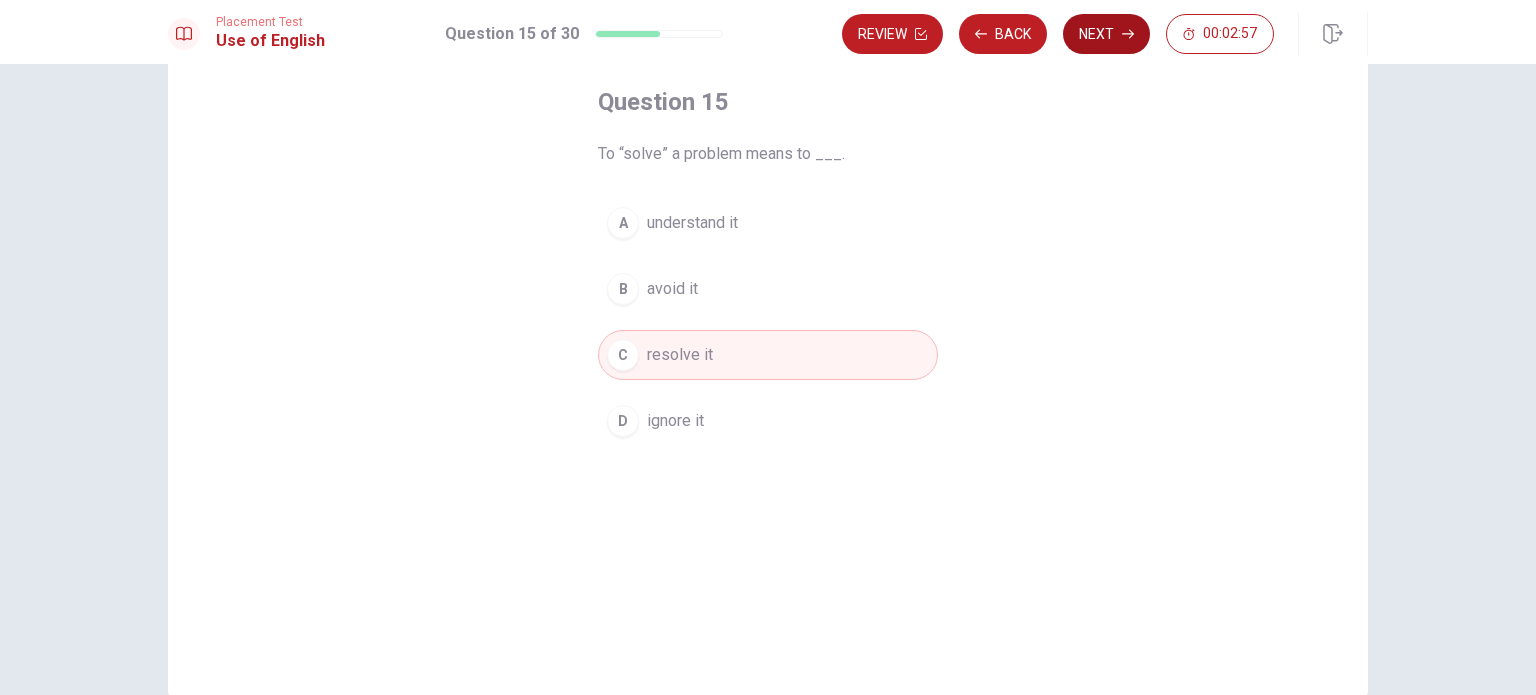 click on "Next" at bounding box center (1106, 34) 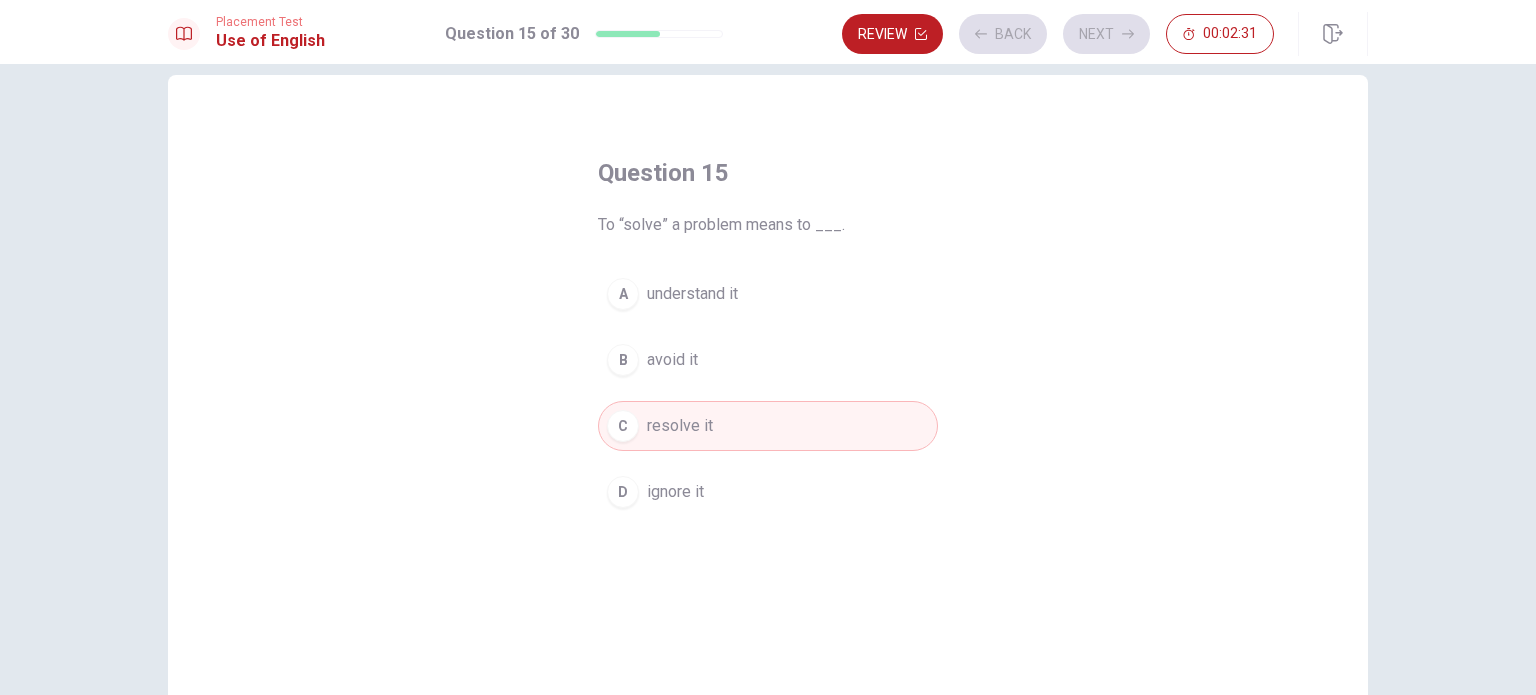 scroll, scrollTop: 0, scrollLeft: 0, axis: both 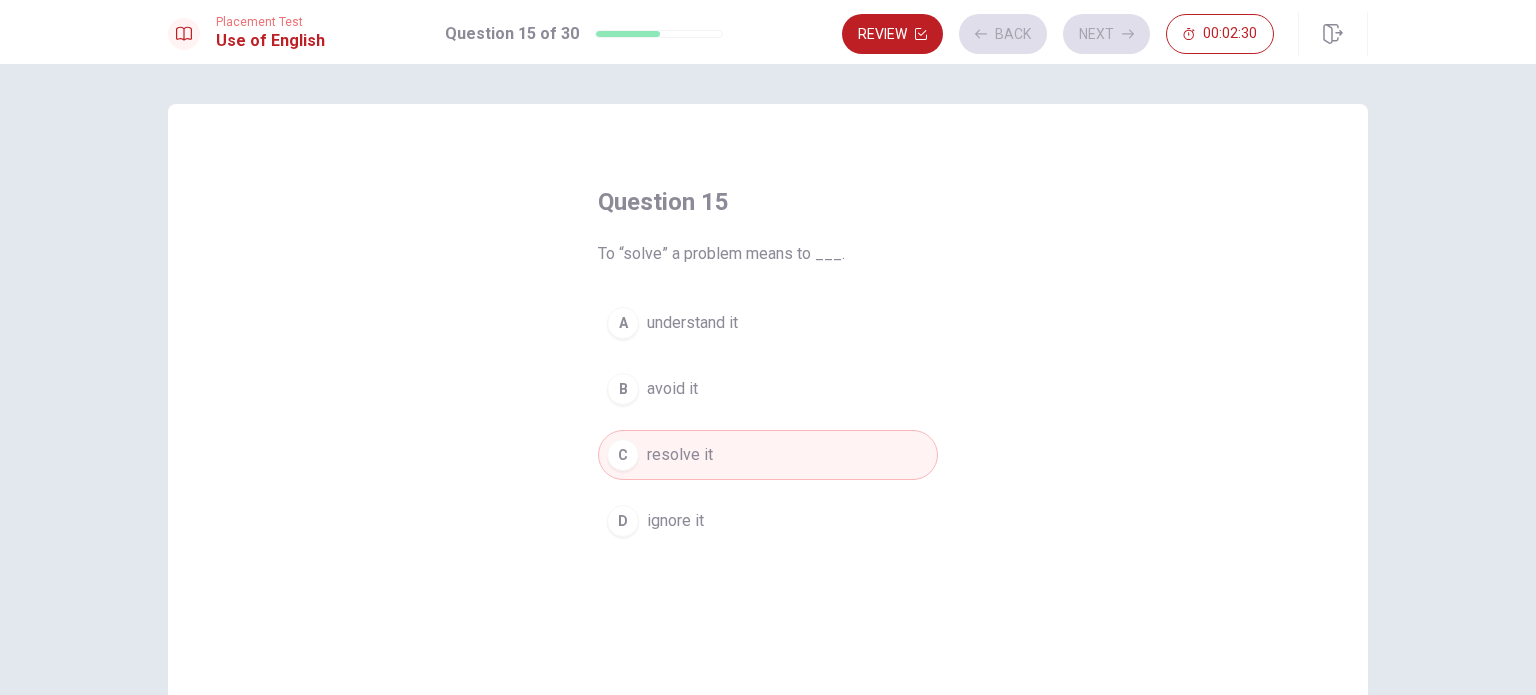 click on "Question 15 To “solve” a problem means to ___. A understand it B avoid it C resolve it D ignore it" at bounding box center (768, 451) 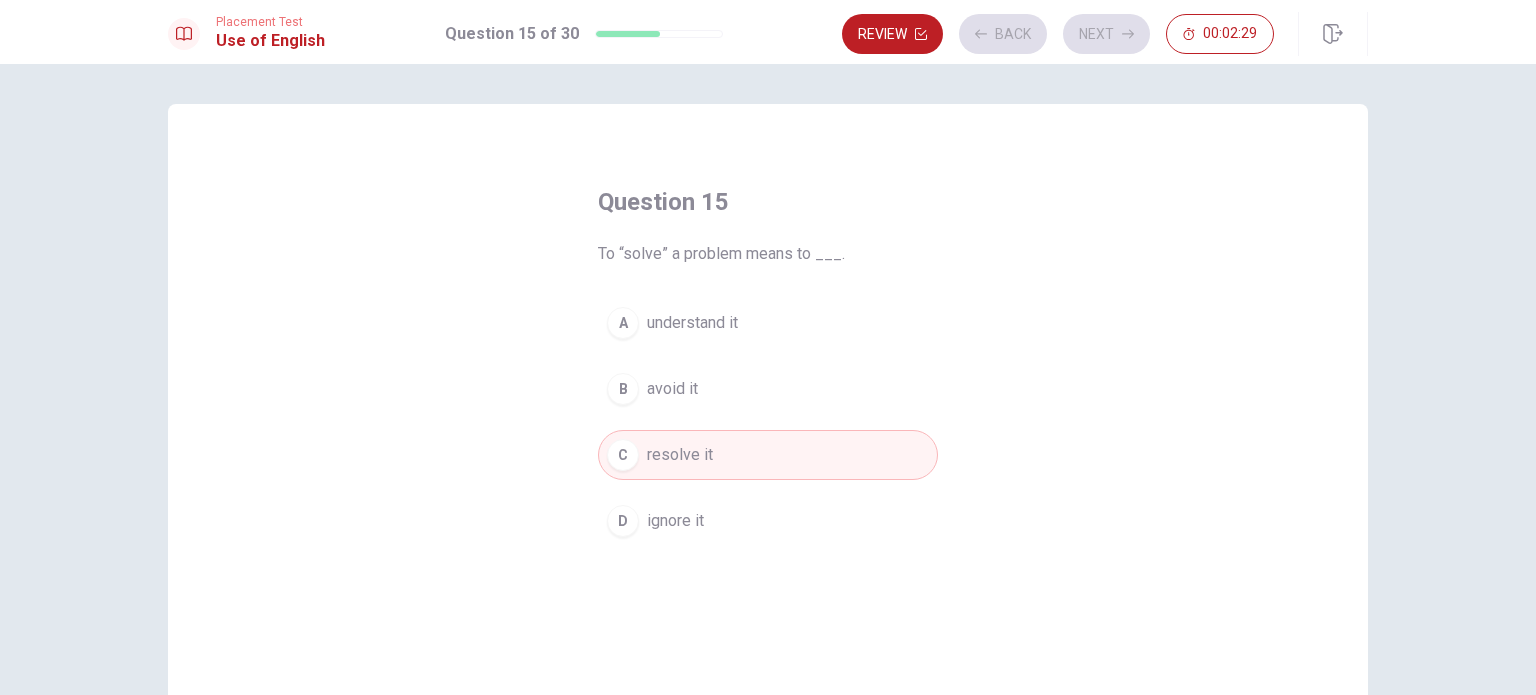 click on "C resolve it" at bounding box center (768, 455) 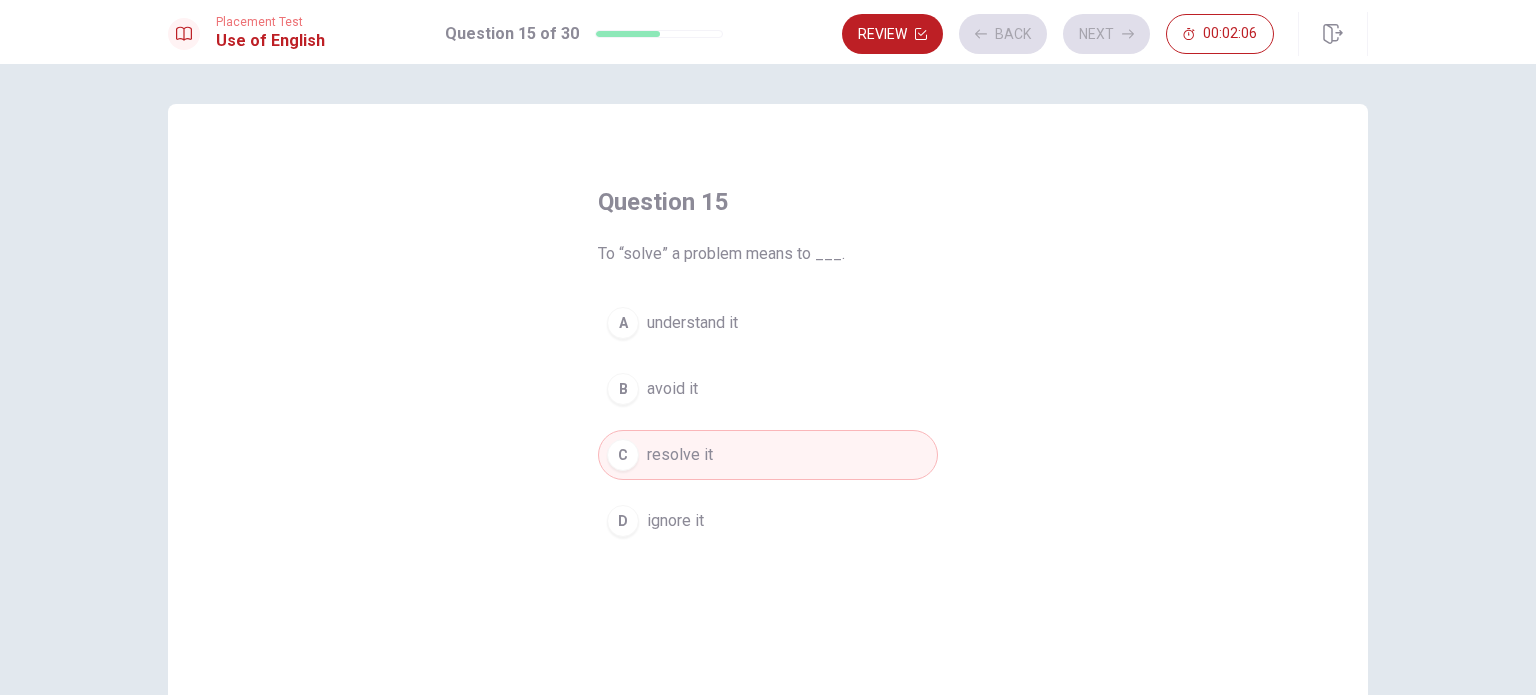 click on "Question 15 To “solve” a problem means to ___. A understand it B avoid it C resolve it D ignore it" at bounding box center (768, 451) 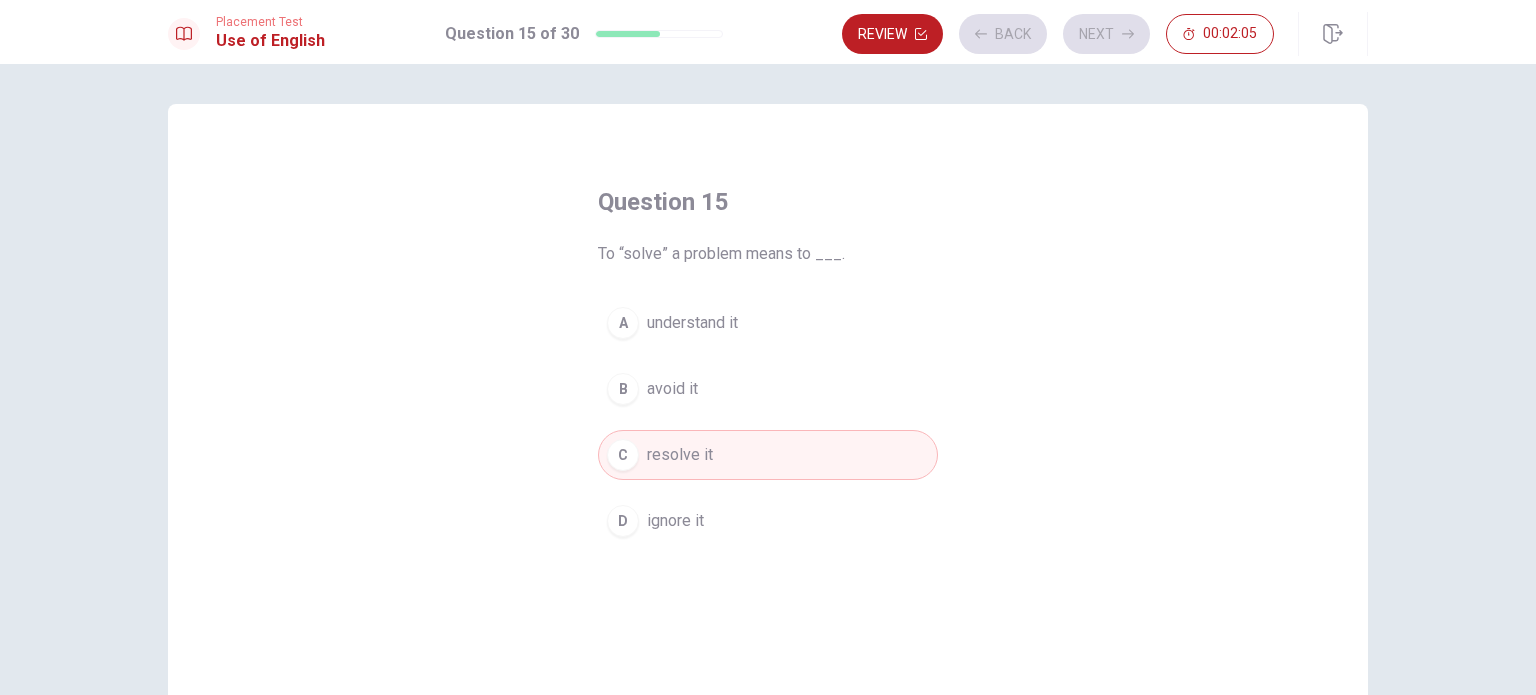 click on "Question 15 To “solve” a problem means to ___. A understand it B avoid it C resolve it D ignore it" at bounding box center [768, 451] 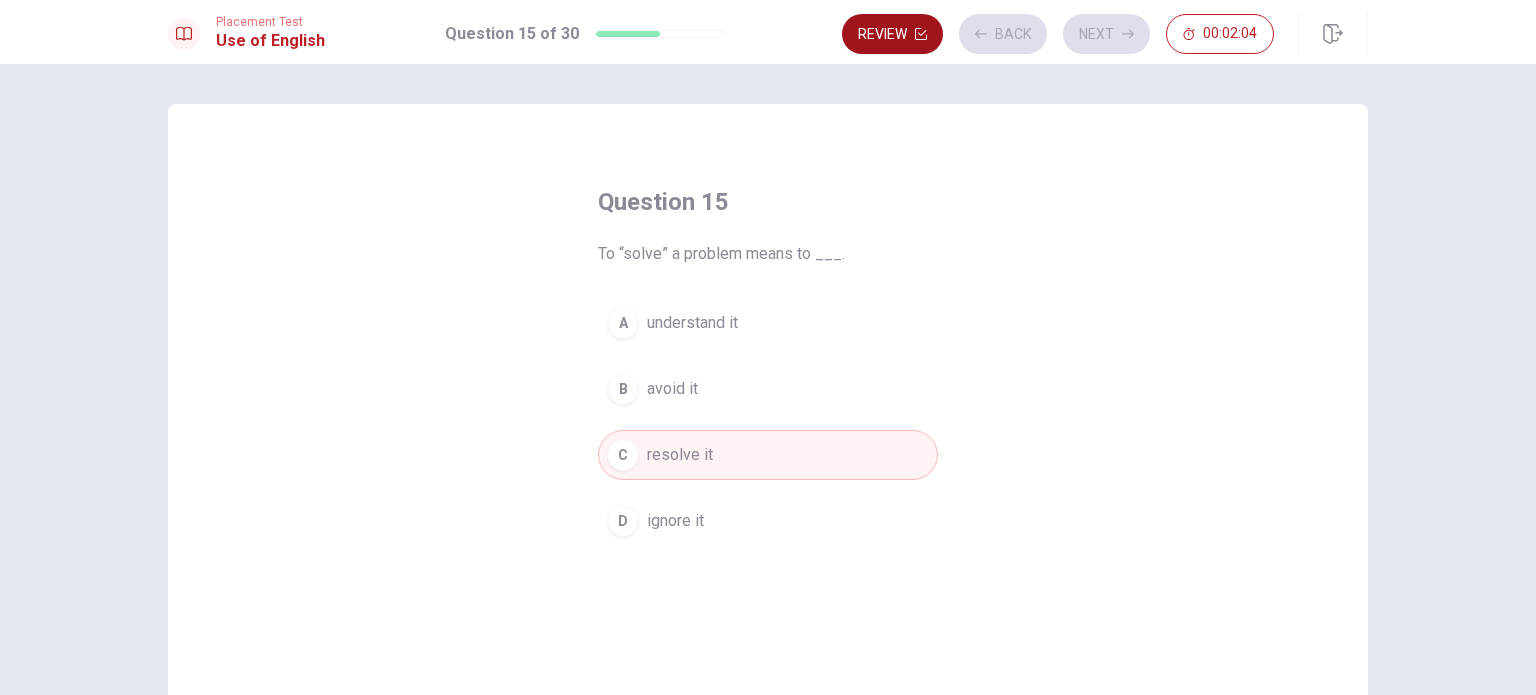 click on "Review" at bounding box center (892, 34) 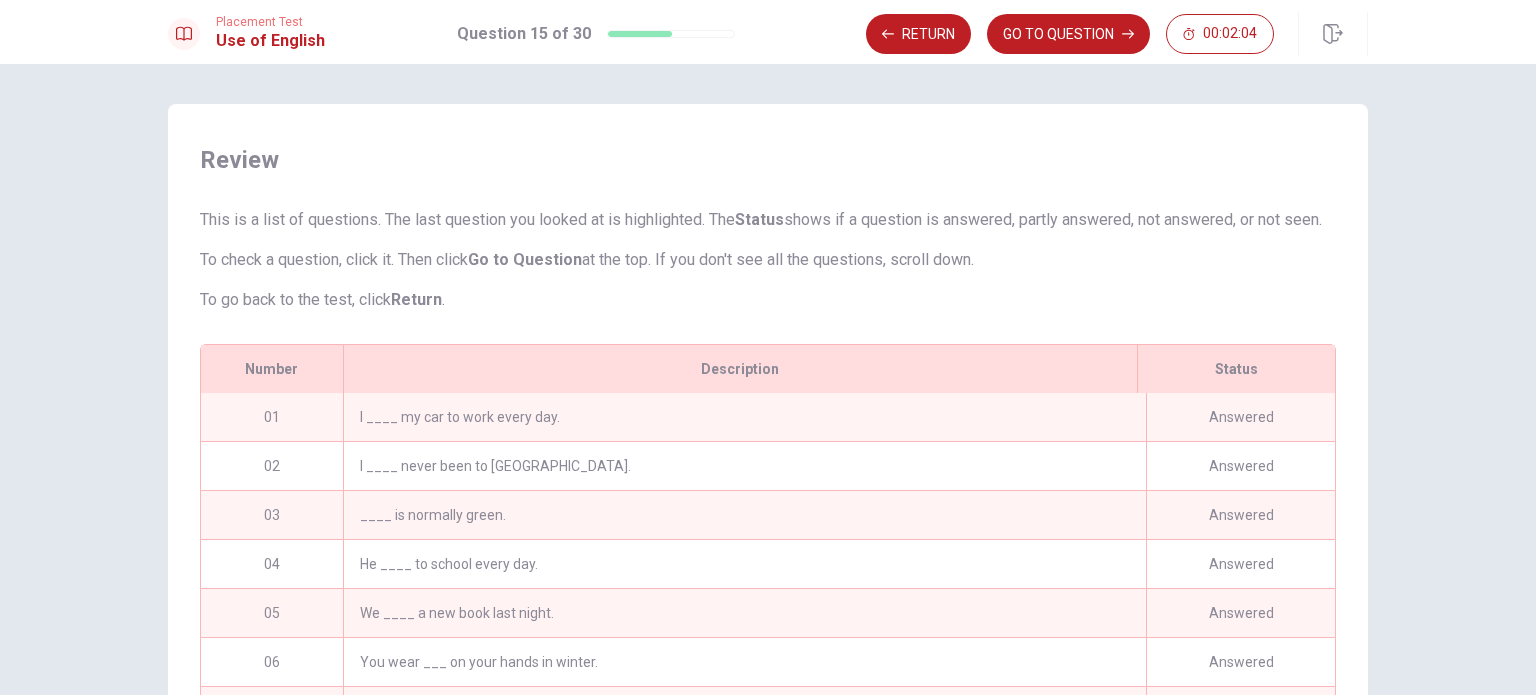 scroll, scrollTop: 290, scrollLeft: 0, axis: vertical 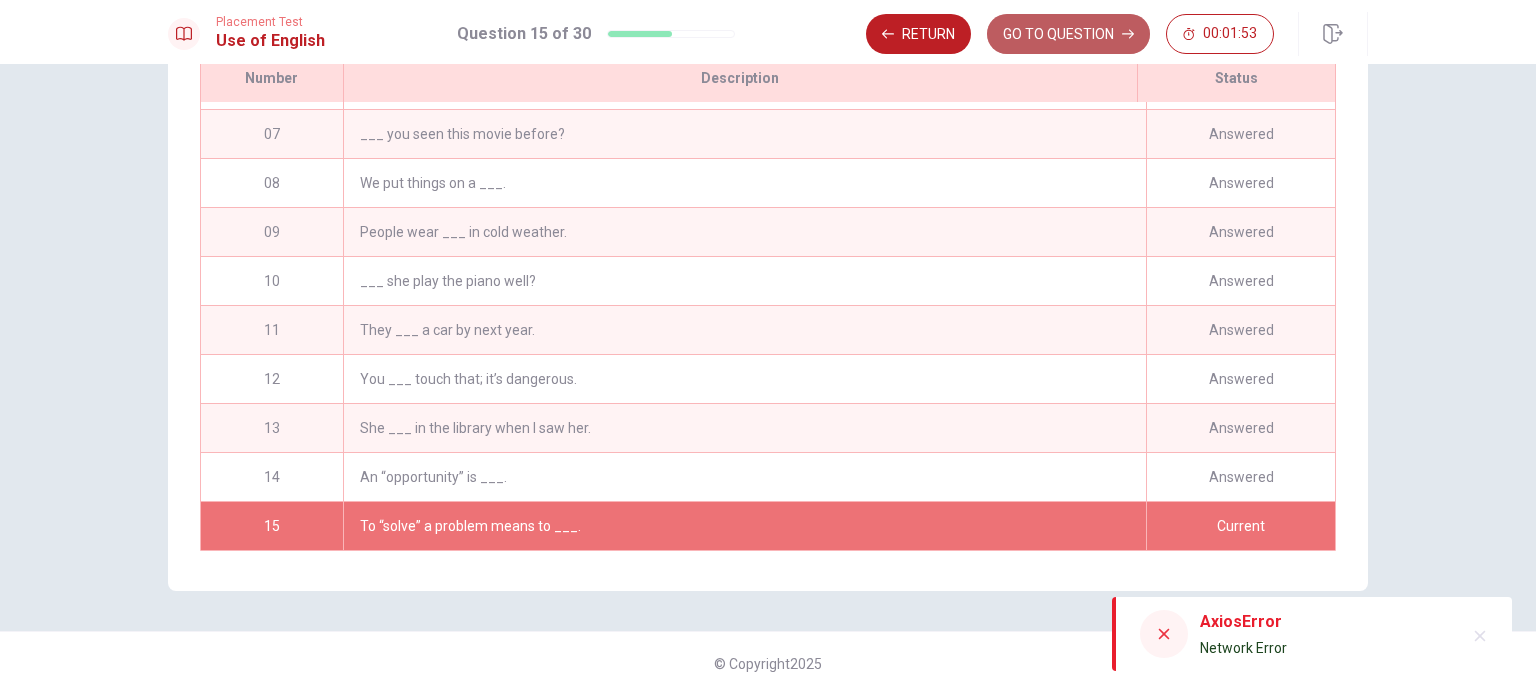 click on "GO TO QUESTION" at bounding box center (1068, 34) 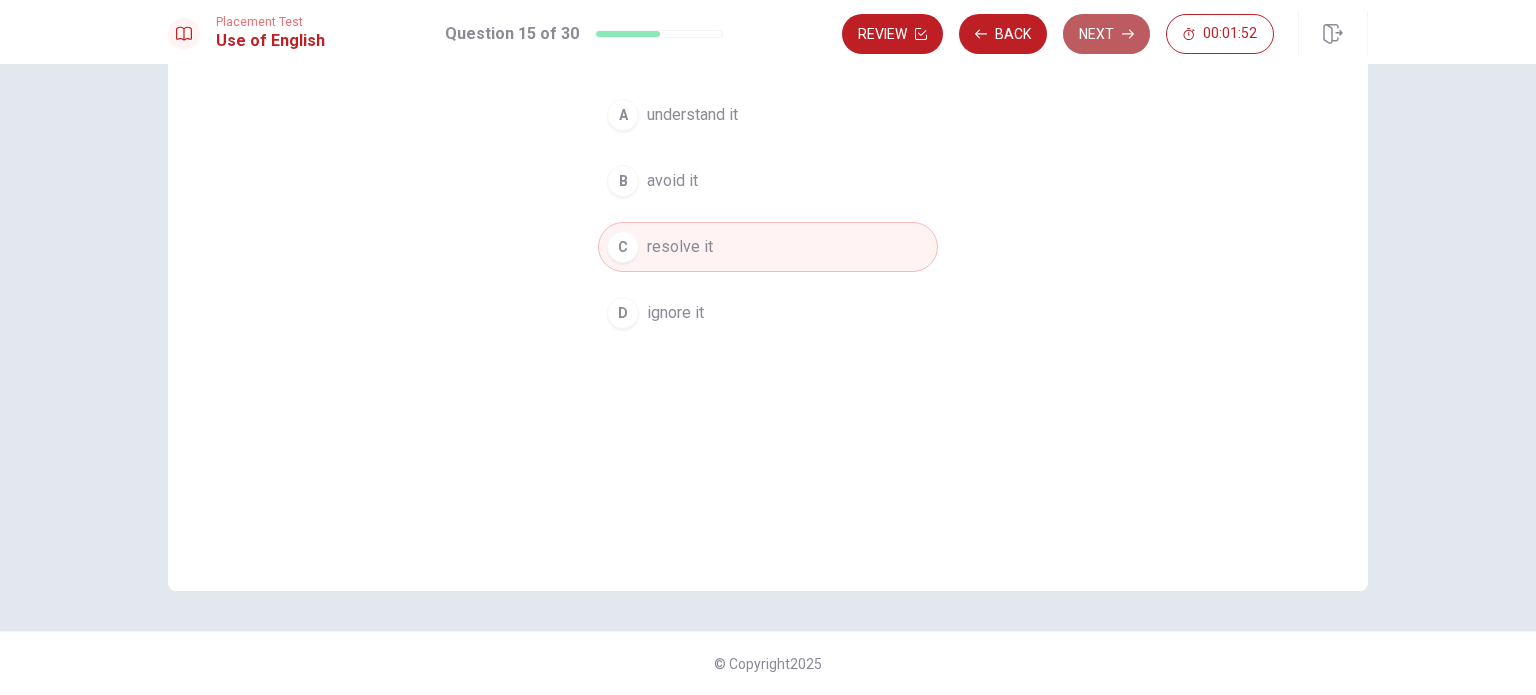 click on "Next" at bounding box center [1106, 34] 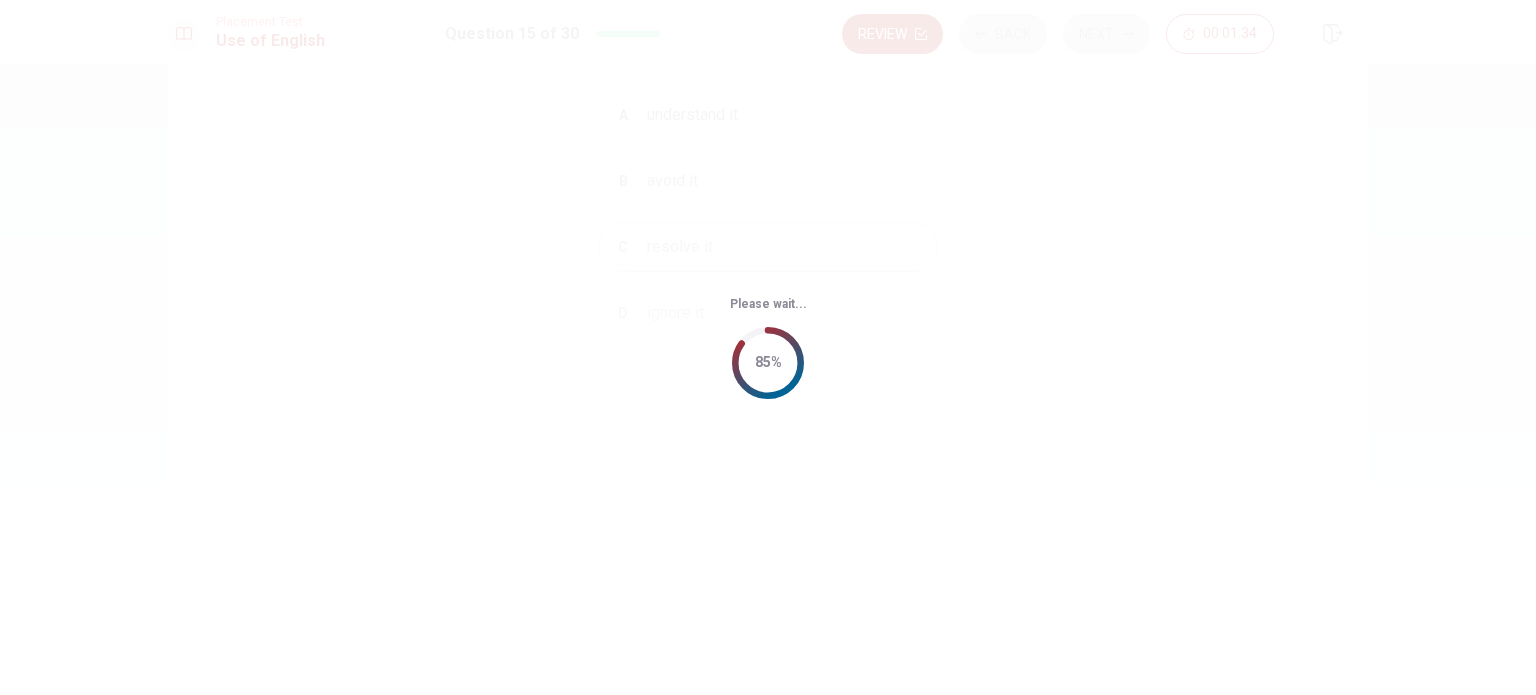 click on "Please wait... 85%" at bounding box center [768, 347] 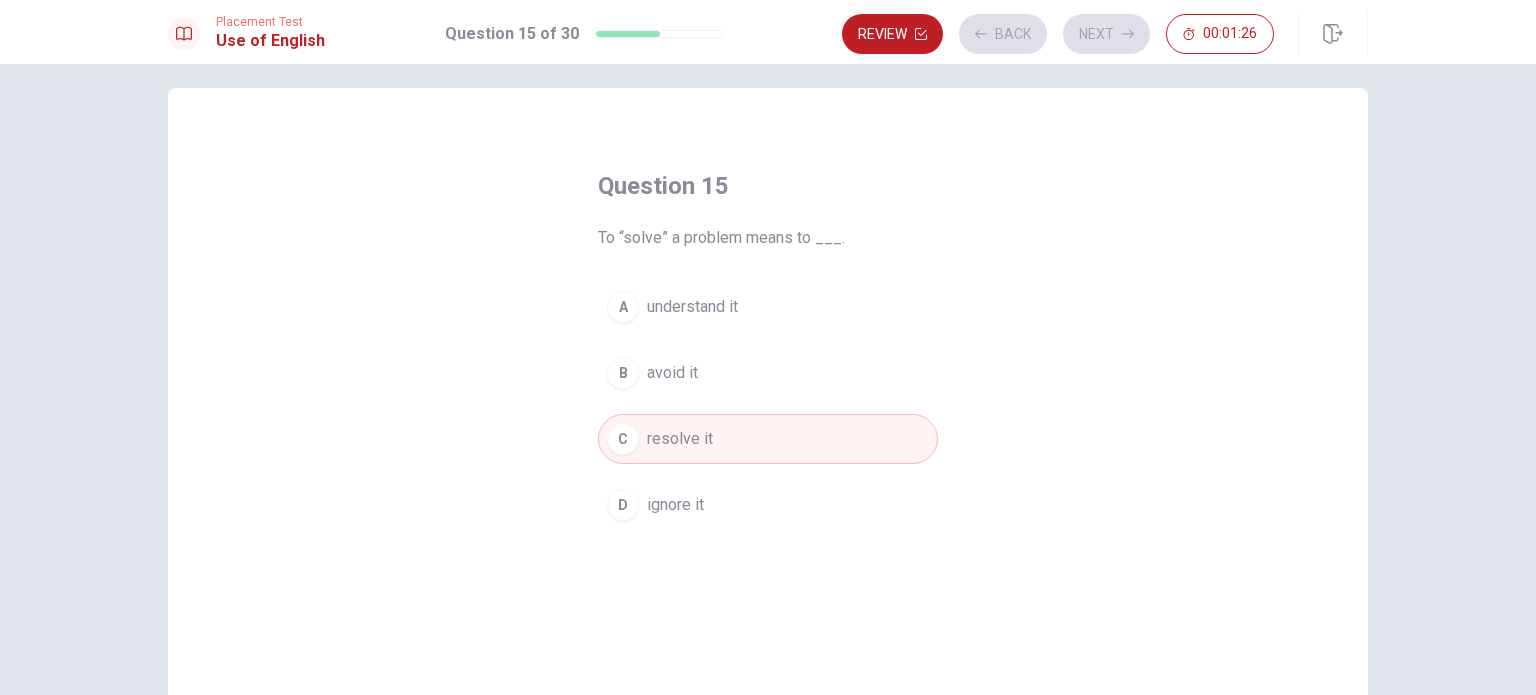 scroll, scrollTop: 0, scrollLeft: 0, axis: both 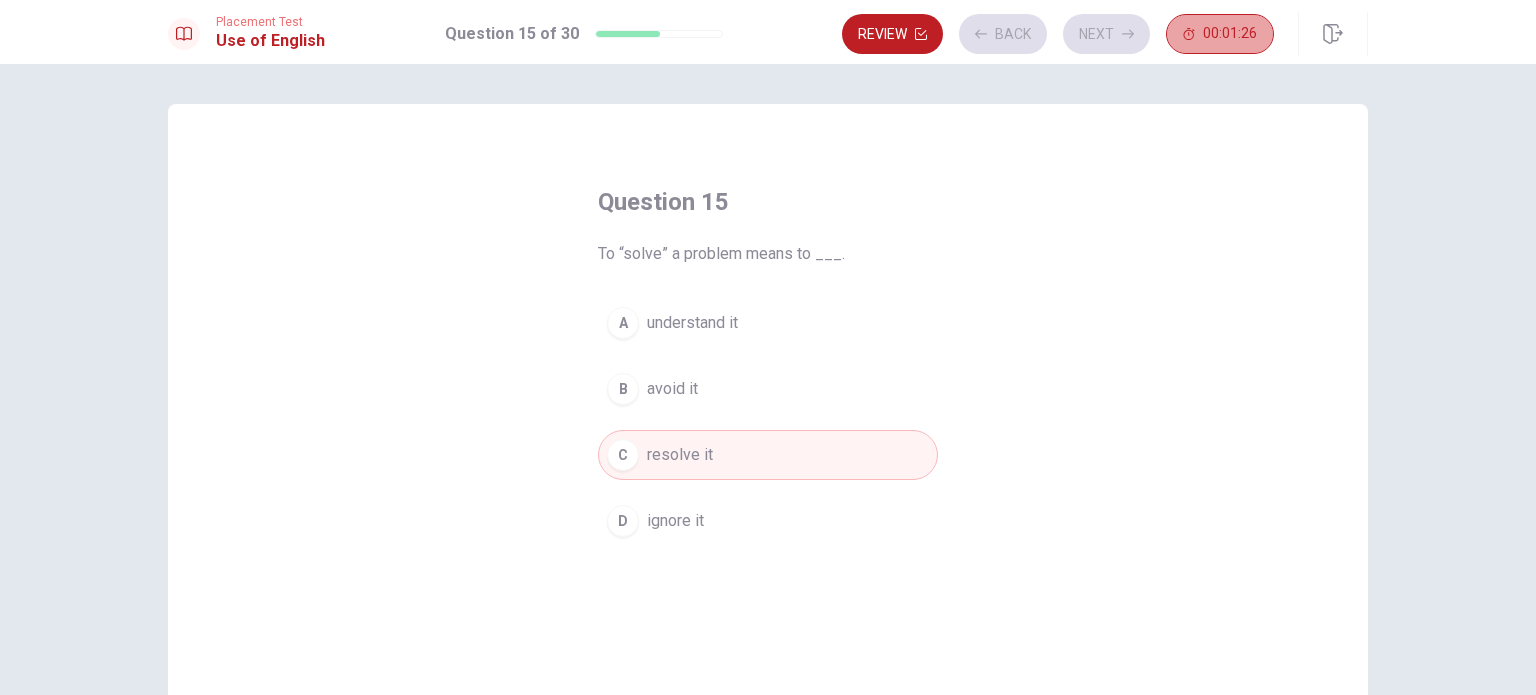 click 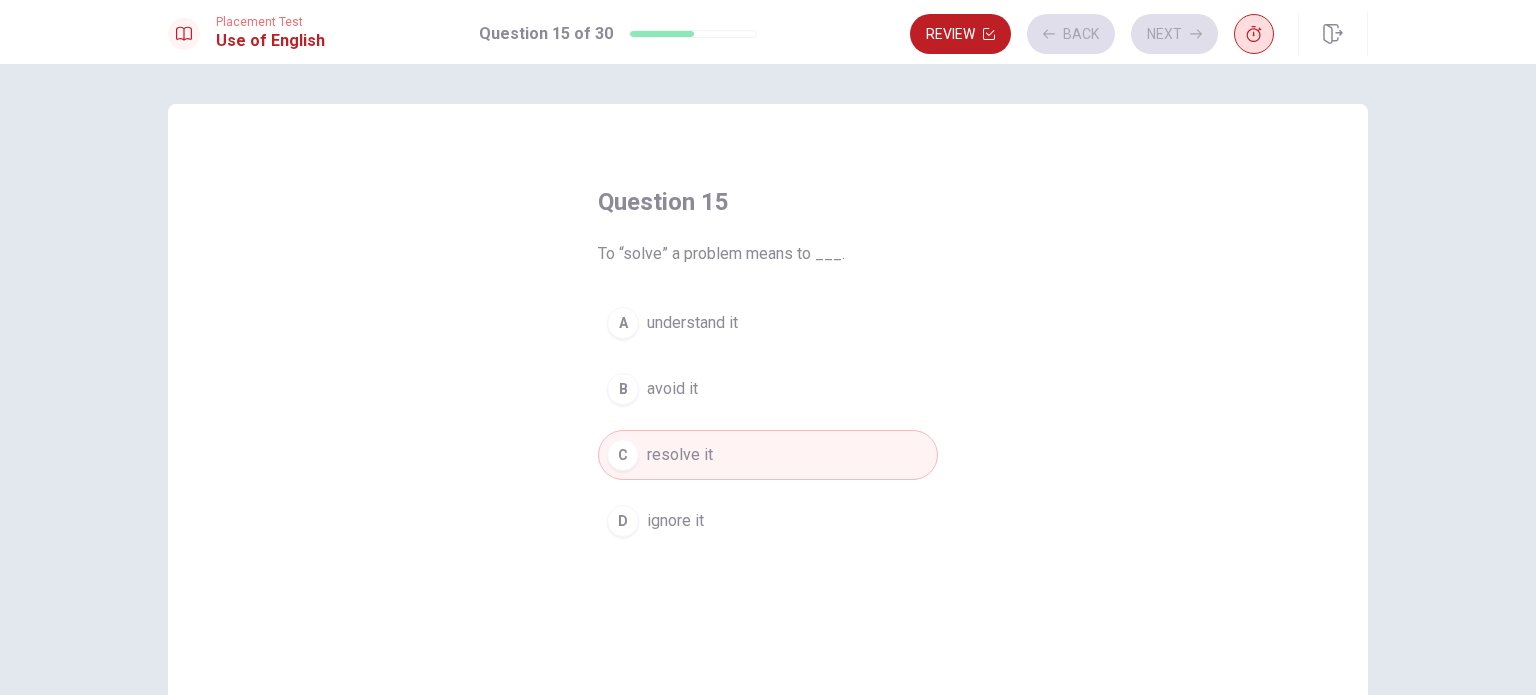 click at bounding box center [1254, 34] 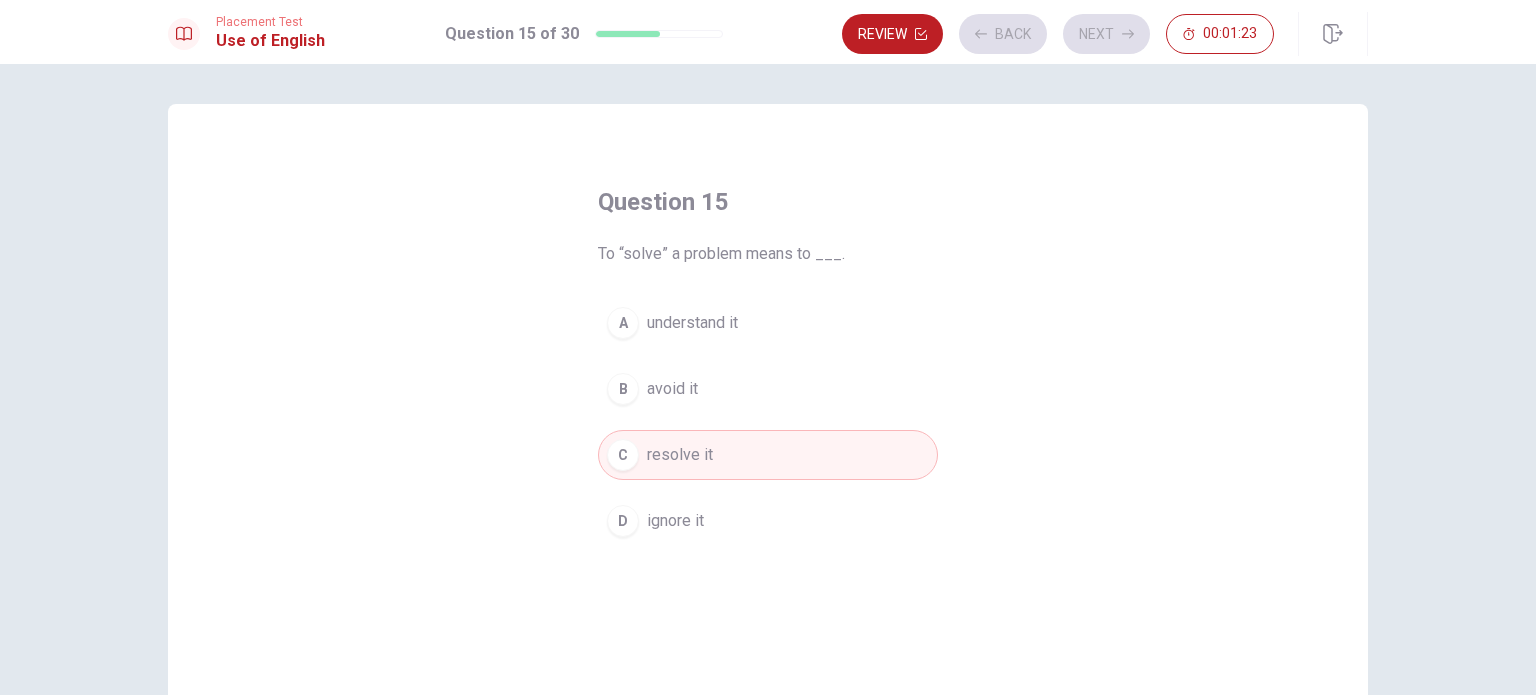 click on "Question 15 To “solve” a problem means to ___. A understand it B avoid it C resolve it D ignore it" at bounding box center (768, 366) 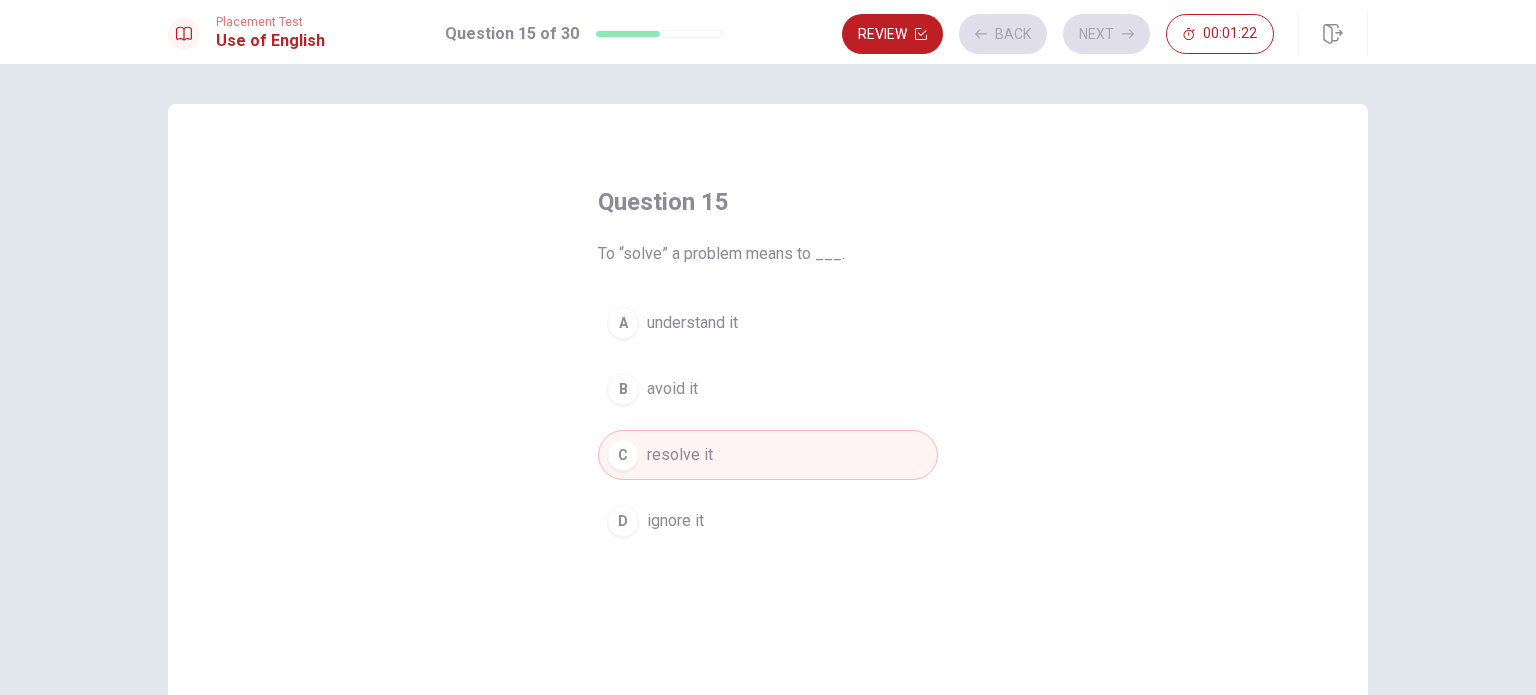 drag, startPoint x: 950, startPoint y: 340, endPoint x: 654, endPoint y: 37, distance: 423.58588 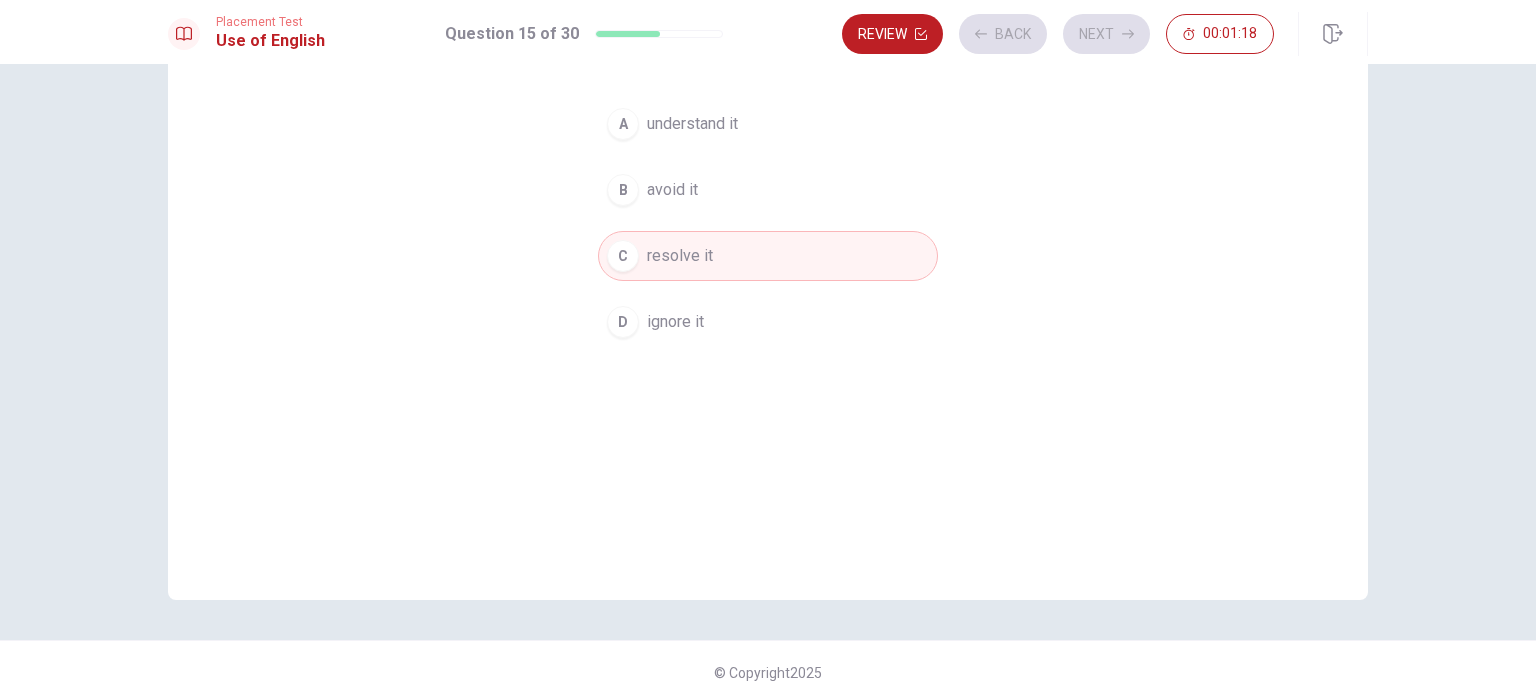 scroll, scrollTop: 208, scrollLeft: 0, axis: vertical 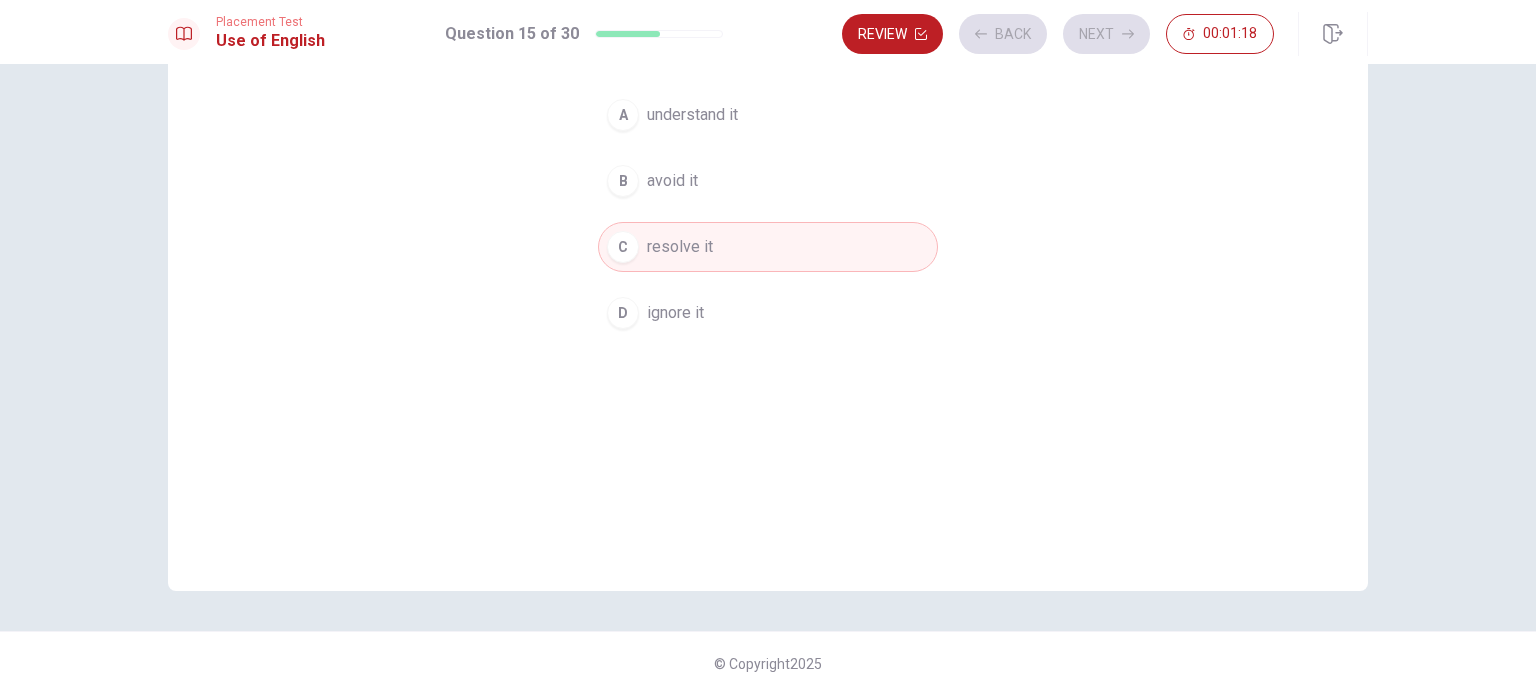 click on "Question 15 To “solve” a problem means to ___. A understand it B avoid it C resolve it D ignore it" at bounding box center [768, 243] 